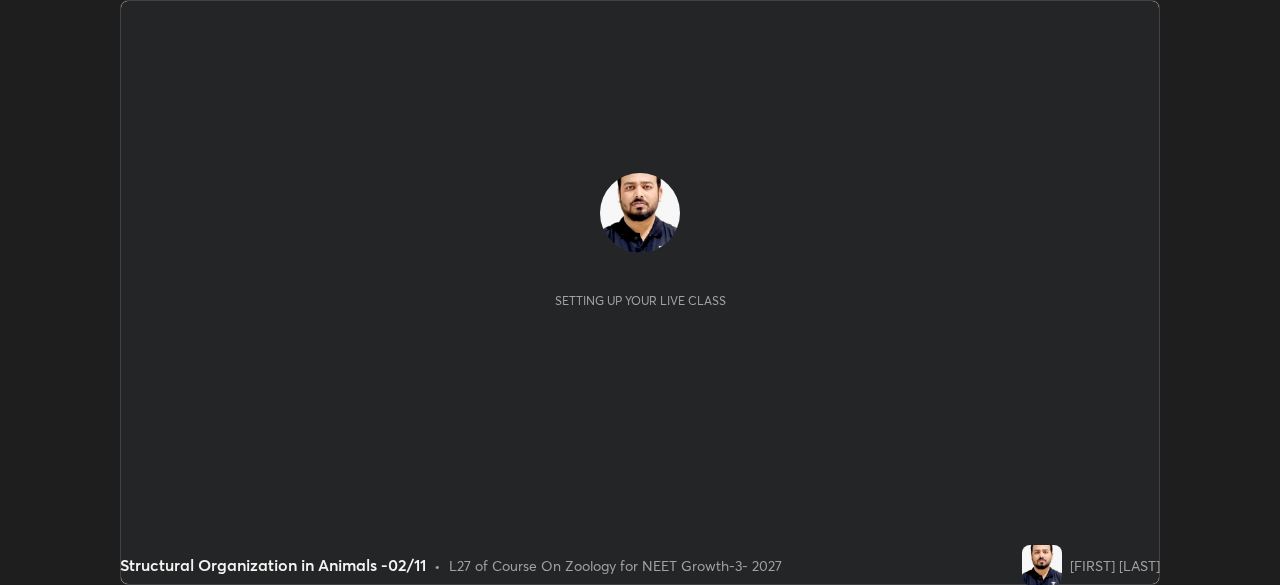 scroll, scrollTop: 0, scrollLeft: 0, axis: both 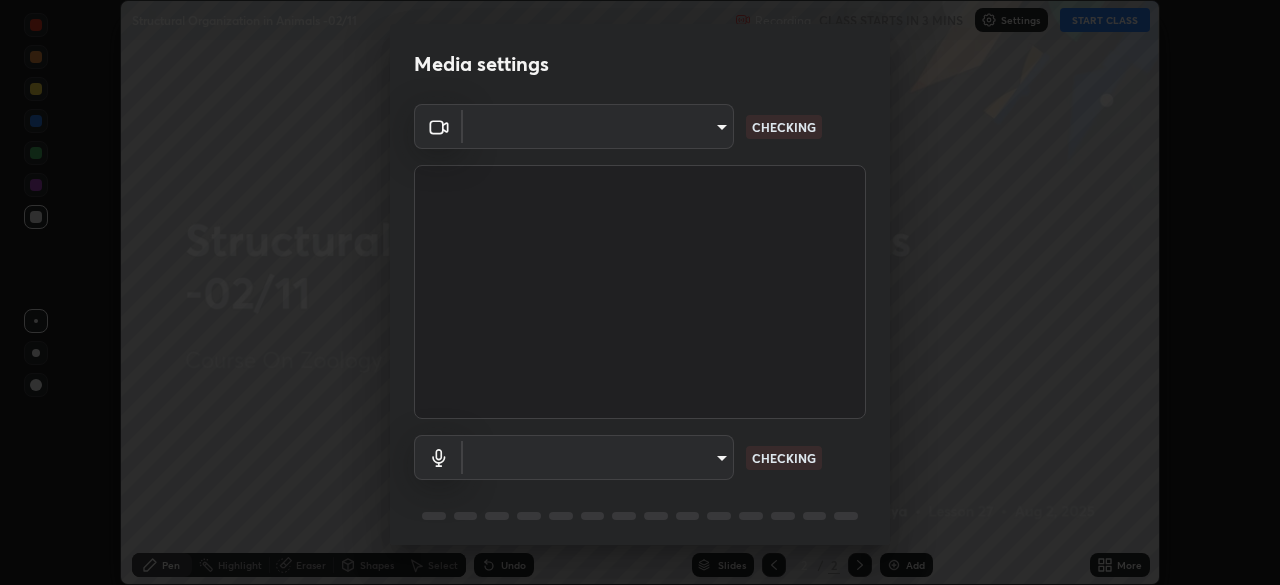 click on "Erase all Structural Organization in Animals -02/11 Recording CLASS STARTS IN 3 MINS Settings START CLASS Setting up your live class Structural Organization in Animals -02/11 • L27 of Course On Zoology for NEET Growth-3- 2027 [PERSON] Pen Highlight Eraser Shapes Select Undo Slides 2 / 2 Add More No doubts shared Encourage your learners to ask a doubt for better clarity Report an issue Reason for reporting Buffering Chat not working Audio - Video sync issue Educator video quality low ​ Attach an image Report Media settings ​ CHECKING ​ CHECKING 1 / 5 Next" at bounding box center (640, 292) 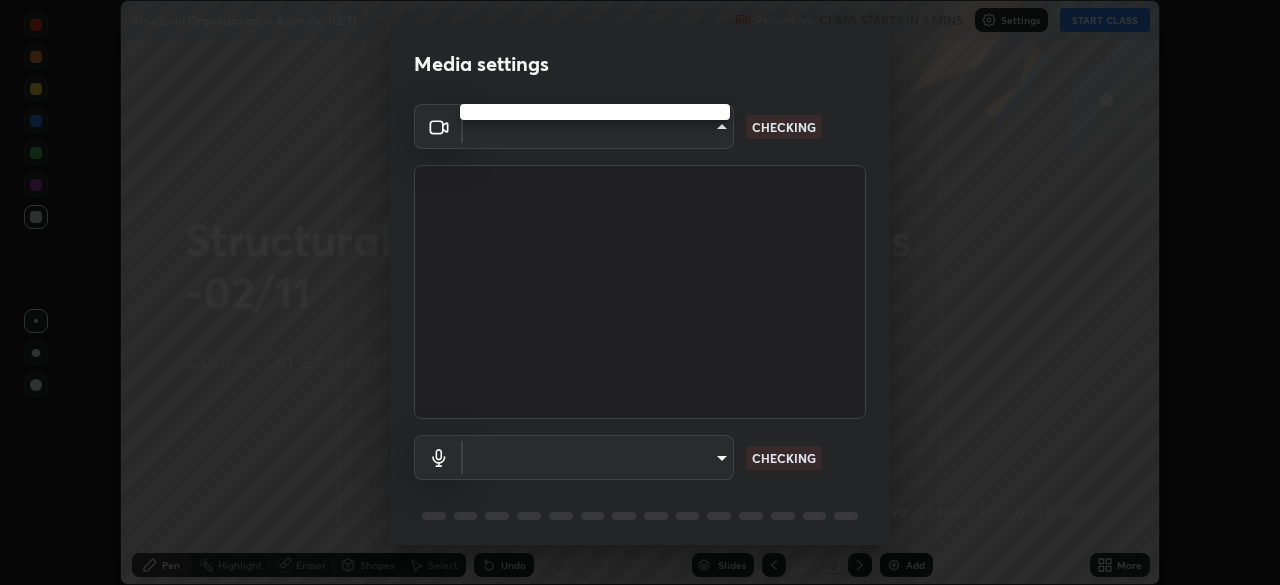 click at bounding box center [640, 292] 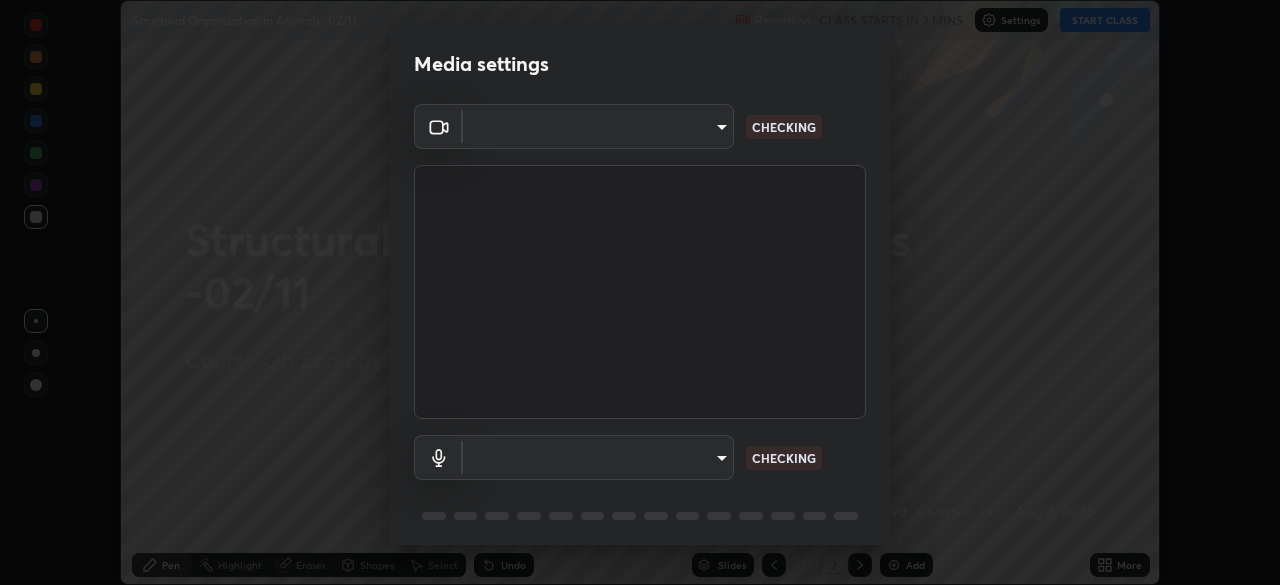 type on "23f9ab4963ea7bf9f5a0f139eca0a7722ce6801474d7e6497cd6fb859b15e8b8" 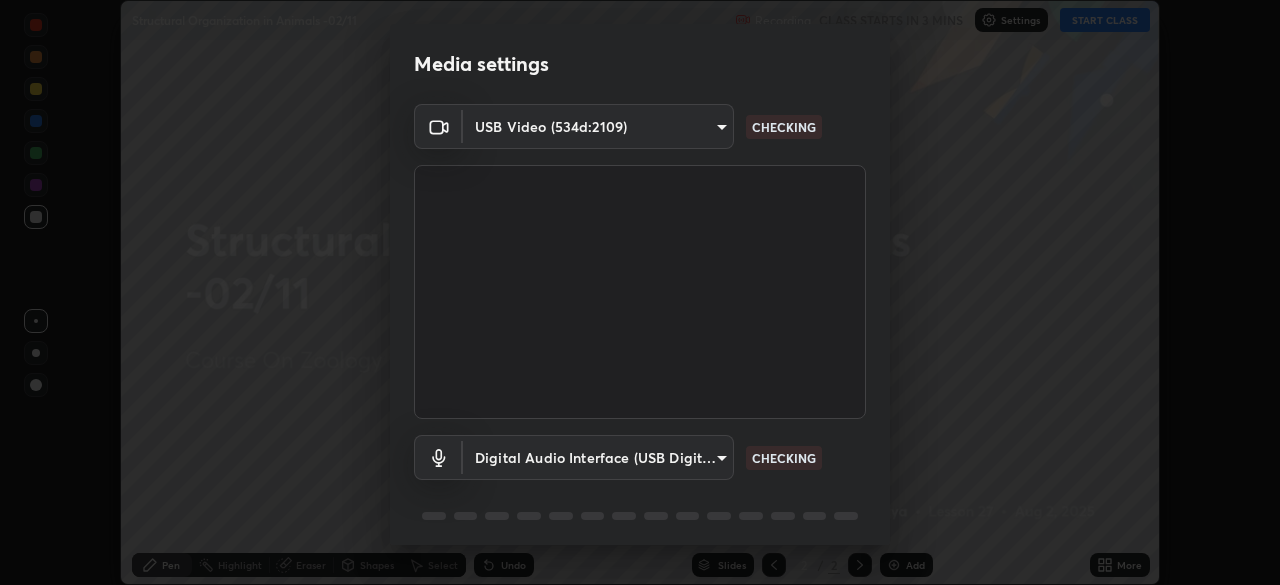 scroll, scrollTop: 71, scrollLeft: 0, axis: vertical 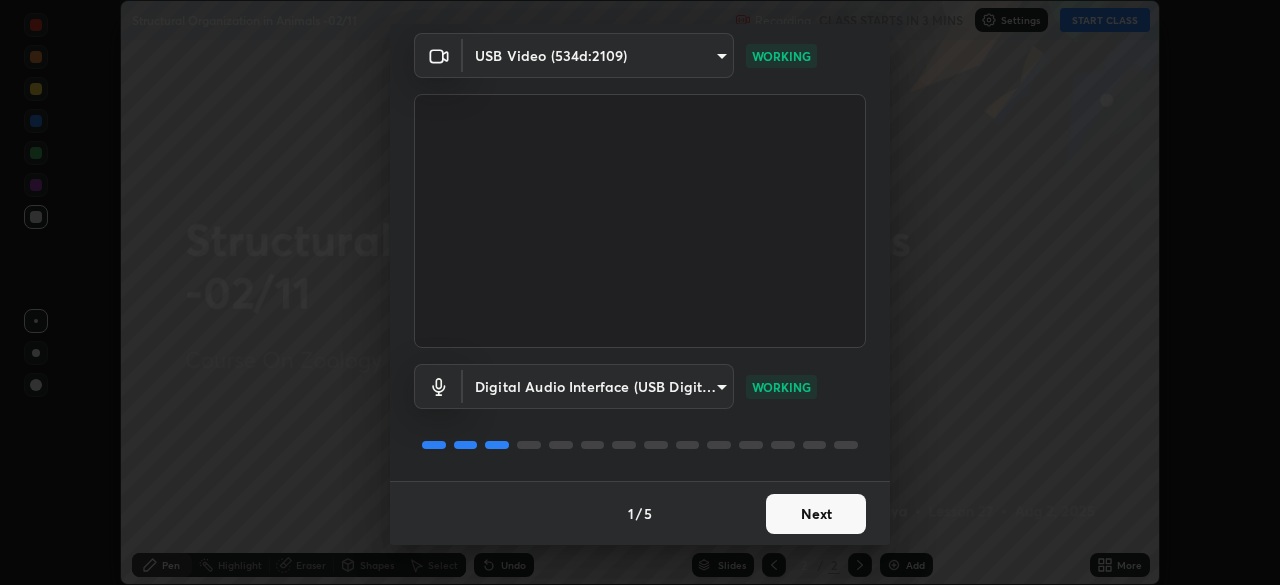 click on "Next" at bounding box center (816, 514) 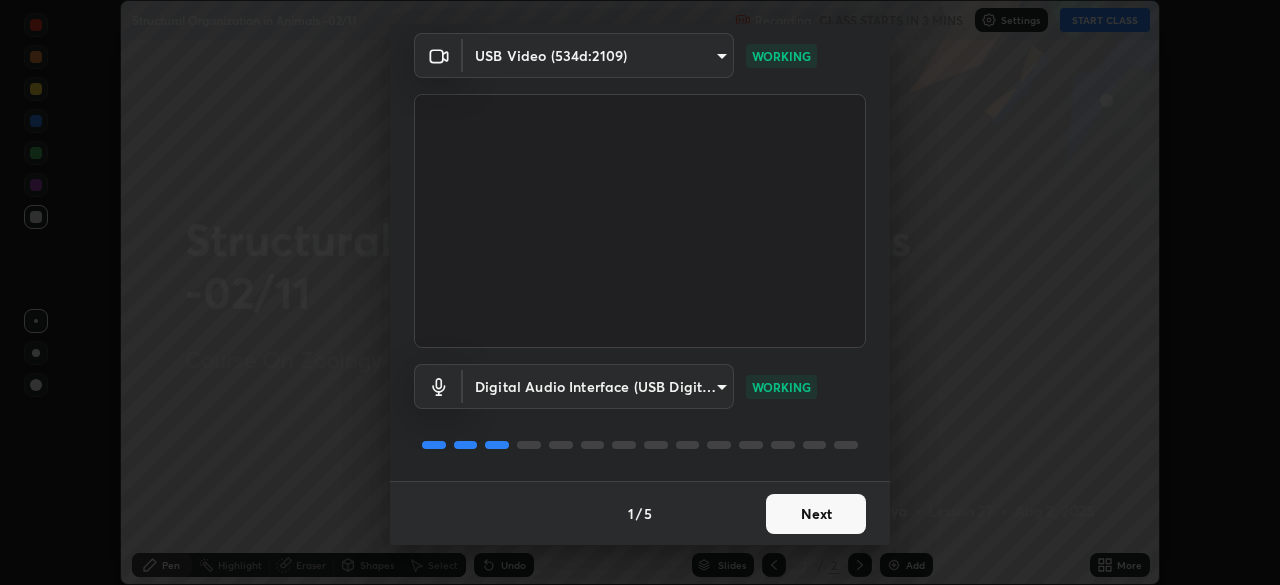 scroll, scrollTop: 0, scrollLeft: 0, axis: both 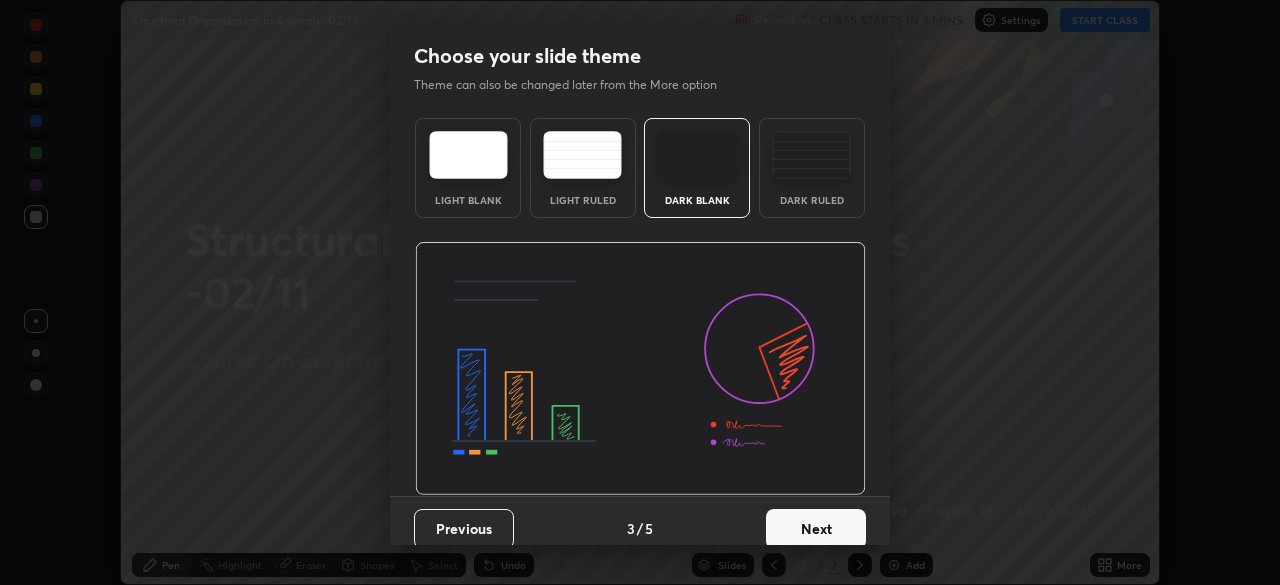 click on "Next" at bounding box center [816, 529] 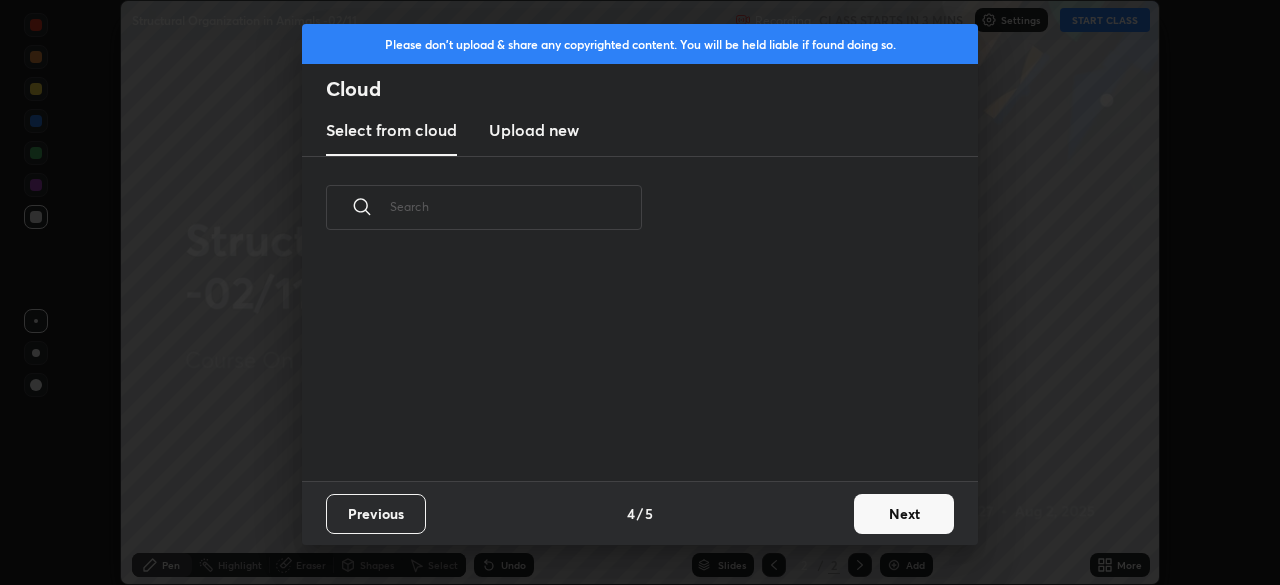 click on "Next" at bounding box center (904, 514) 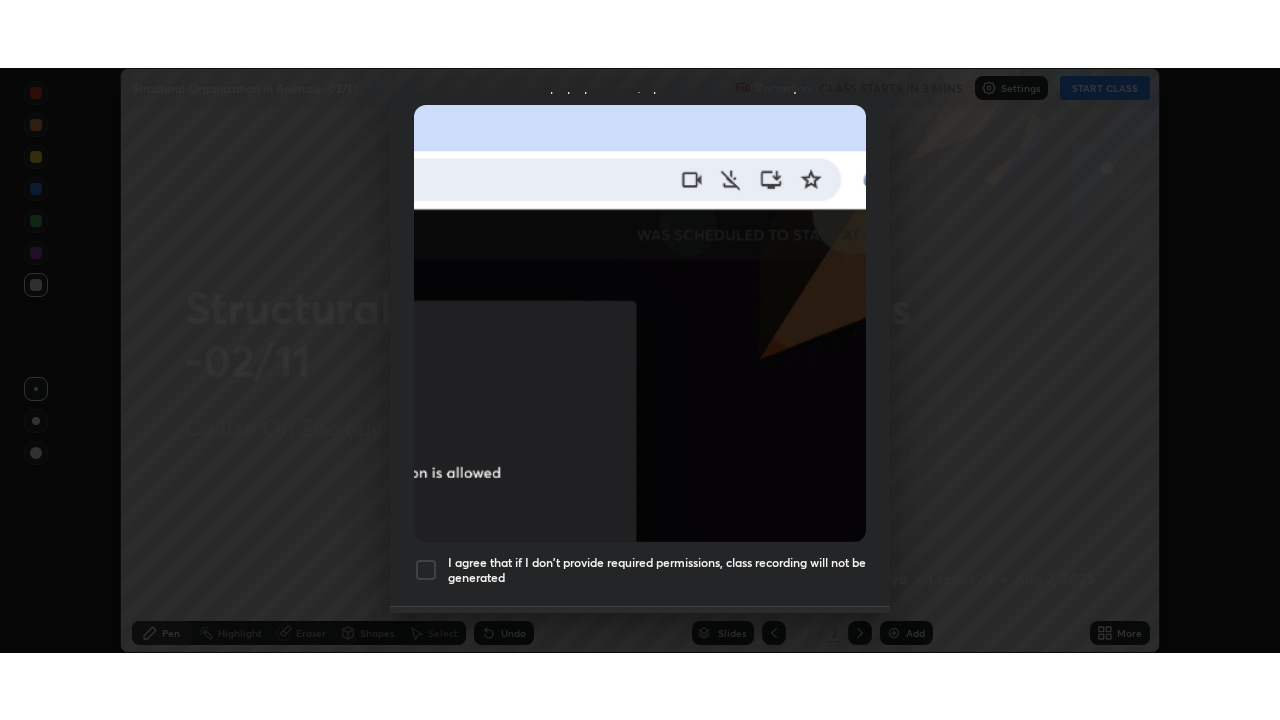 scroll, scrollTop: 479, scrollLeft: 0, axis: vertical 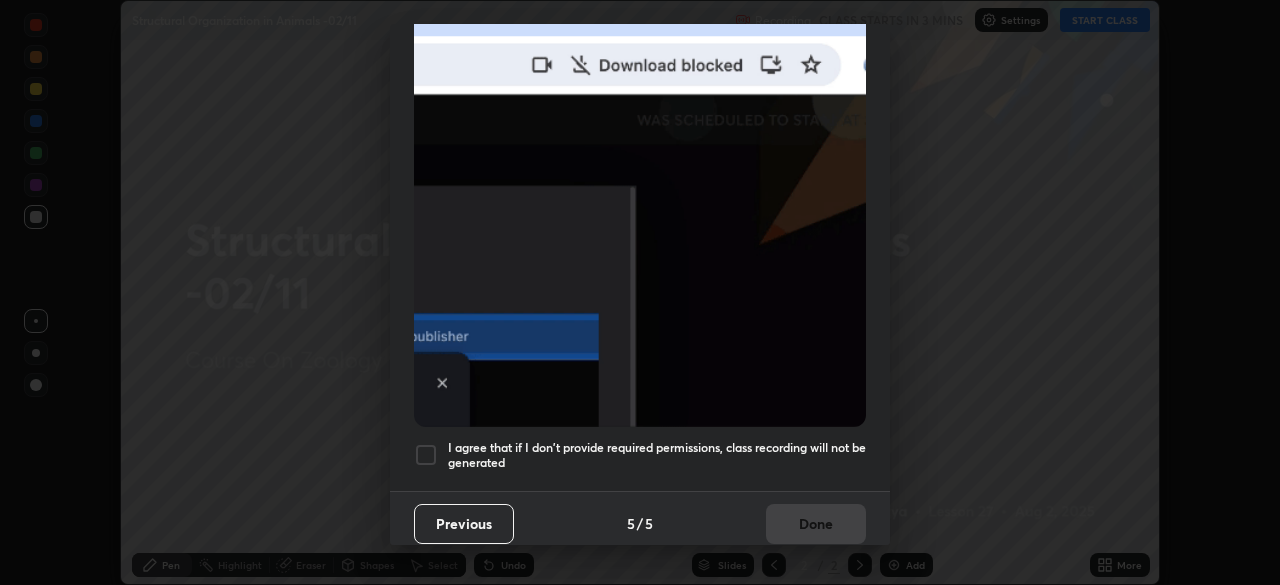 click at bounding box center [426, 455] 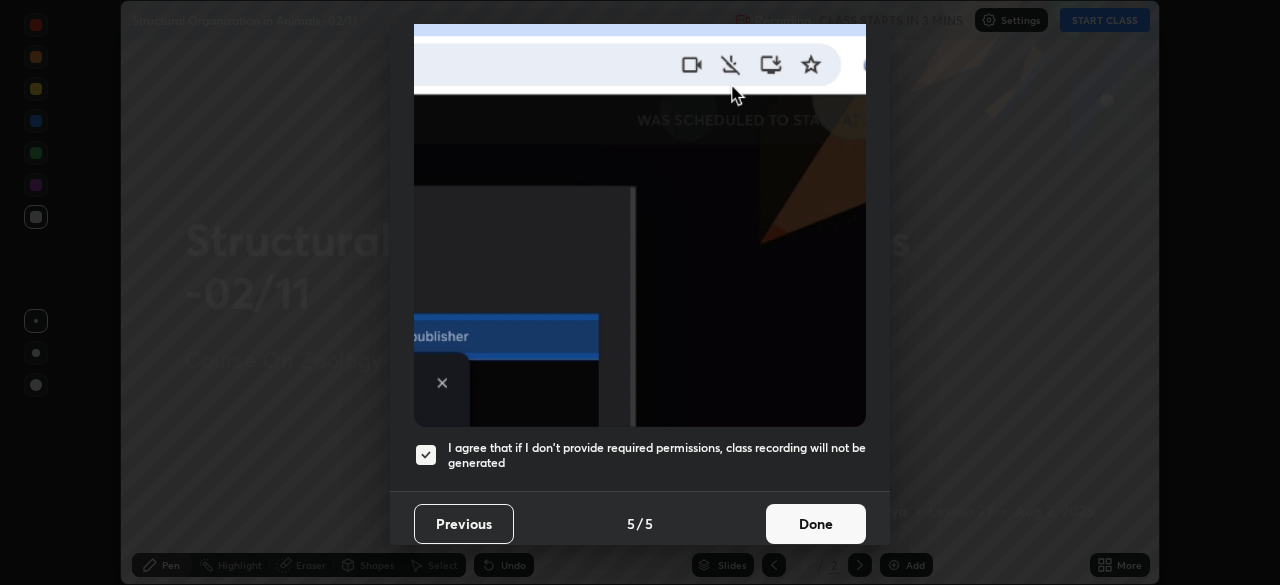 click on "Done" at bounding box center (816, 524) 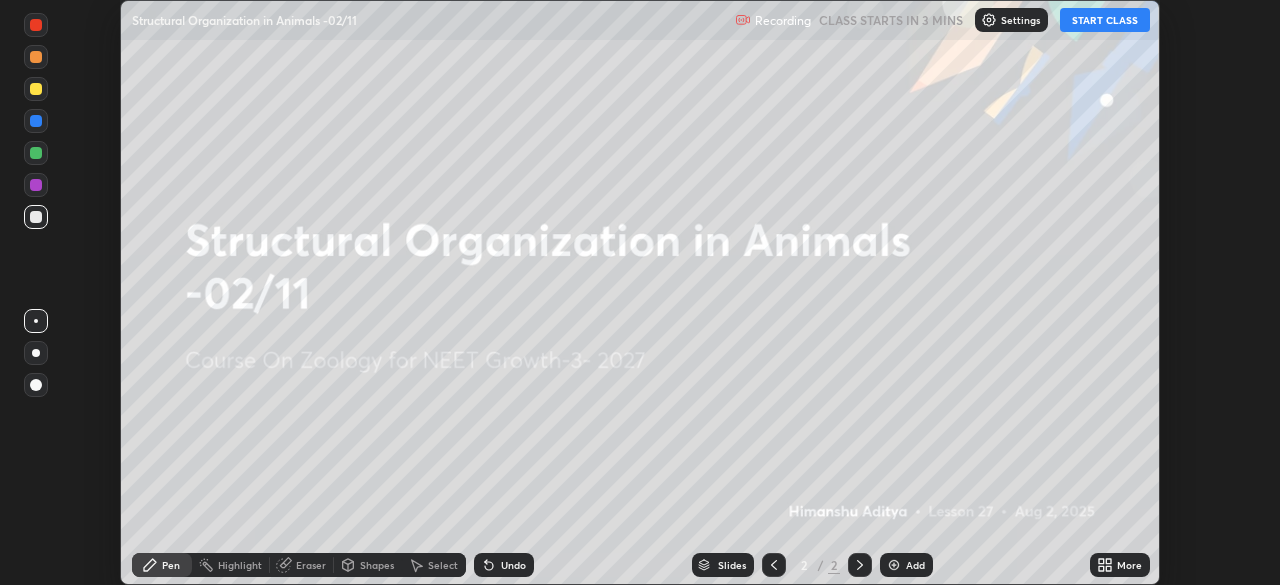 click 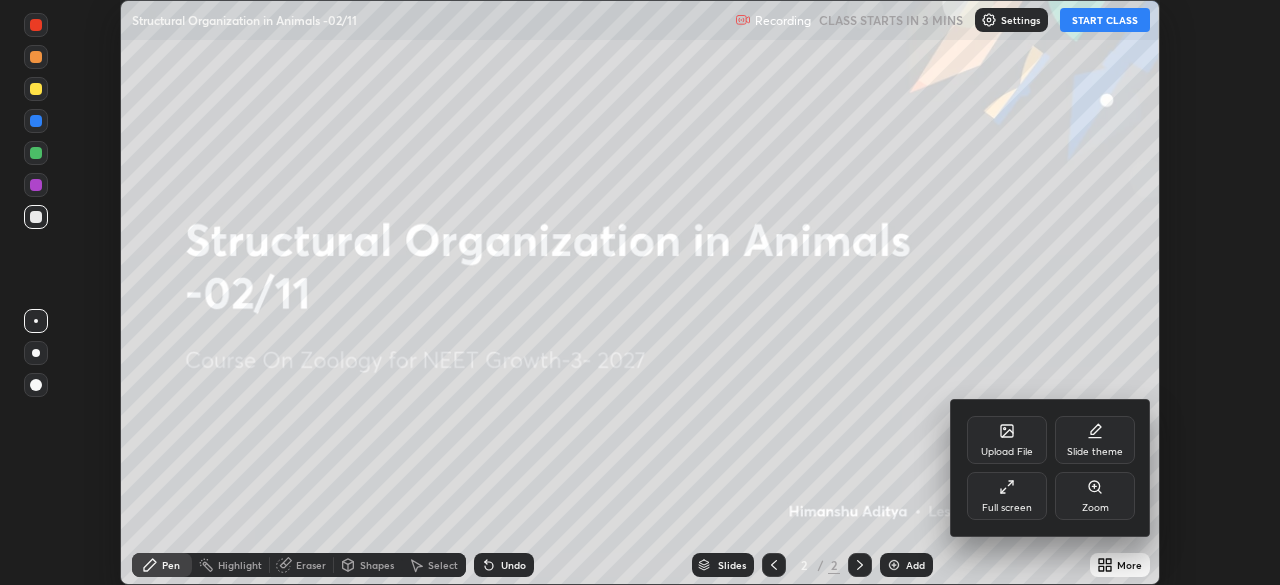 click on "Full screen" at bounding box center [1007, 508] 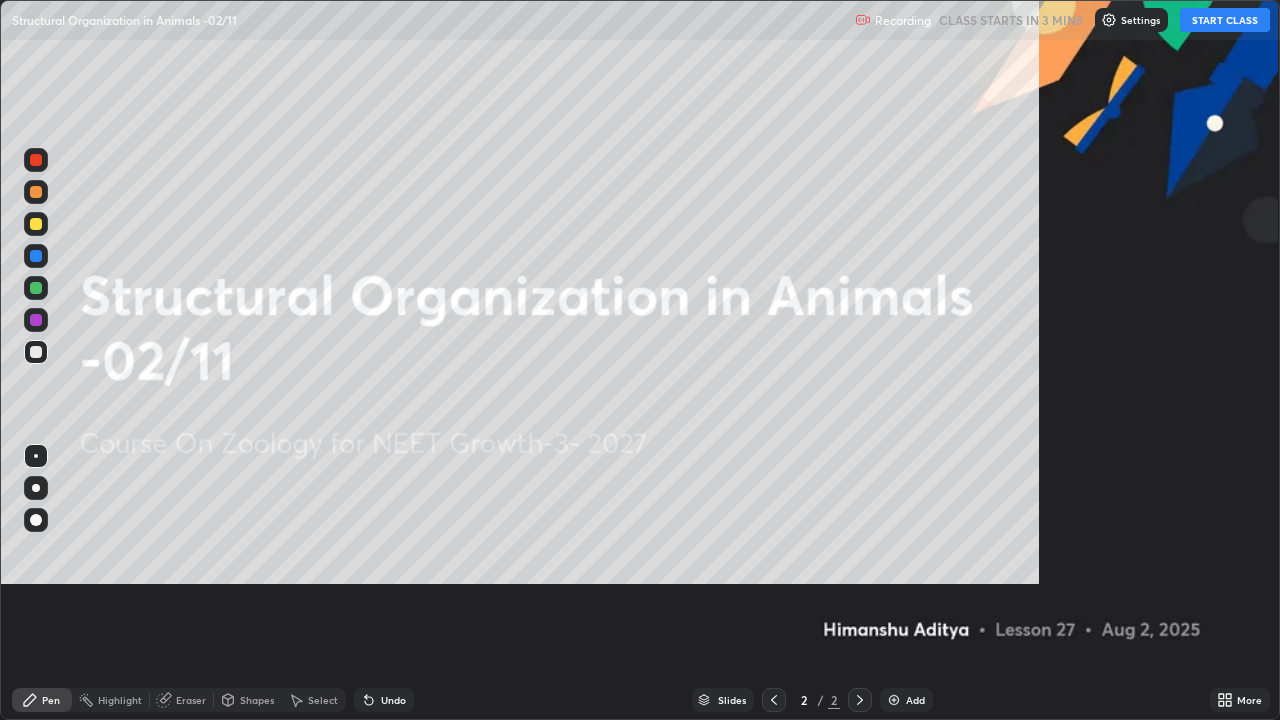 scroll, scrollTop: 99280, scrollLeft: 98720, axis: both 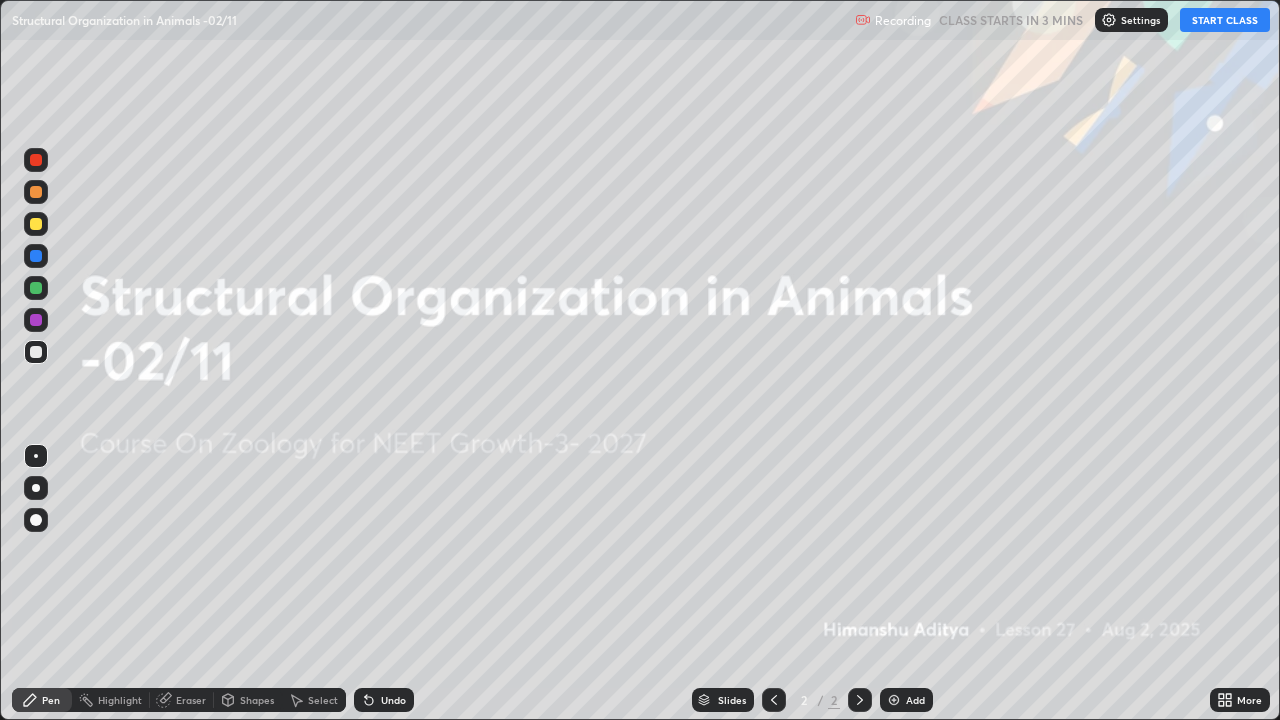 click at bounding box center (1109, 20) 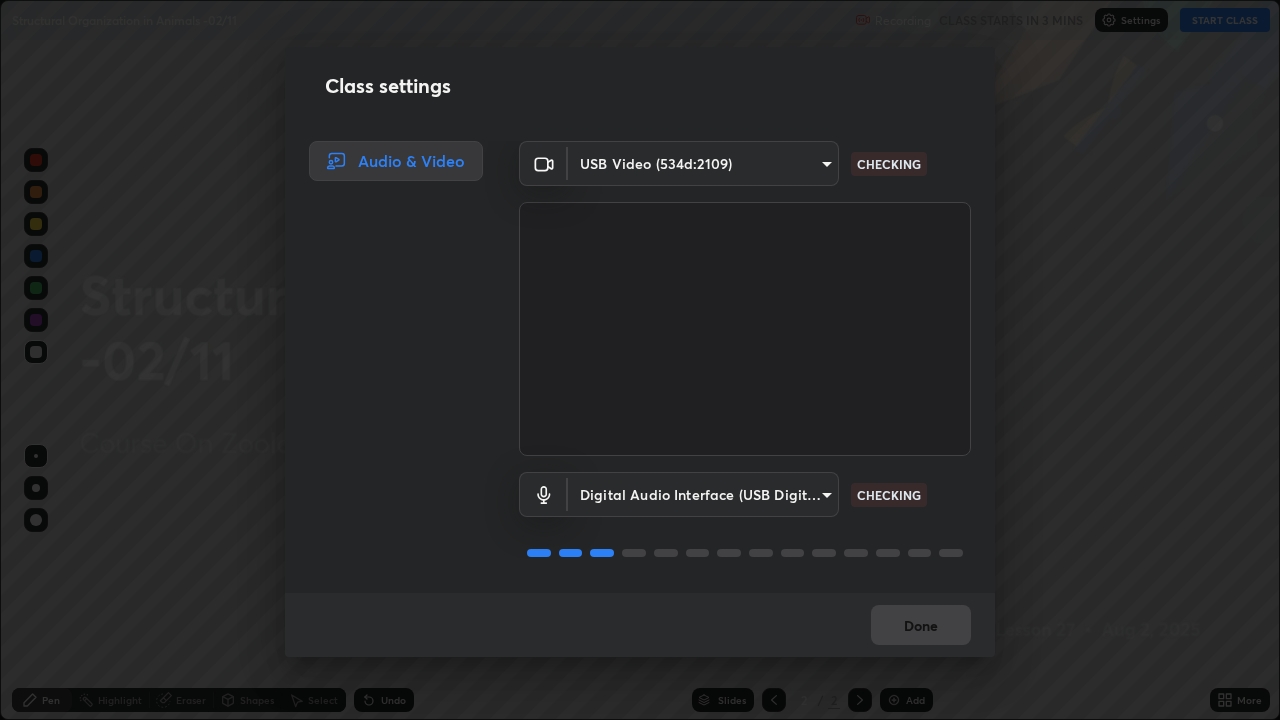 scroll, scrollTop: 2, scrollLeft: 0, axis: vertical 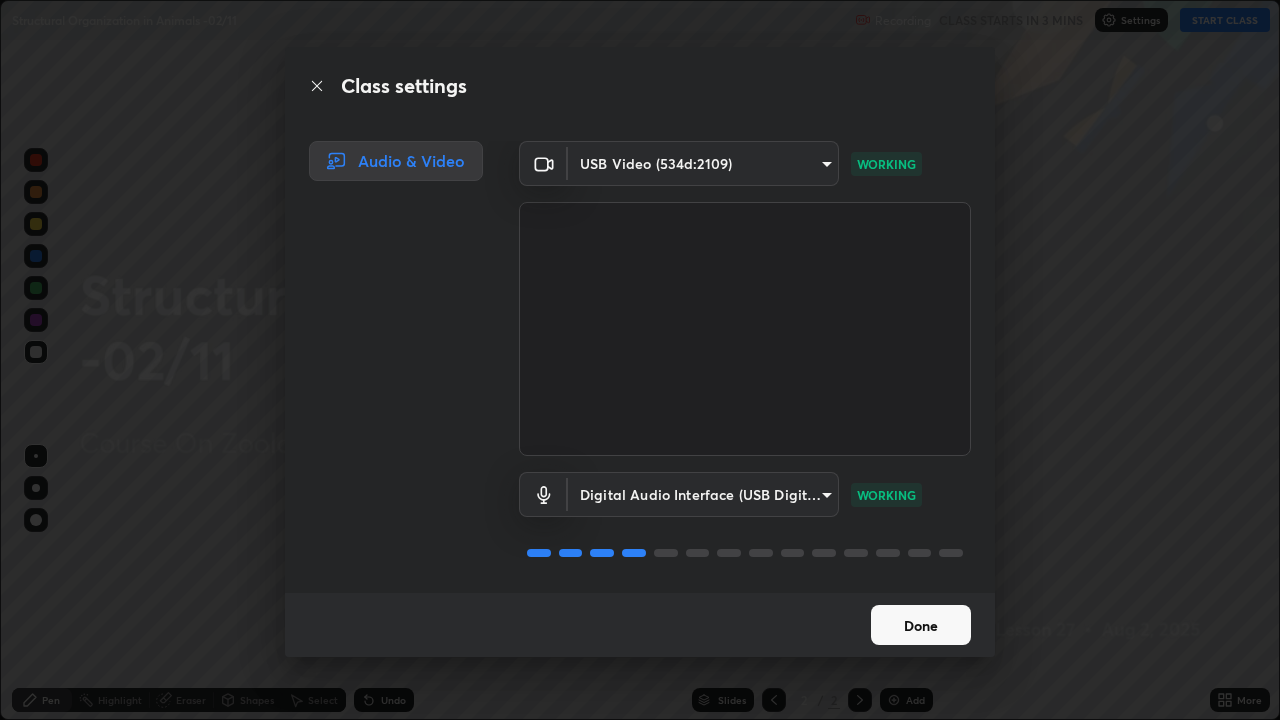 click on "Done" at bounding box center (921, 625) 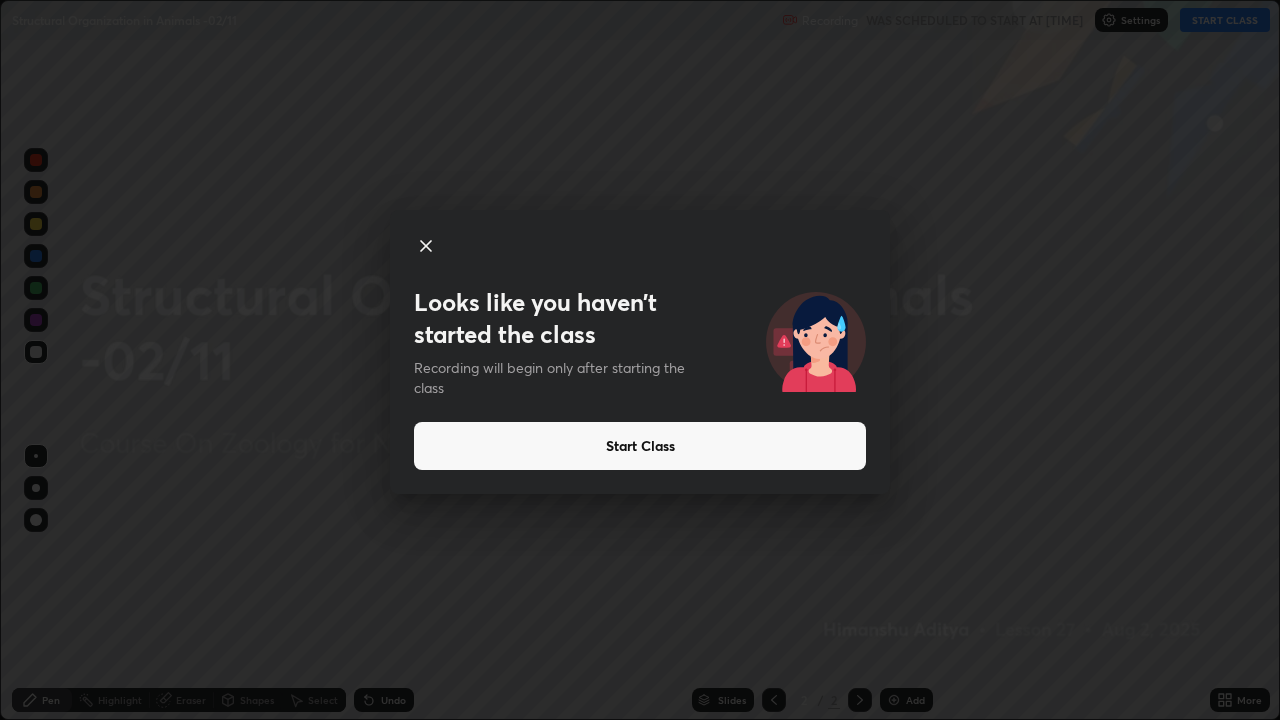 click on "Start Class" at bounding box center [640, 446] 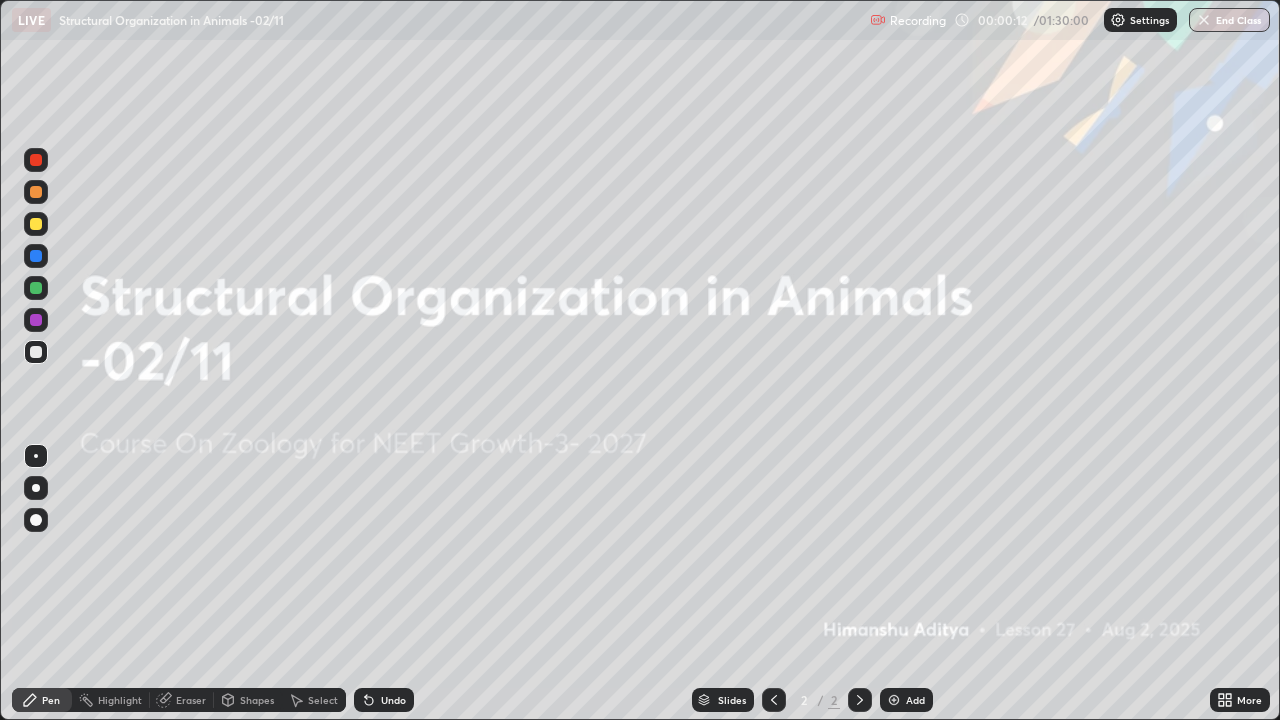 click 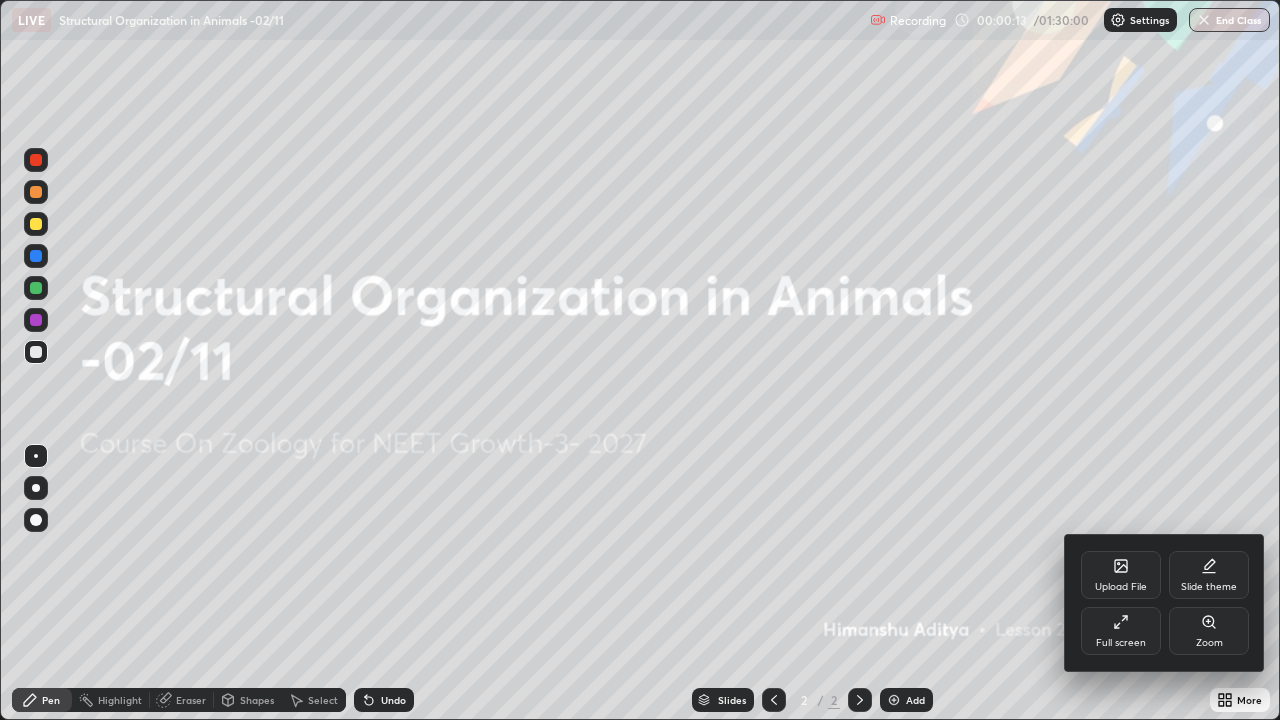 click on "Upload File" at bounding box center (1121, 575) 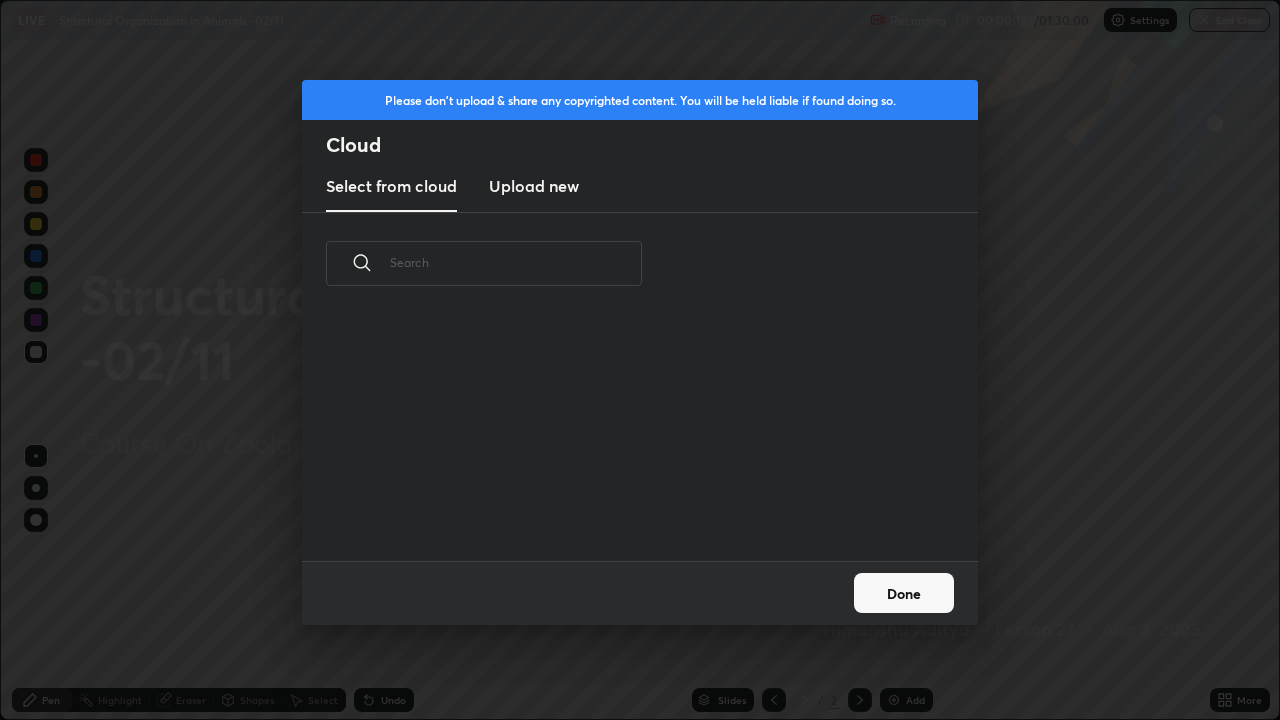 scroll, scrollTop: 7, scrollLeft: 11, axis: both 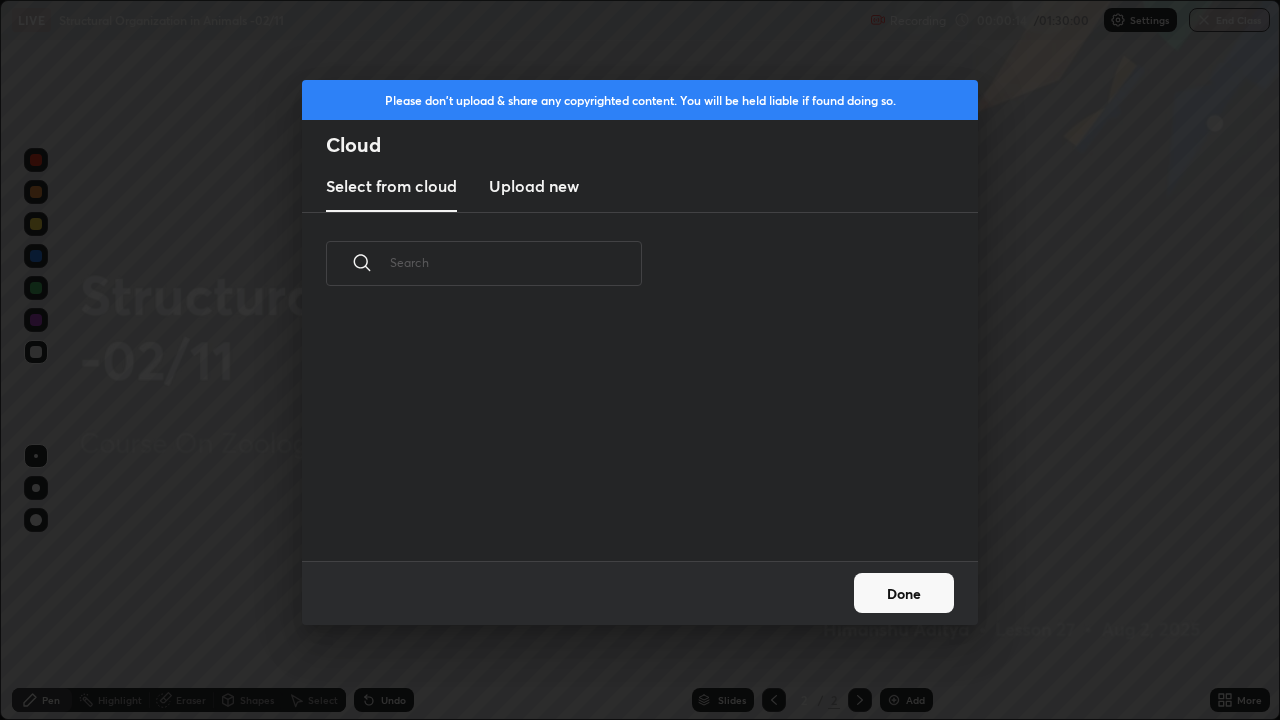 click on "Upload new" at bounding box center [534, 187] 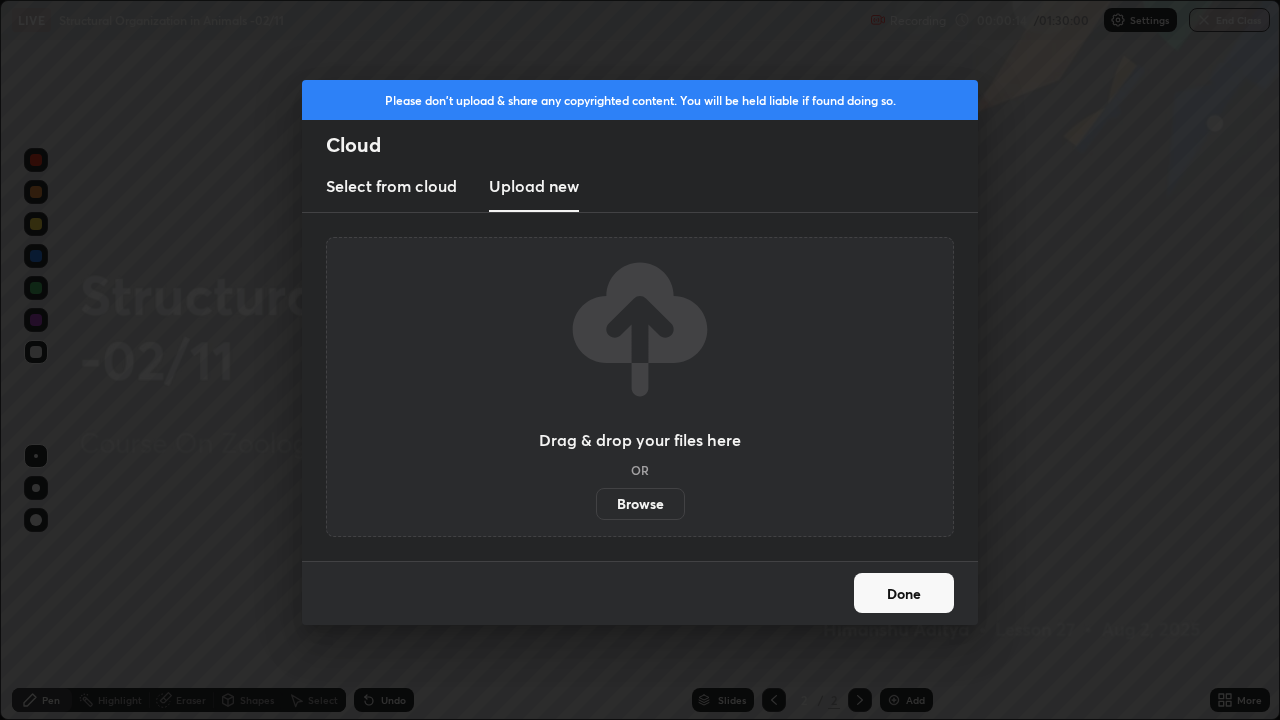 click on "Browse" at bounding box center (640, 504) 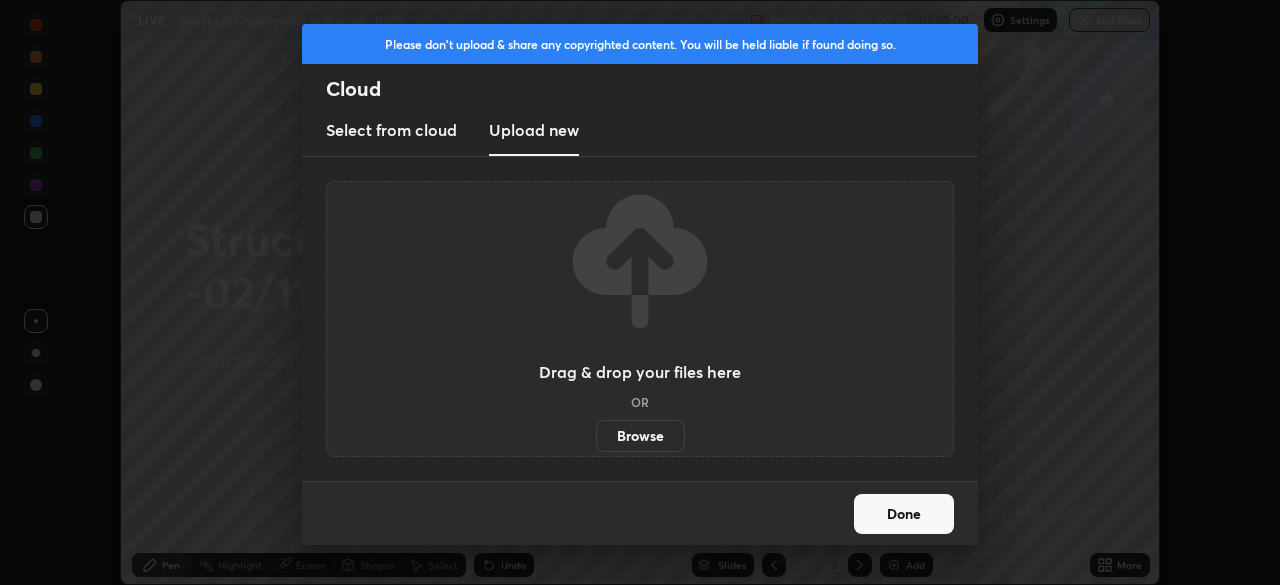 scroll, scrollTop: 585, scrollLeft: 1280, axis: both 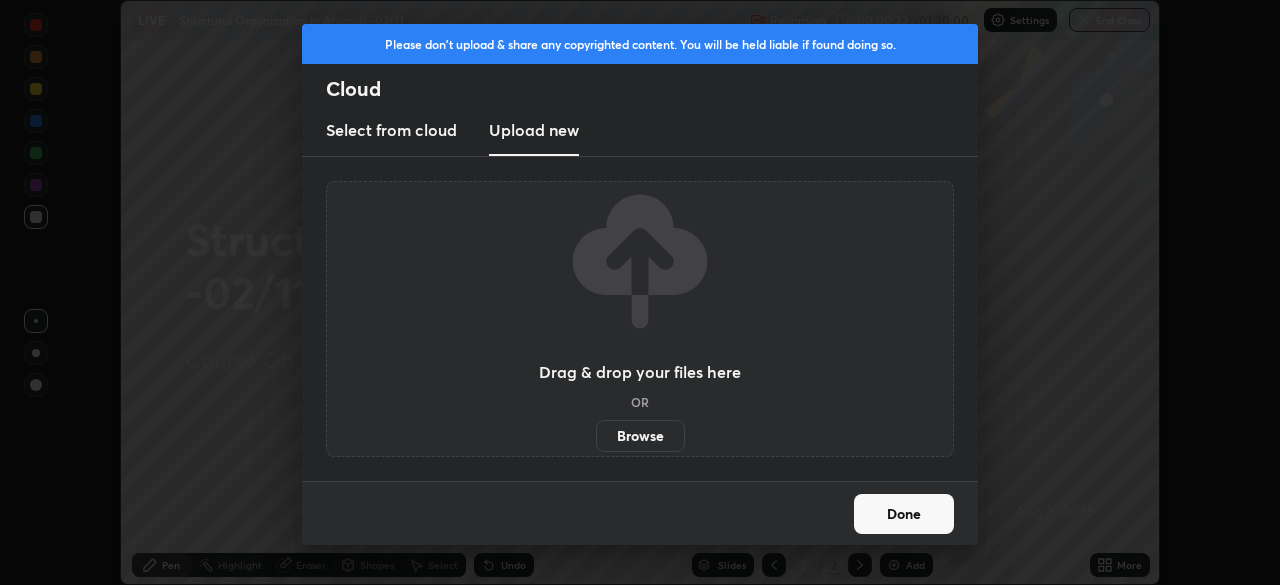 click on "Browse" at bounding box center [640, 436] 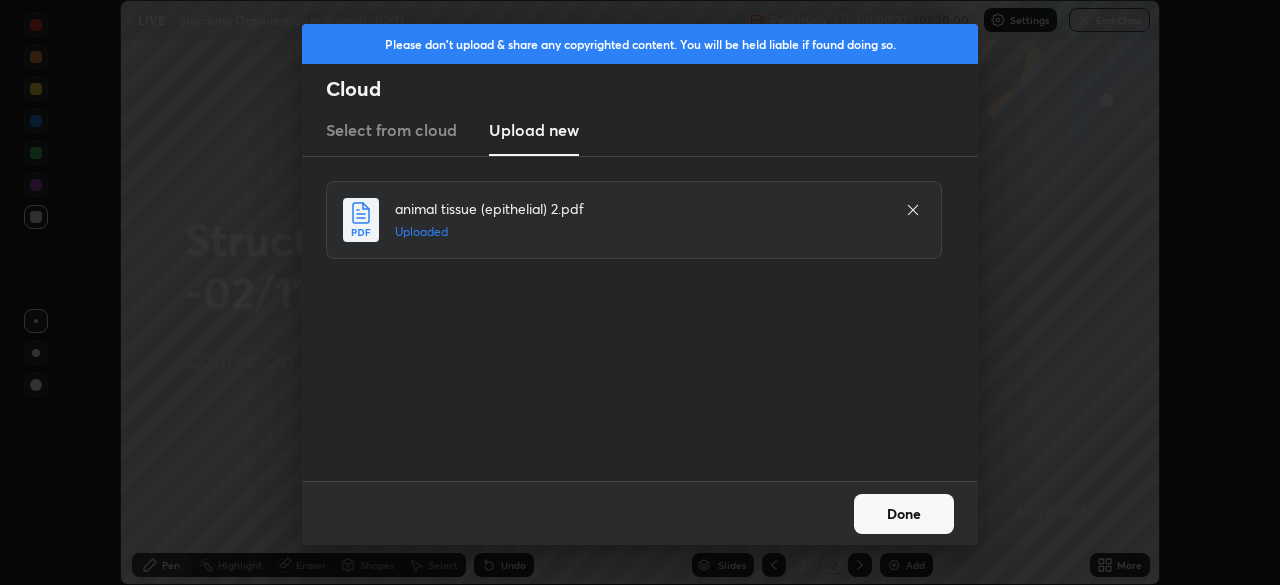 click on "Done" at bounding box center [904, 514] 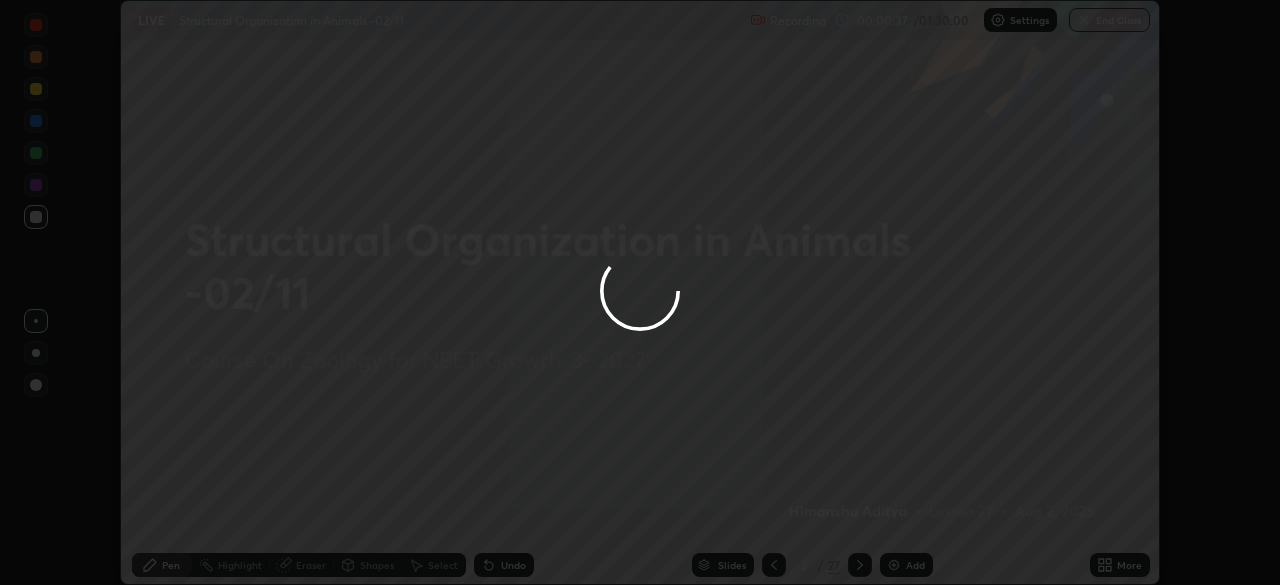 click on "More" at bounding box center [1129, 565] 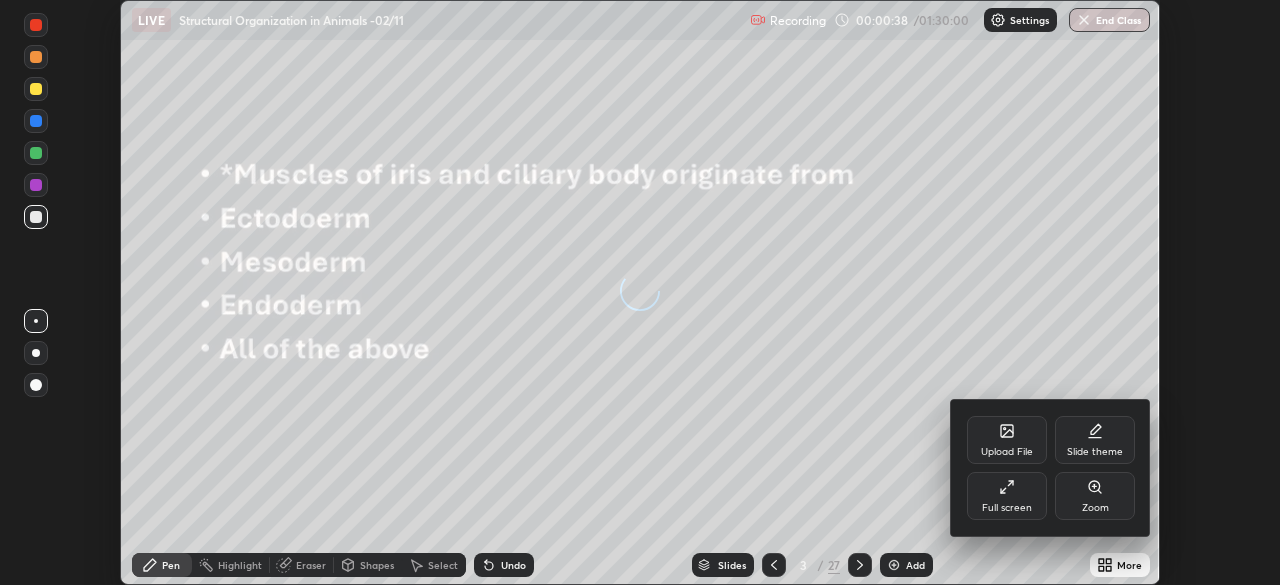 click on "Full screen" at bounding box center [1007, 508] 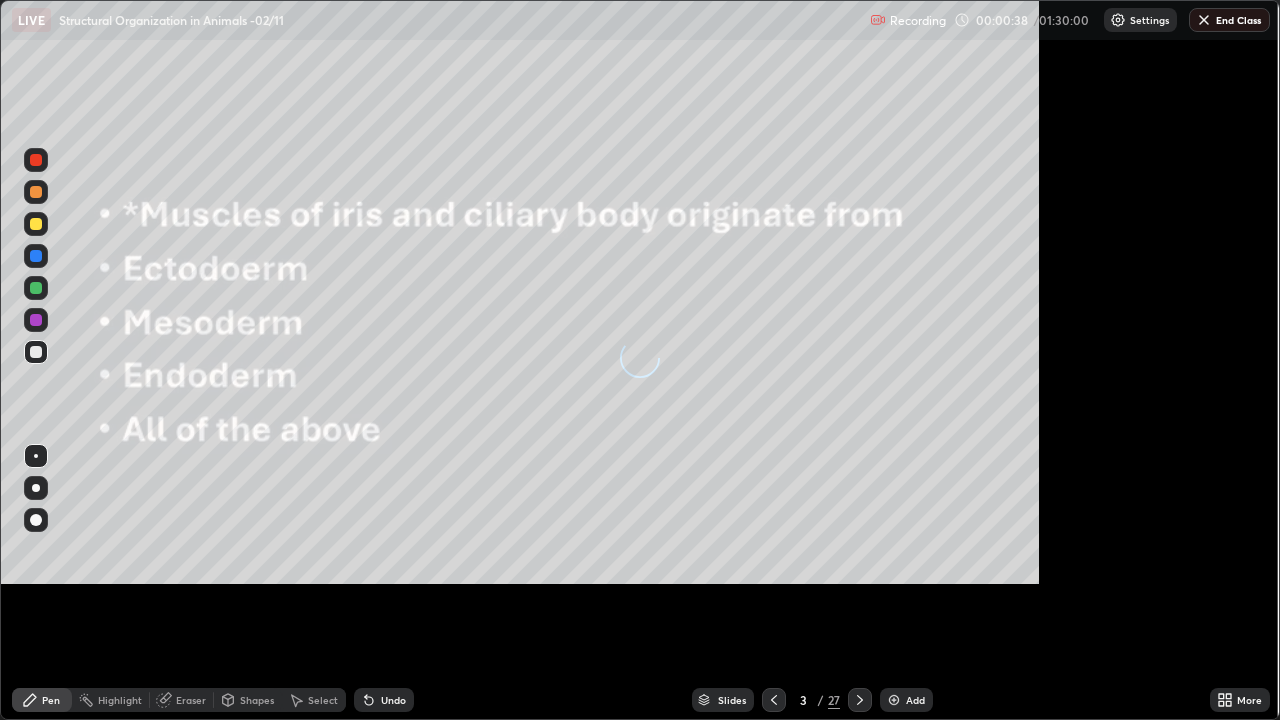 scroll, scrollTop: 99280, scrollLeft: 98720, axis: both 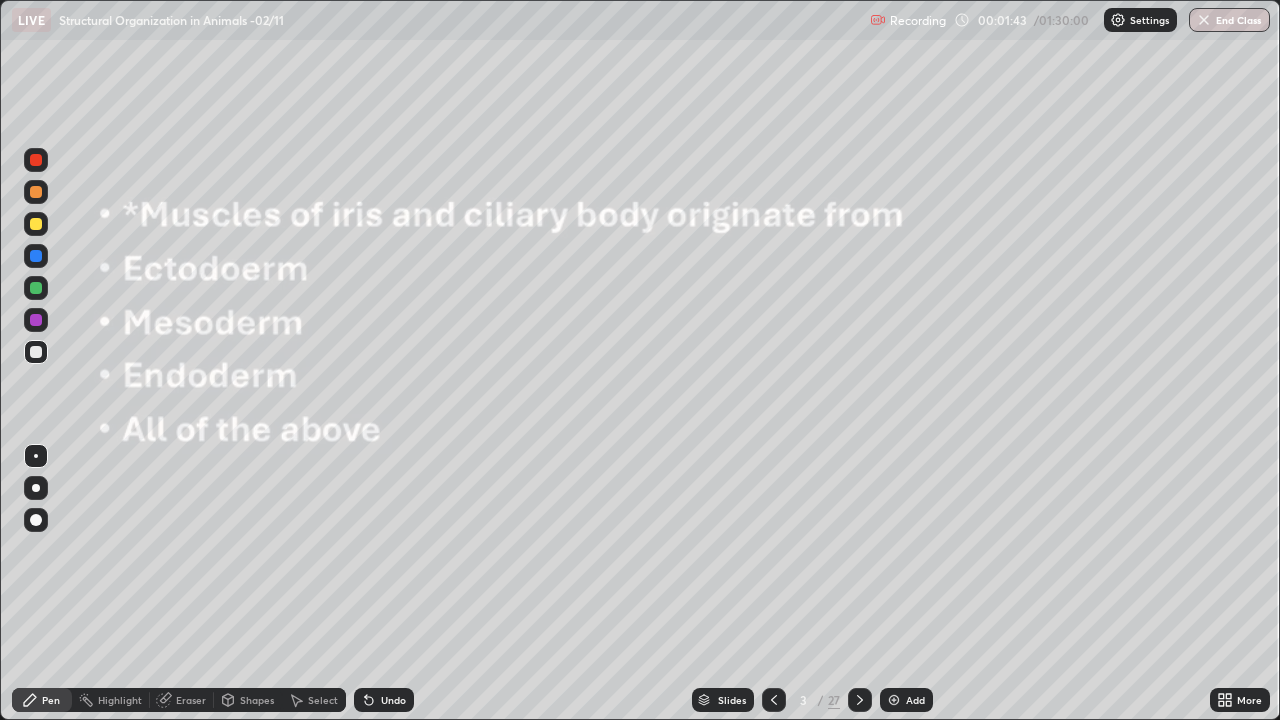 click 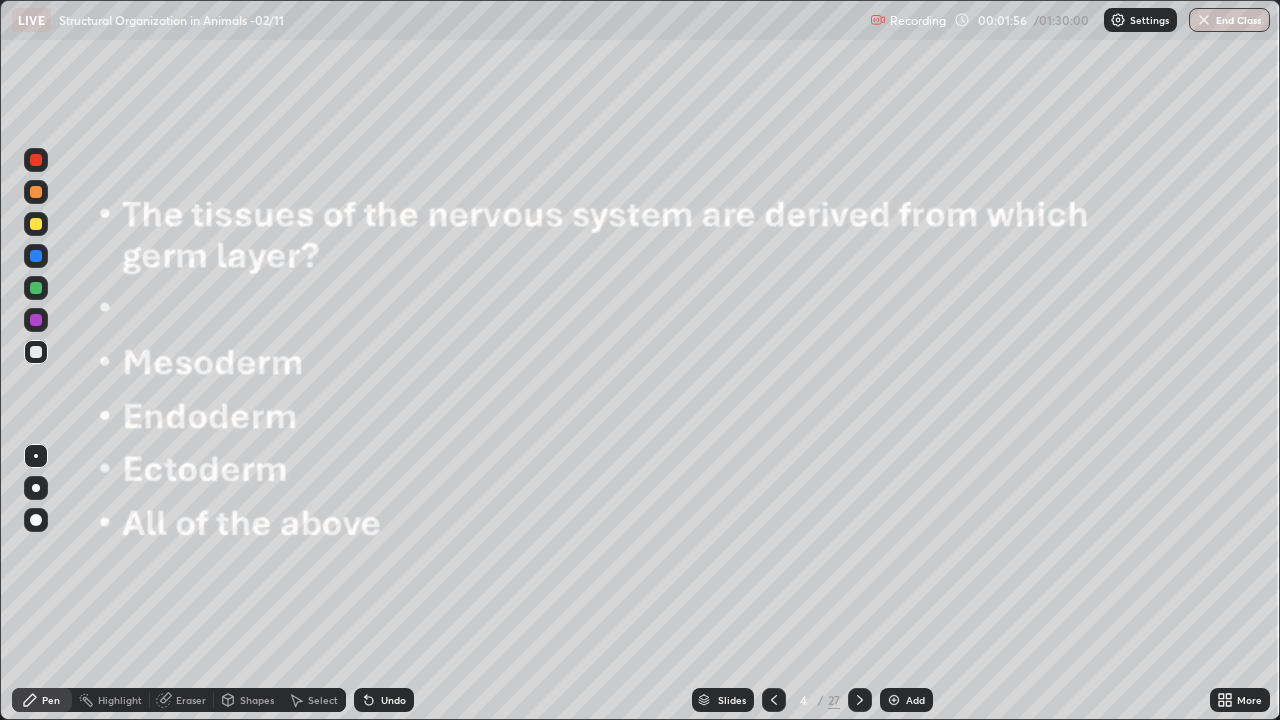 click 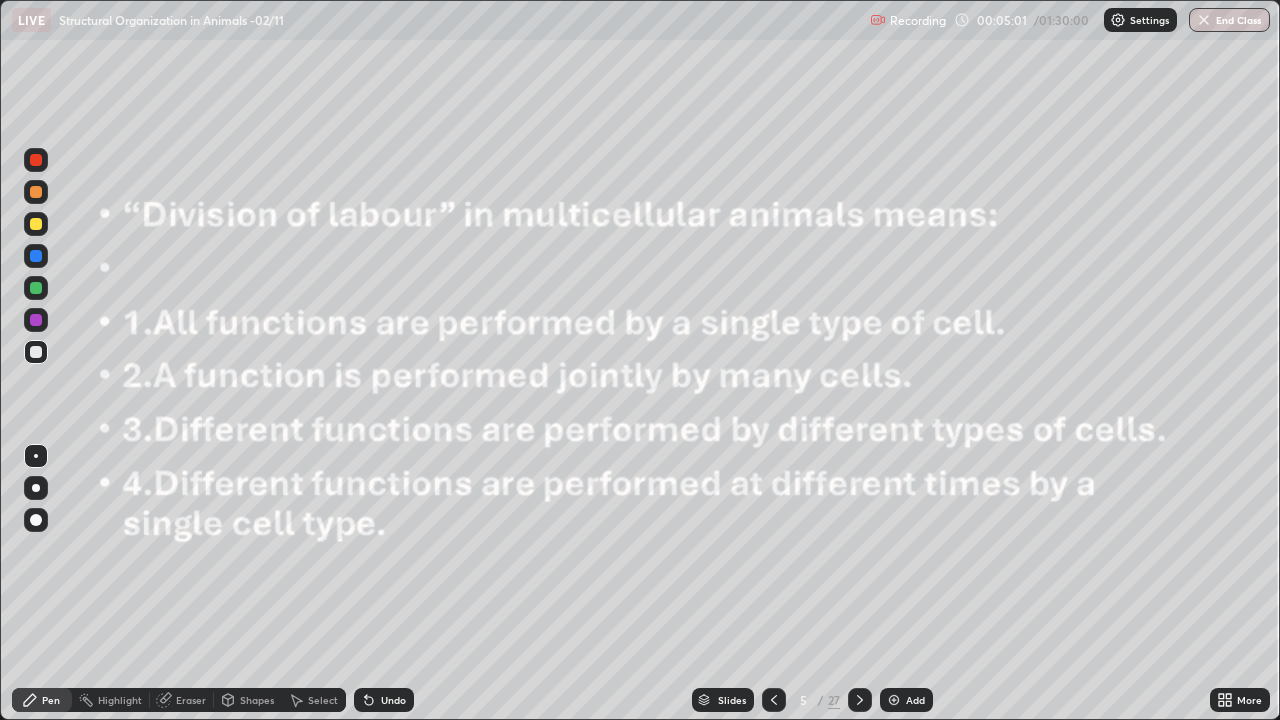 click 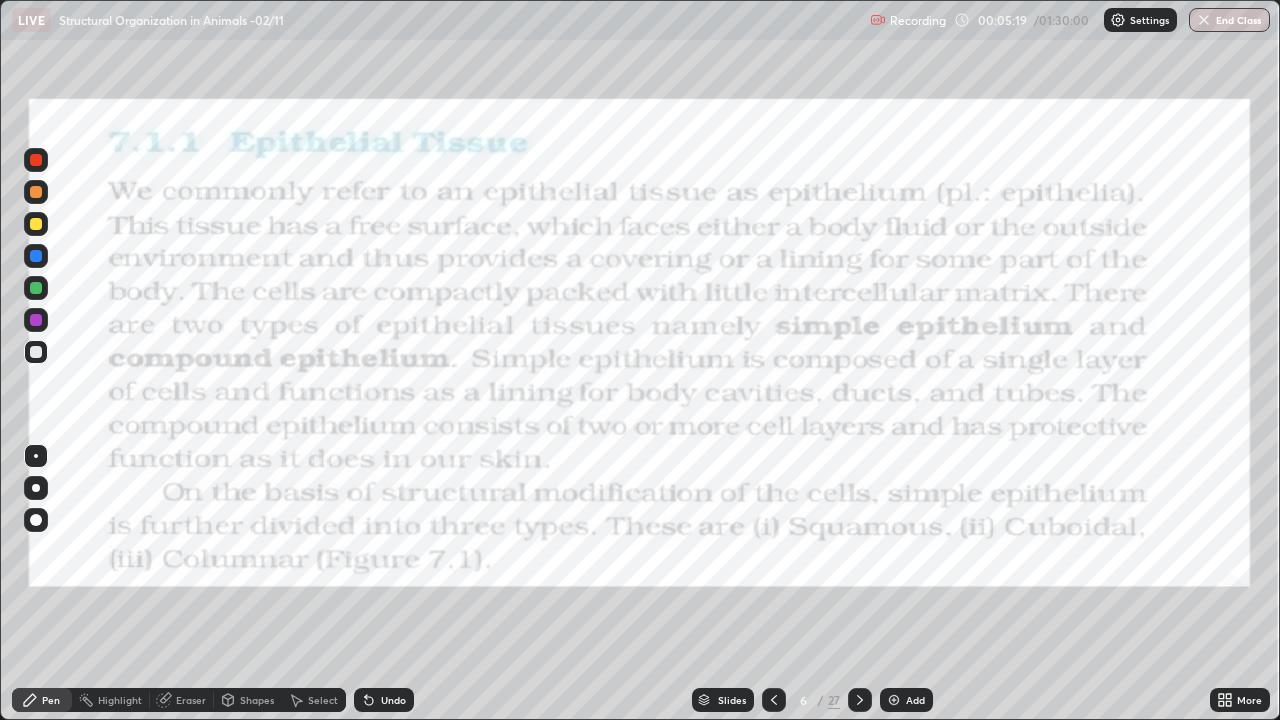 click 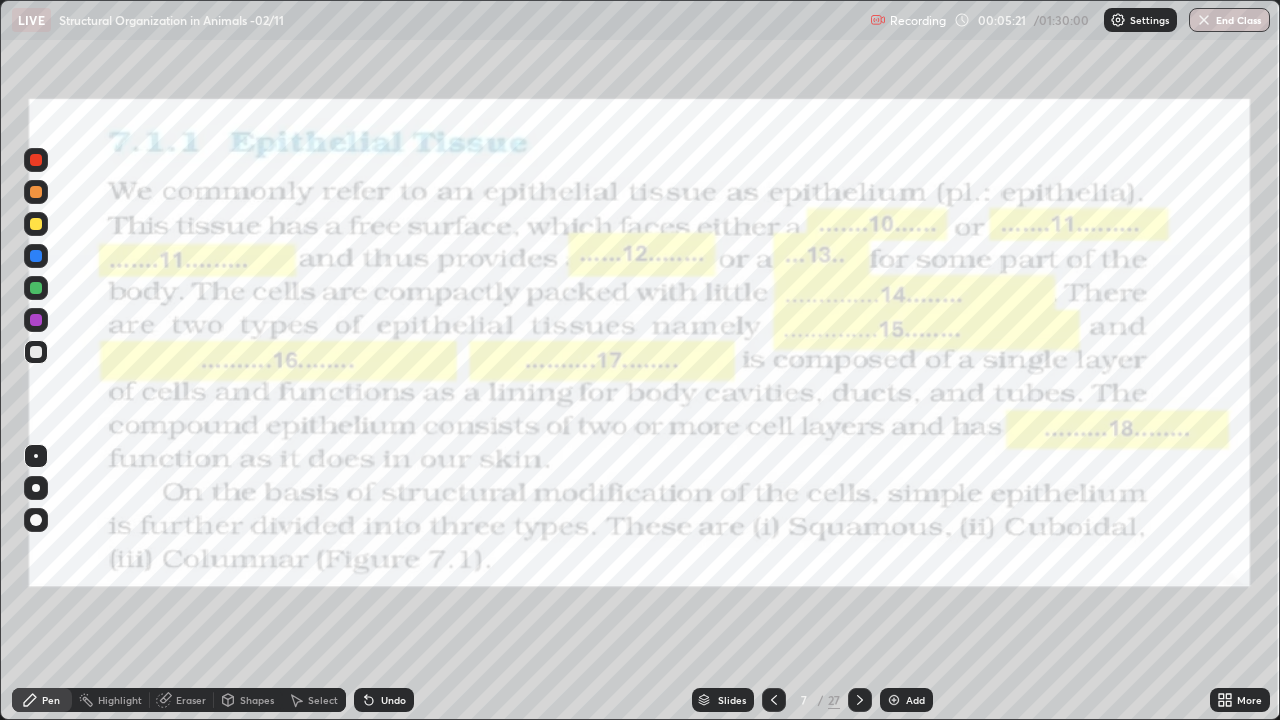 click 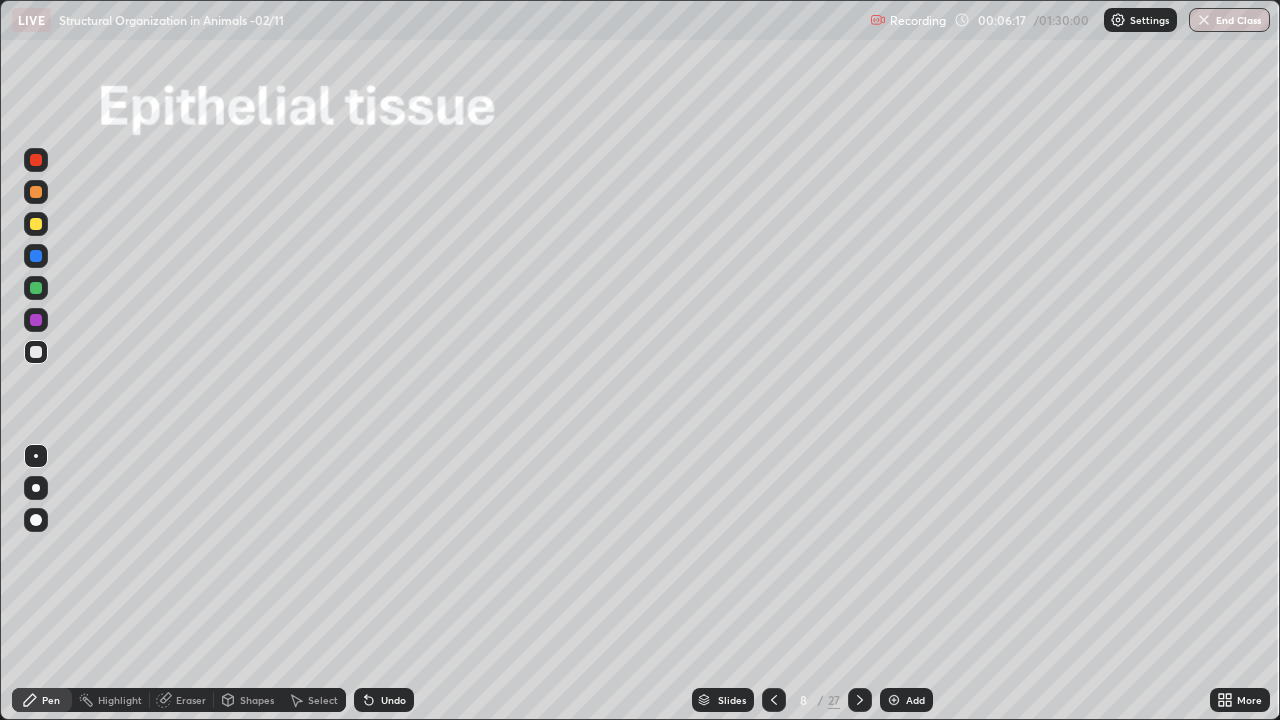 click 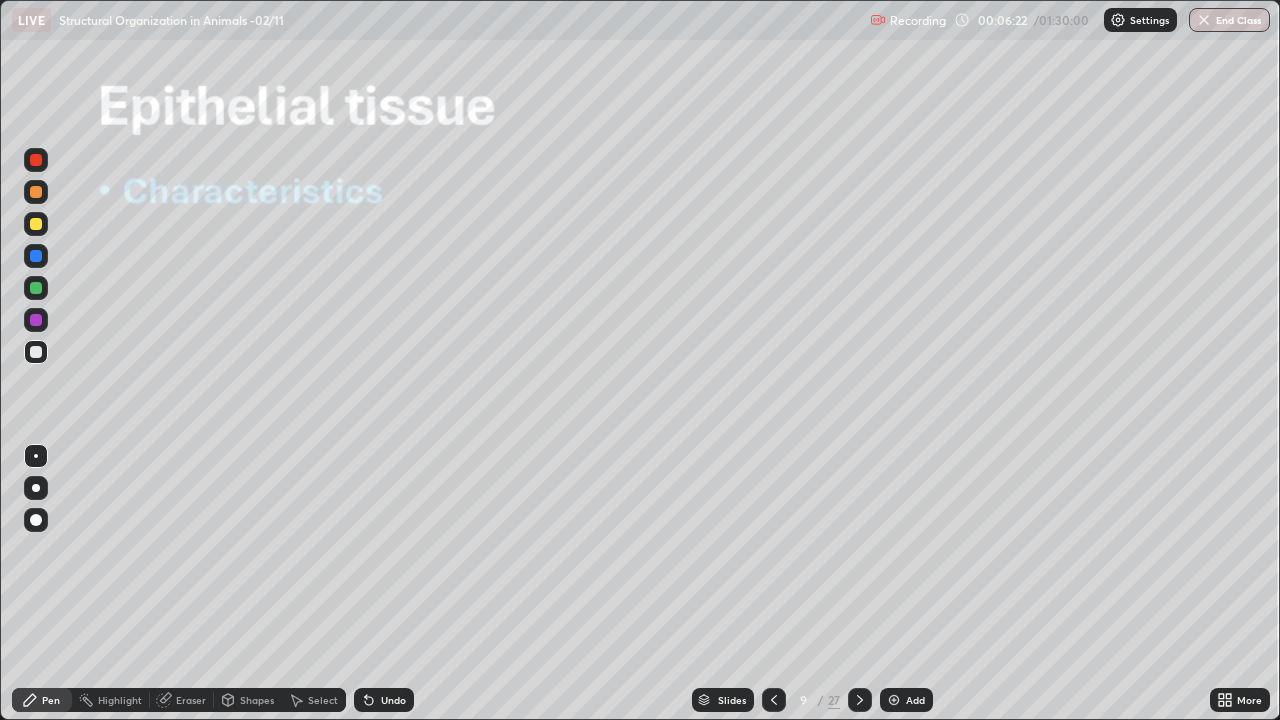 click at bounding box center (36, 256) 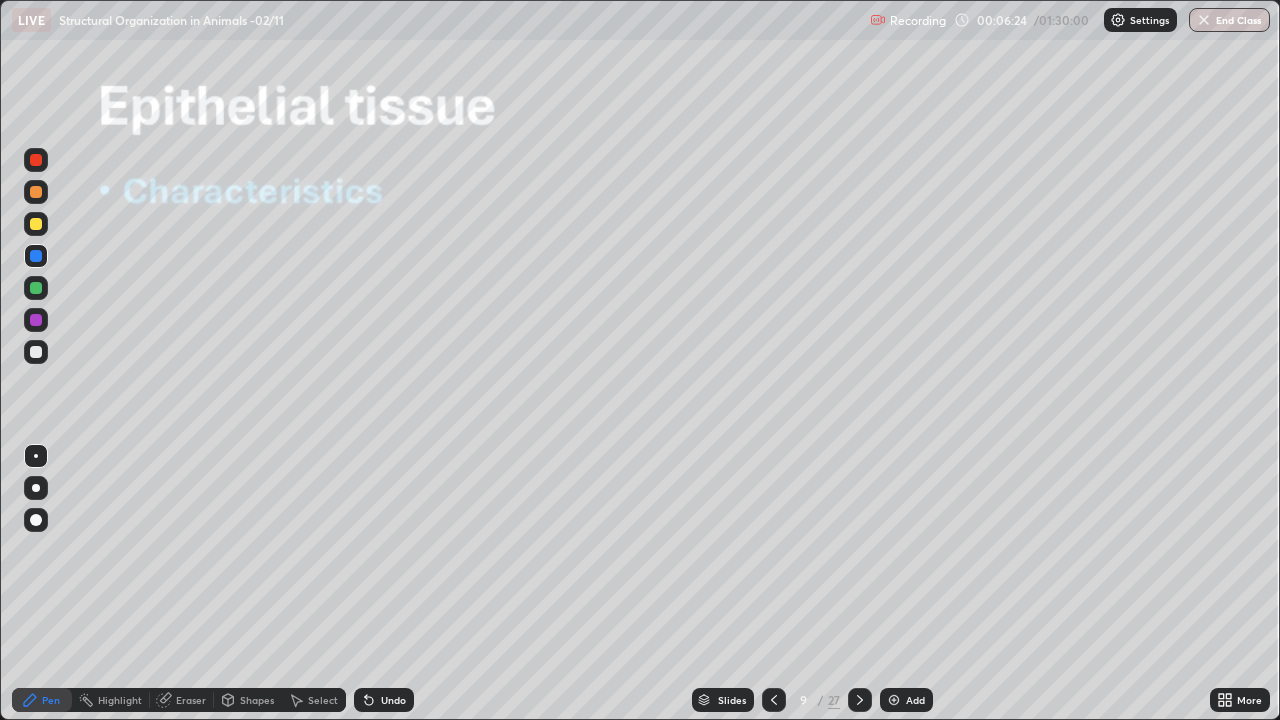 click 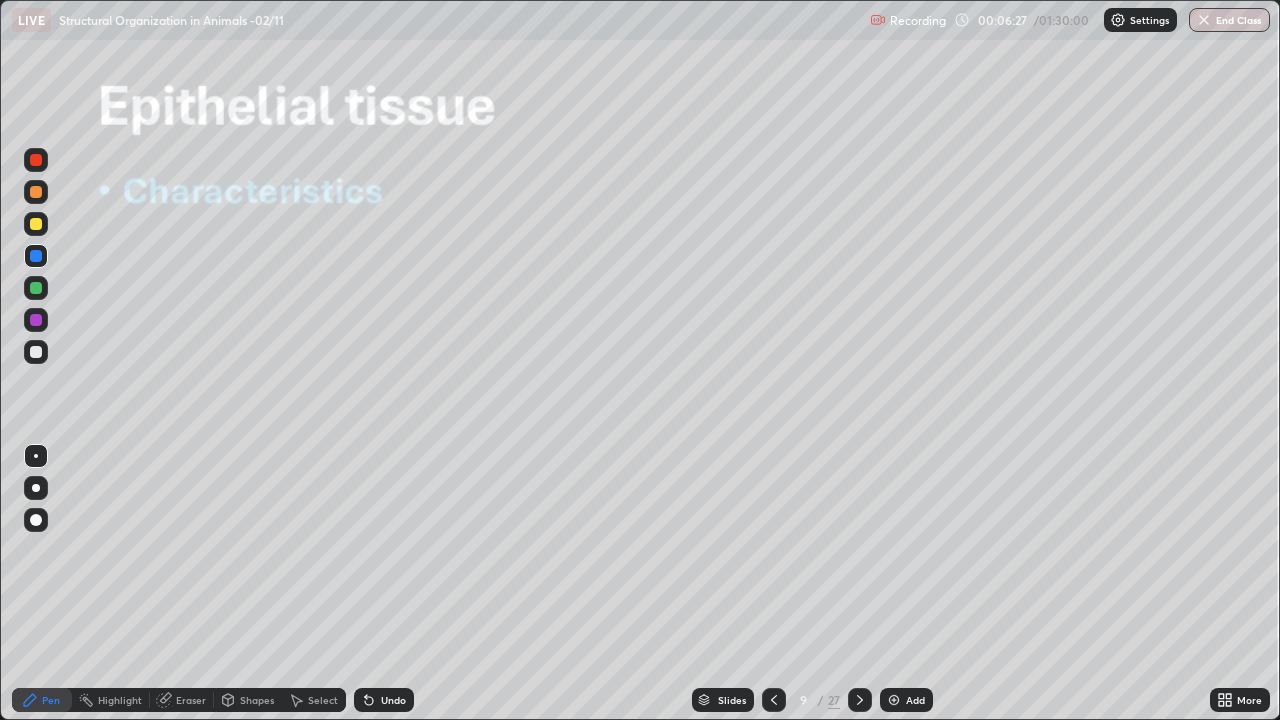 click at bounding box center (36, 256) 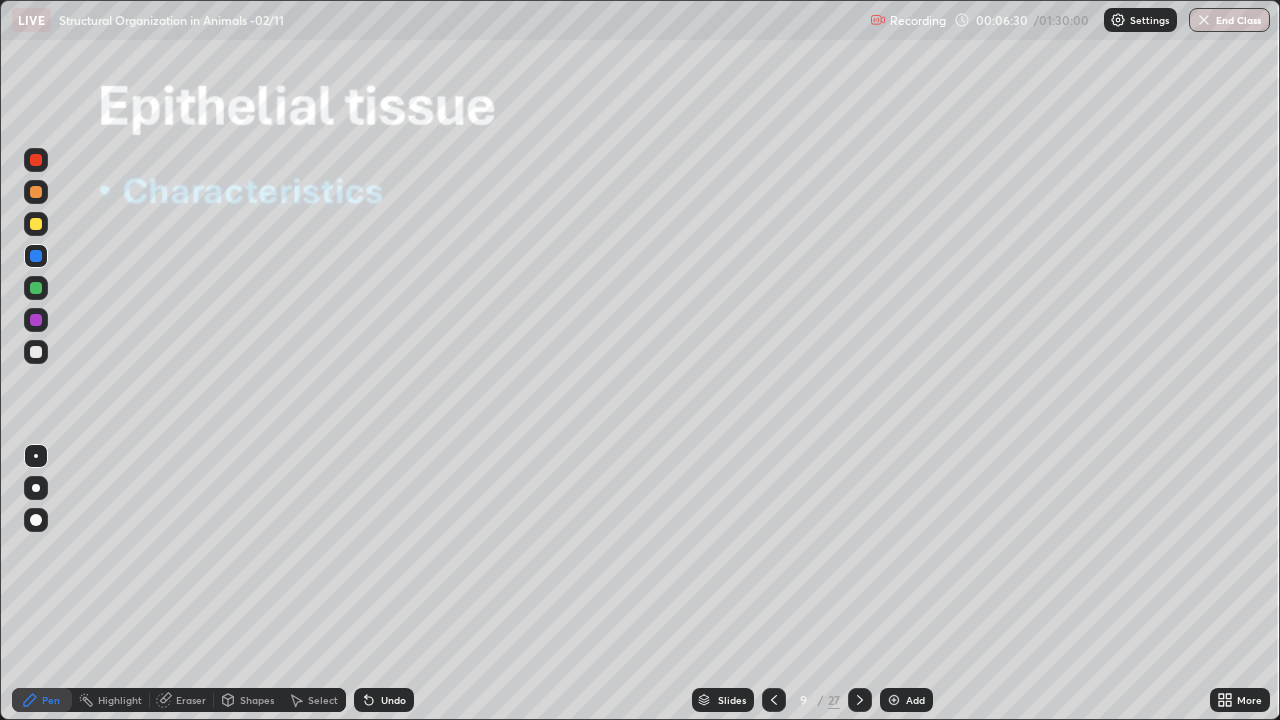 click on "Undo" at bounding box center [393, 700] 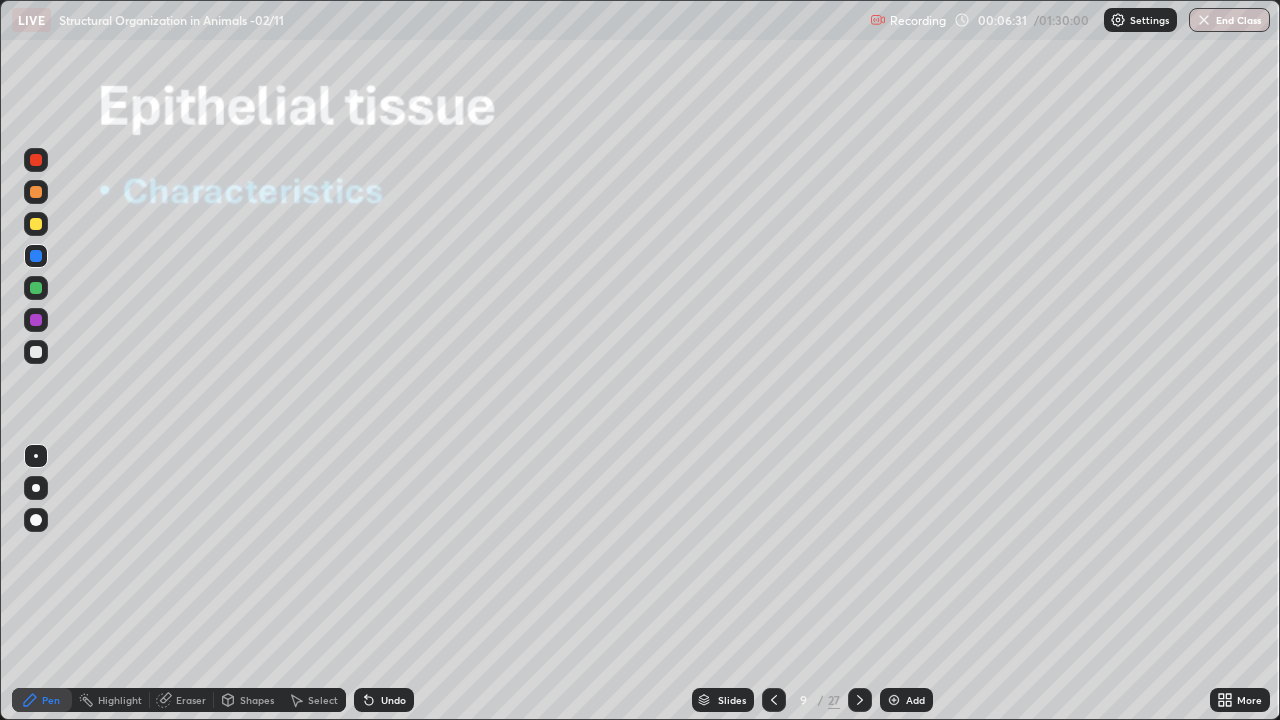 click at bounding box center [36, 520] 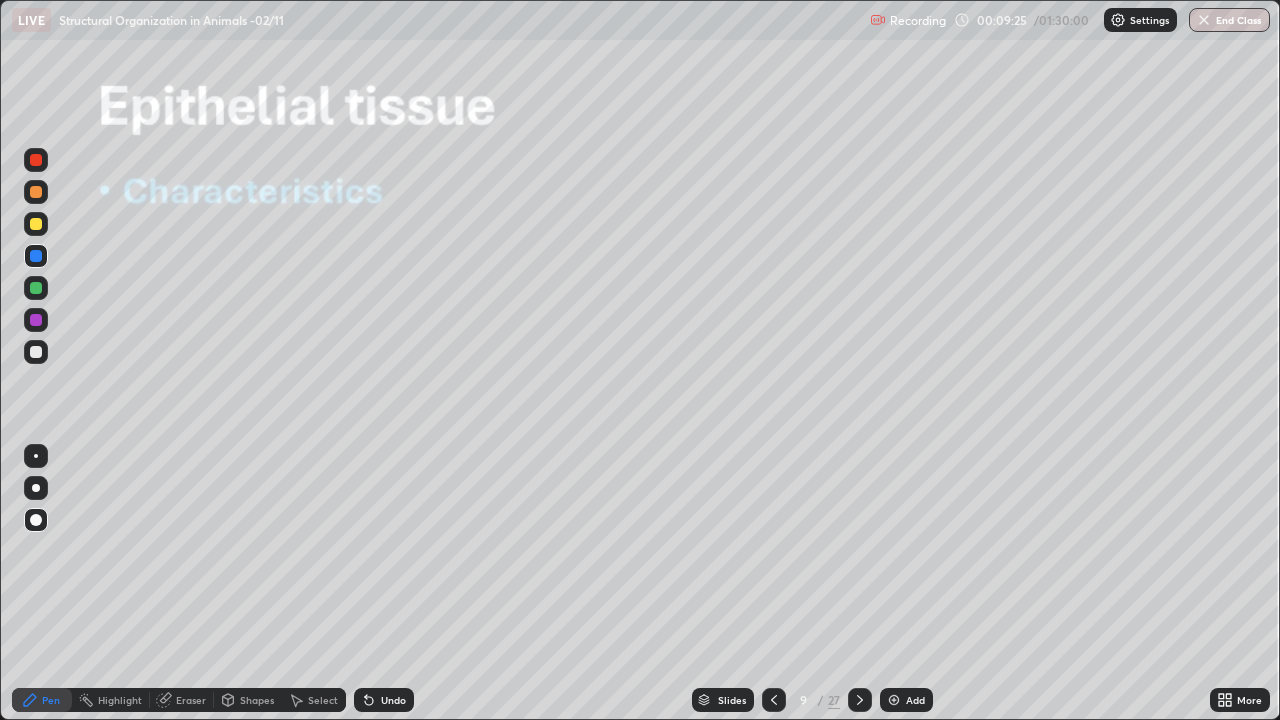 click 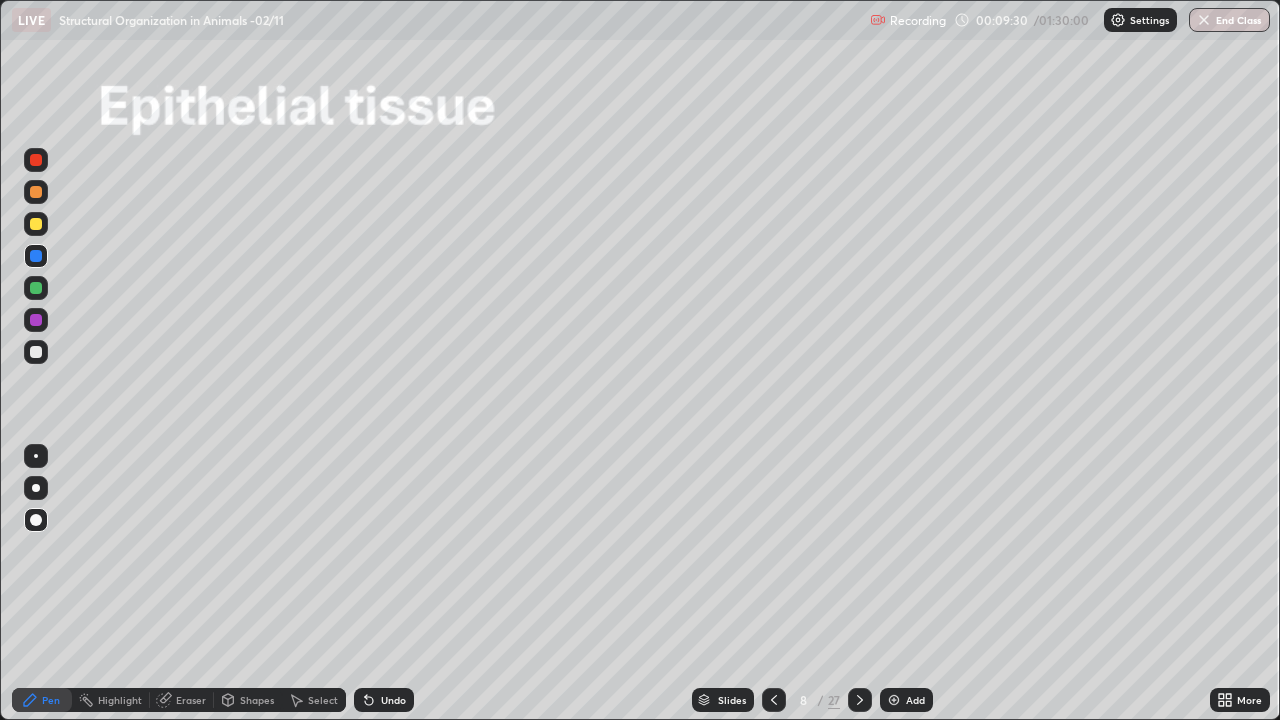 click on "Shapes" at bounding box center [248, 700] 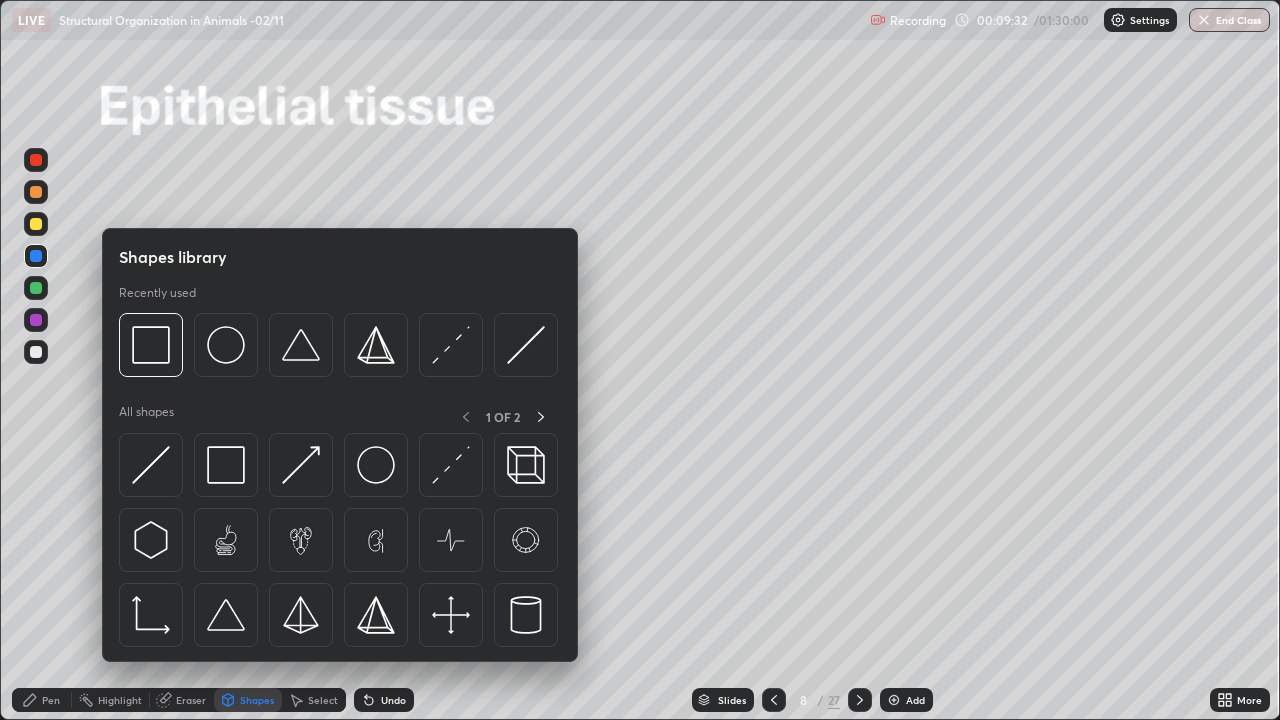 click at bounding box center (226, 465) 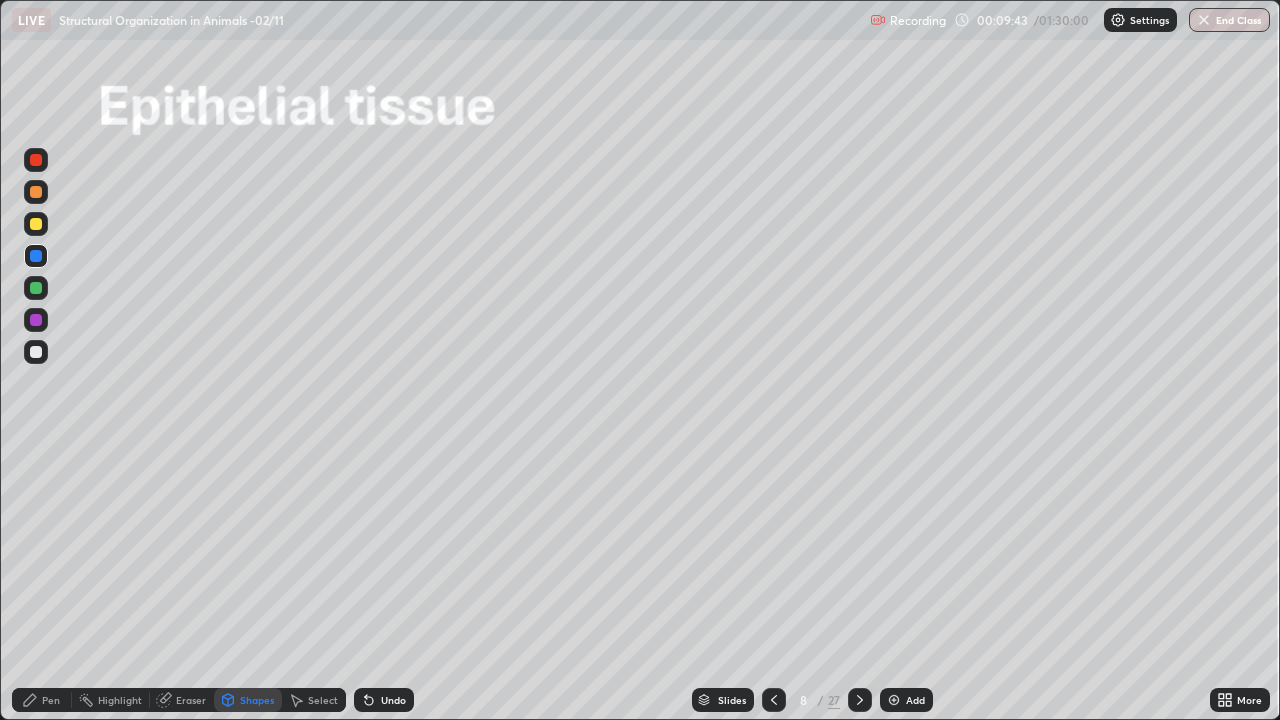 click on "Undo" at bounding box center [393, 700] 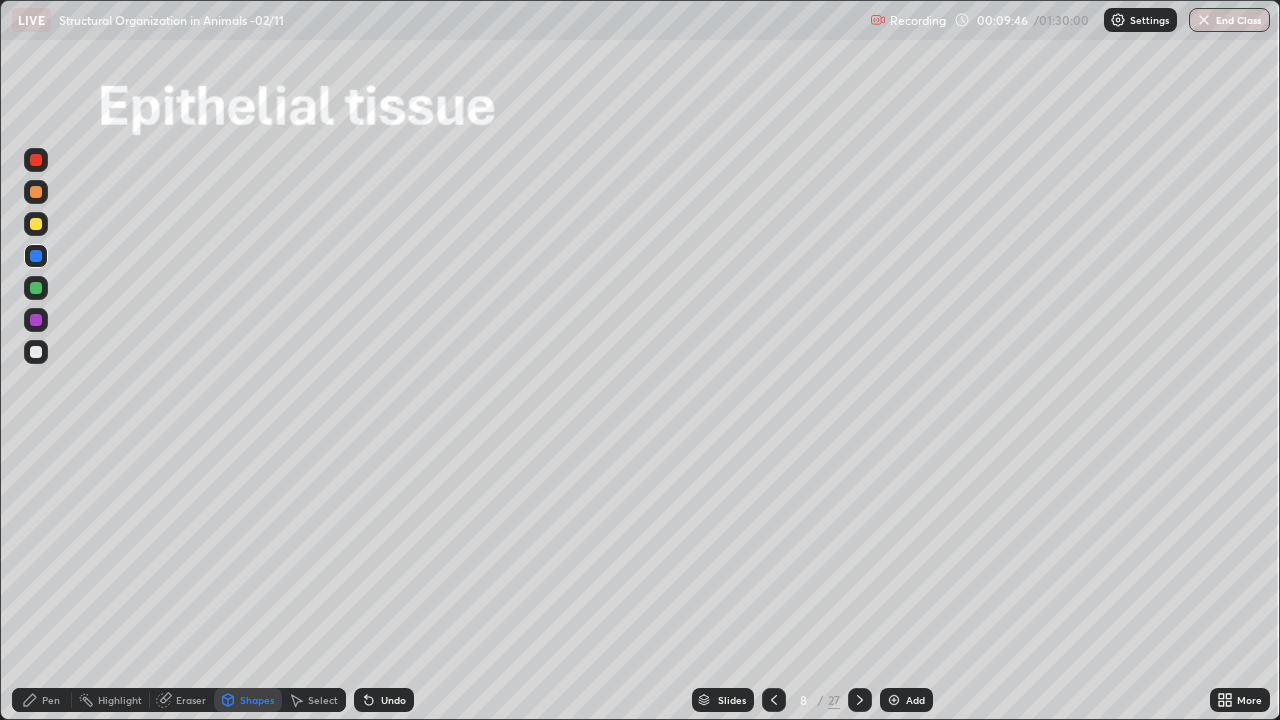 click on "Undo" at bounding box center [384, 700] 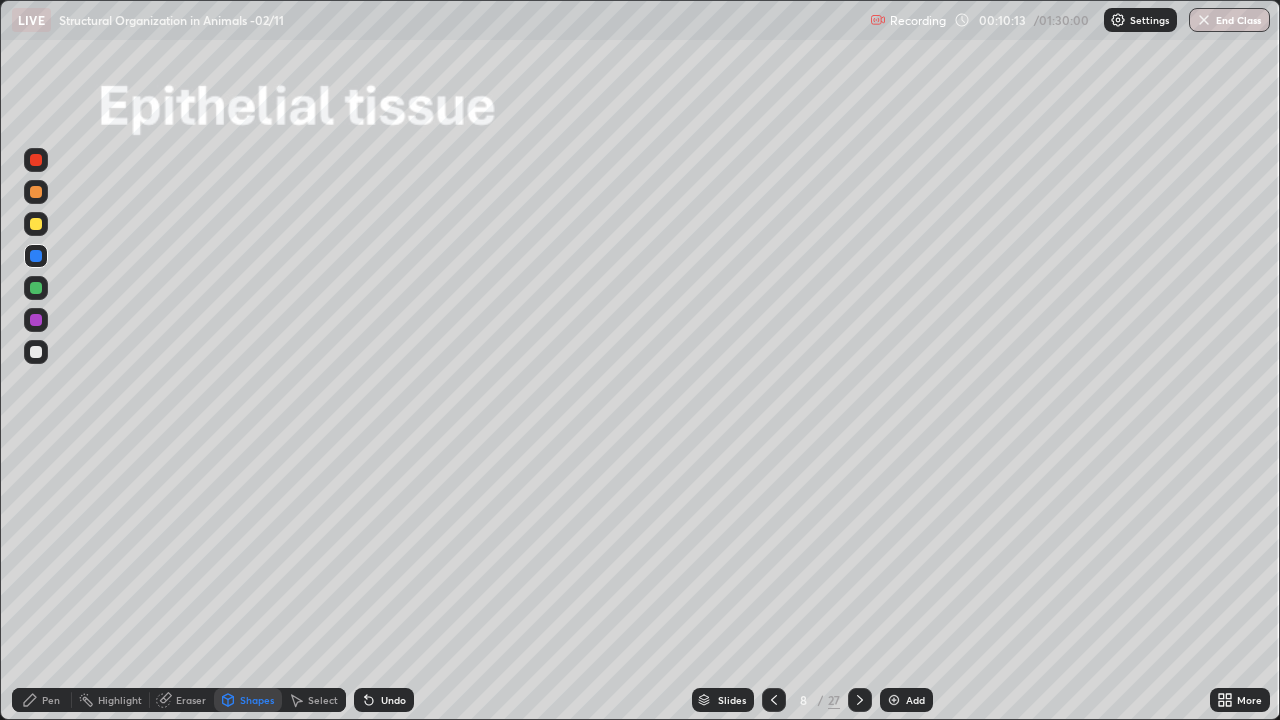 click at bounding box center (36, 256) 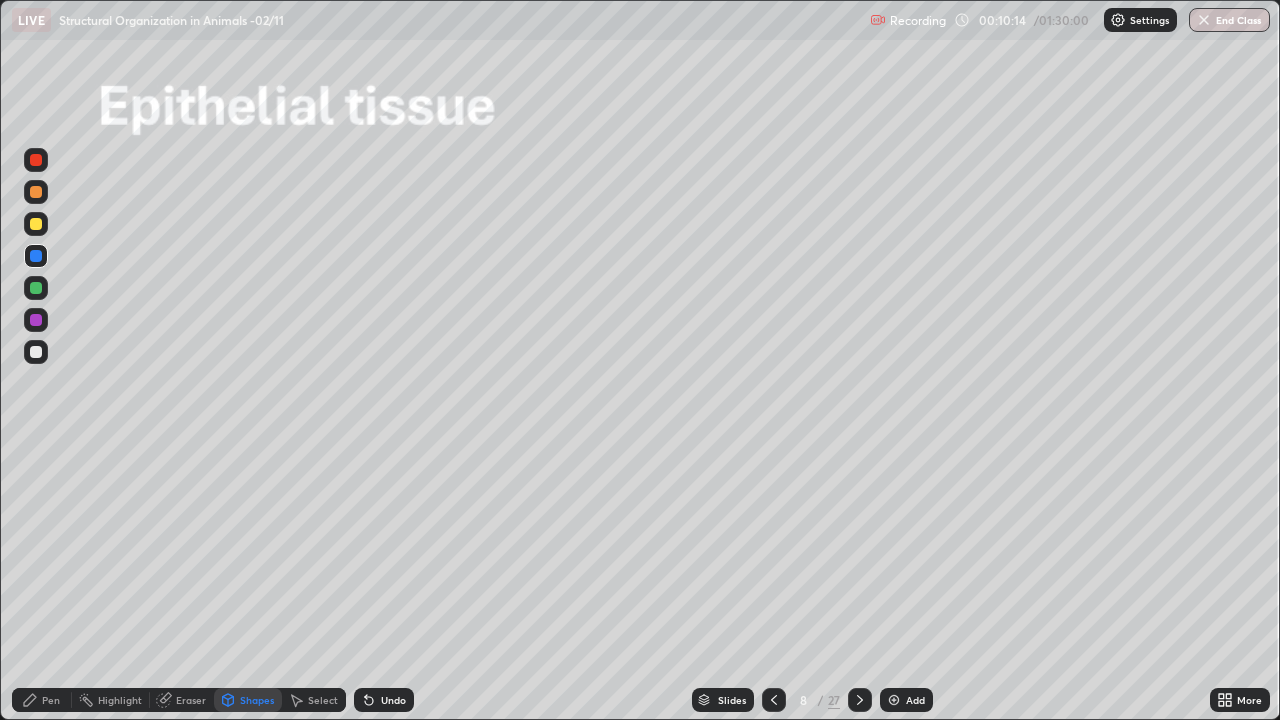 click on "Pen" at bounding box center [42, 700] 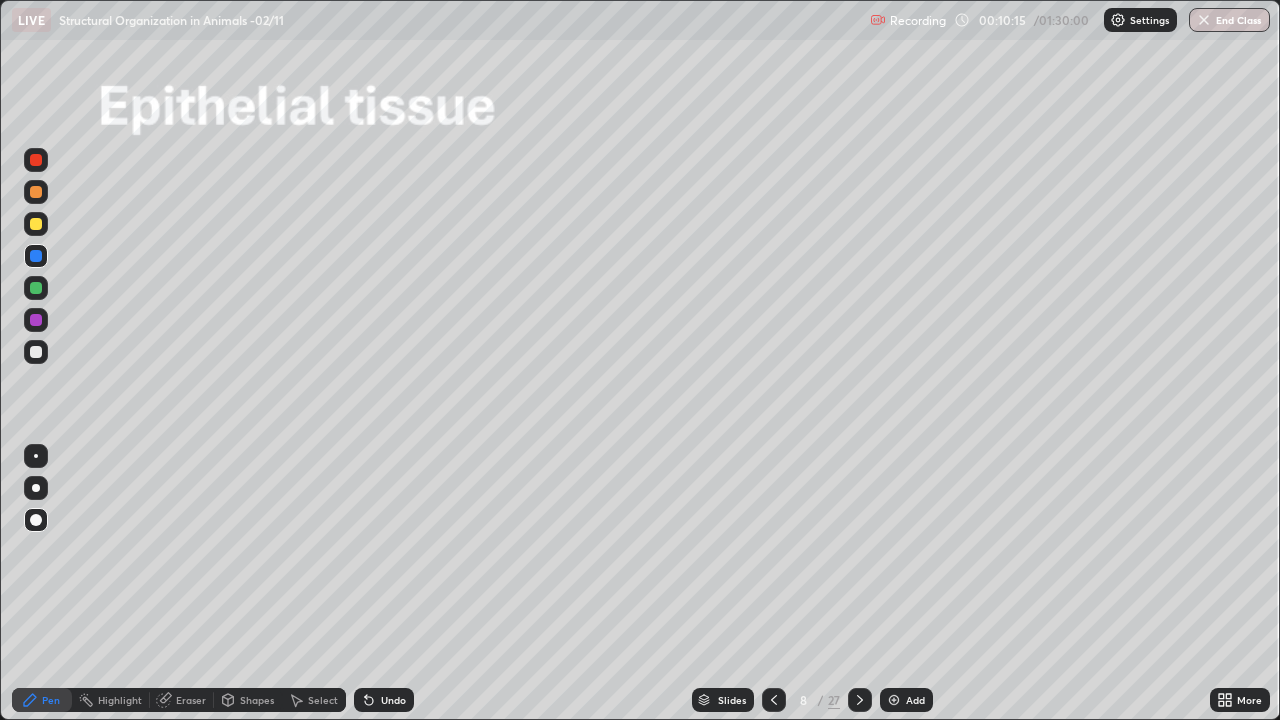 click at bounding box center [36, 520] 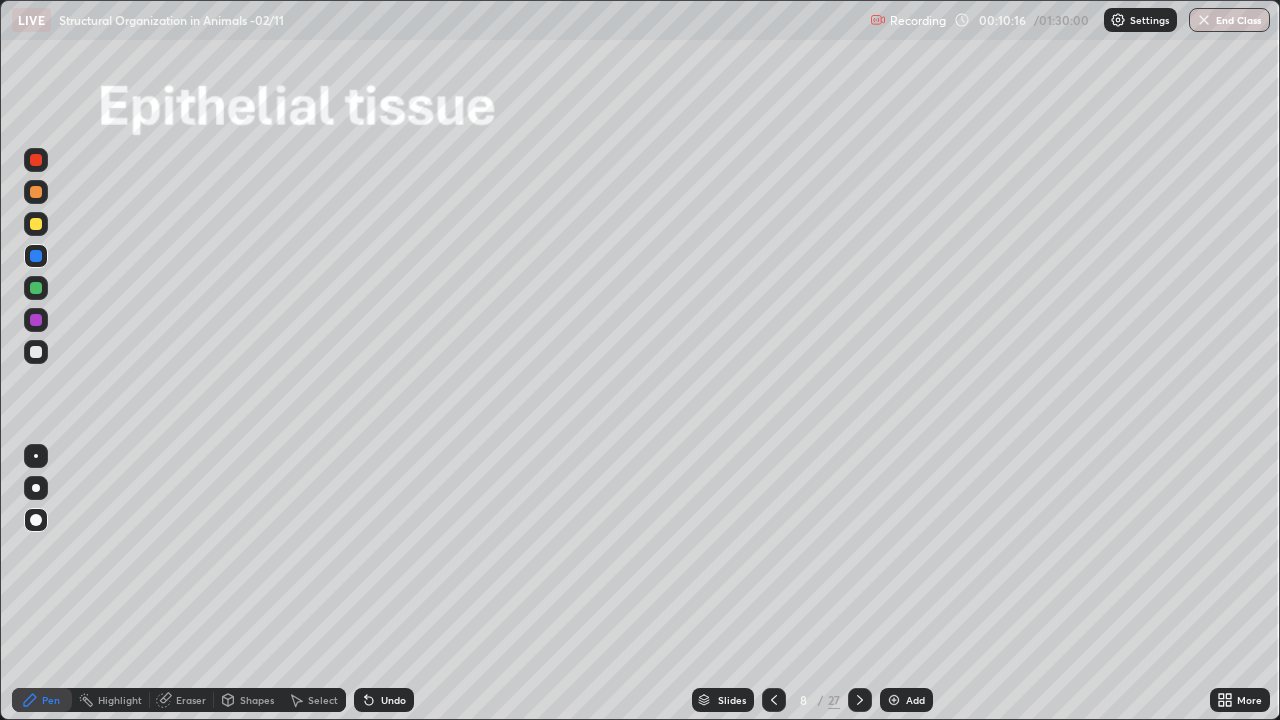 click on "Highlight" at bounding box center [120, 700] 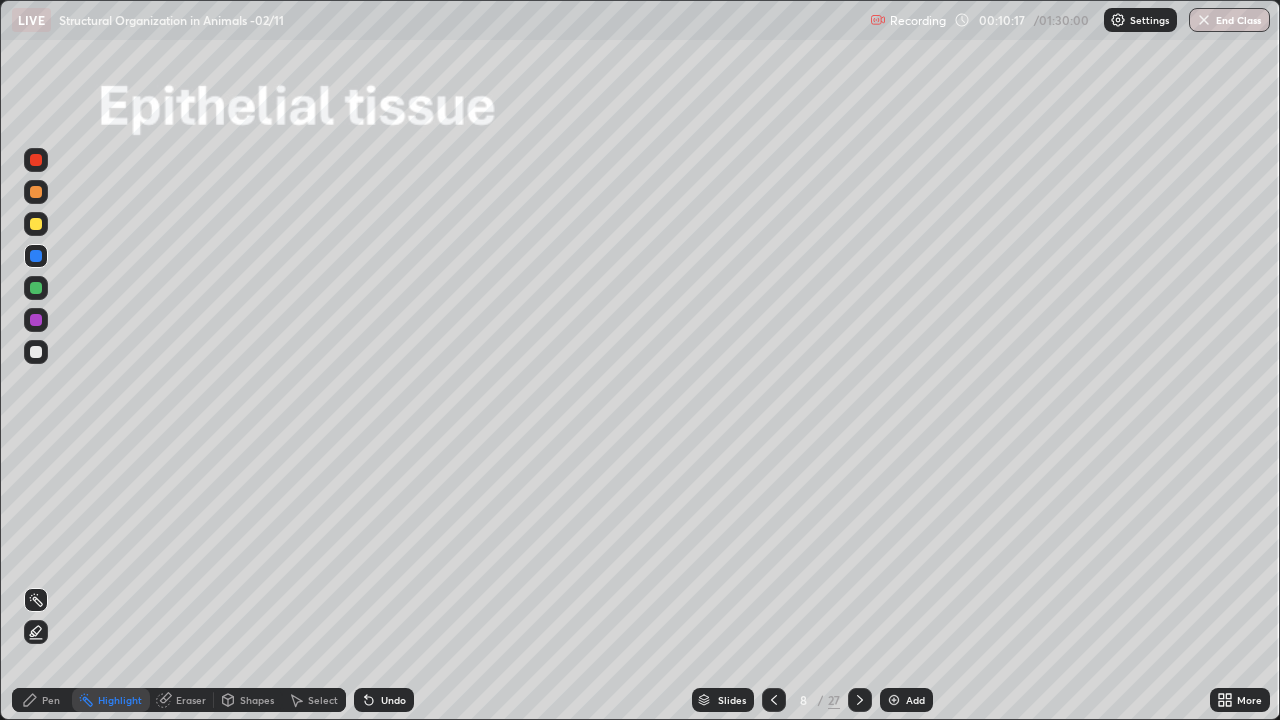 click 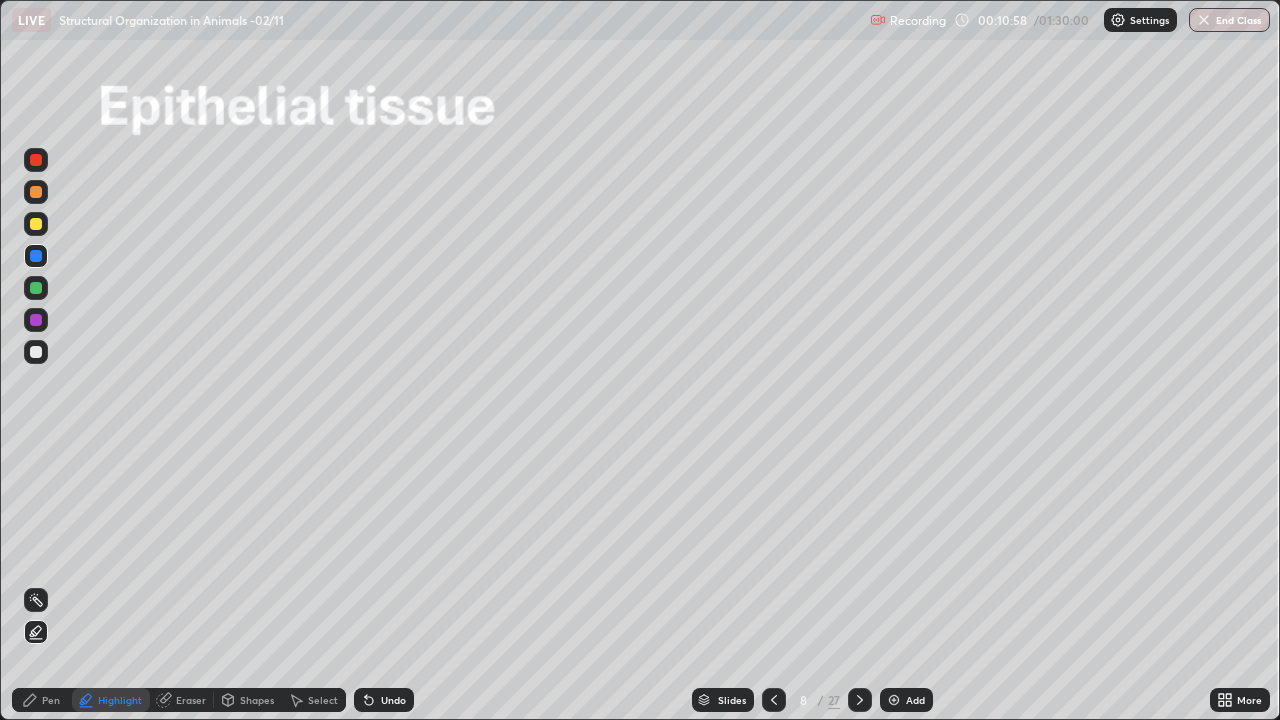 click at bounding box center [36, 160] 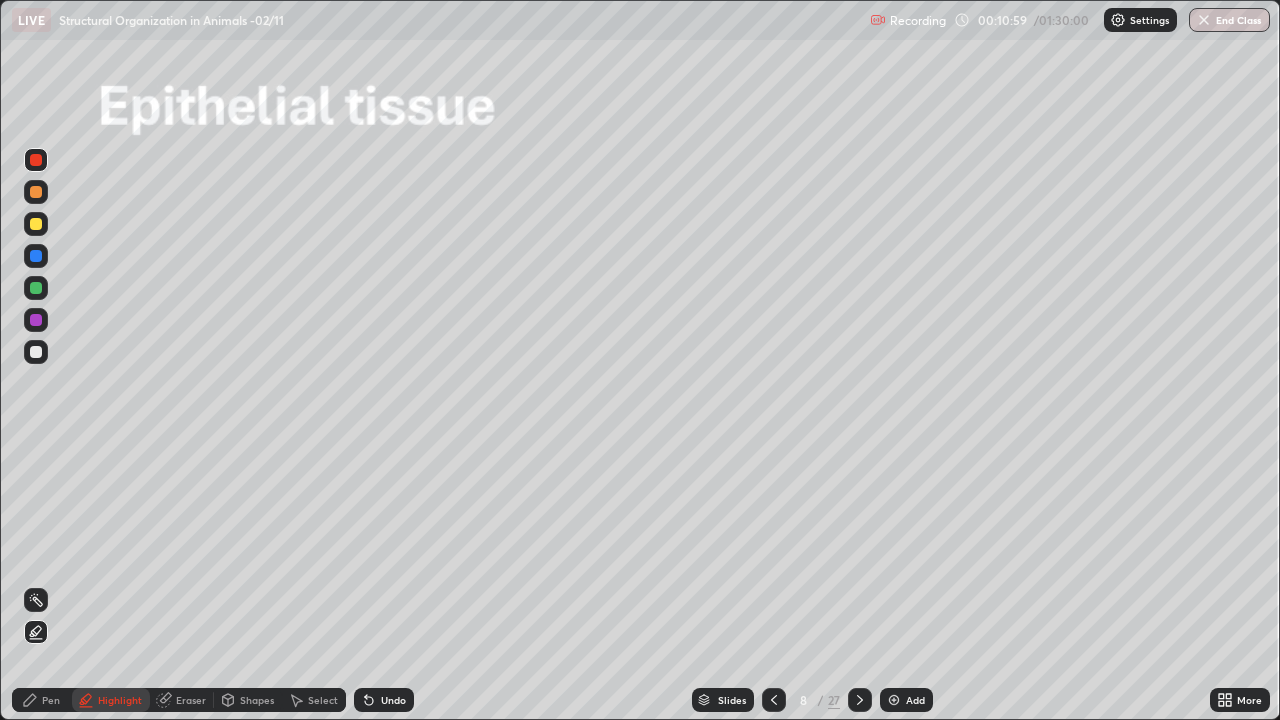 click 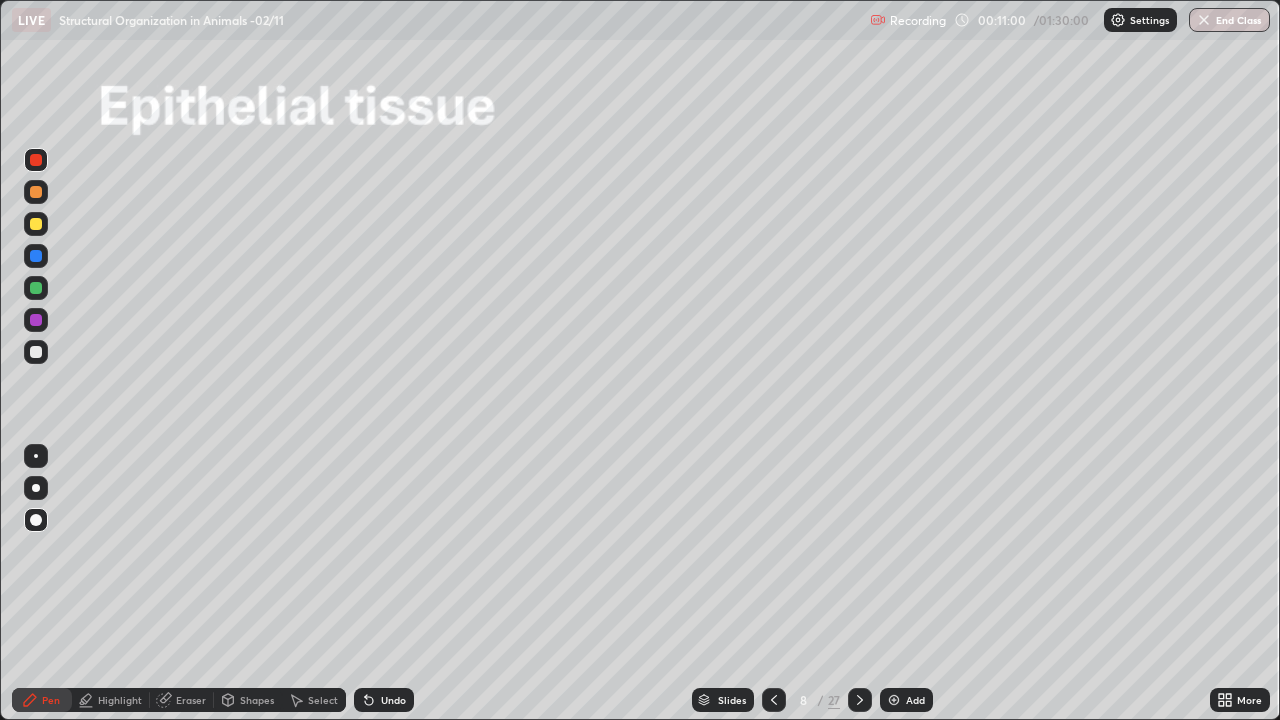 click at bounding box center [36, 520] 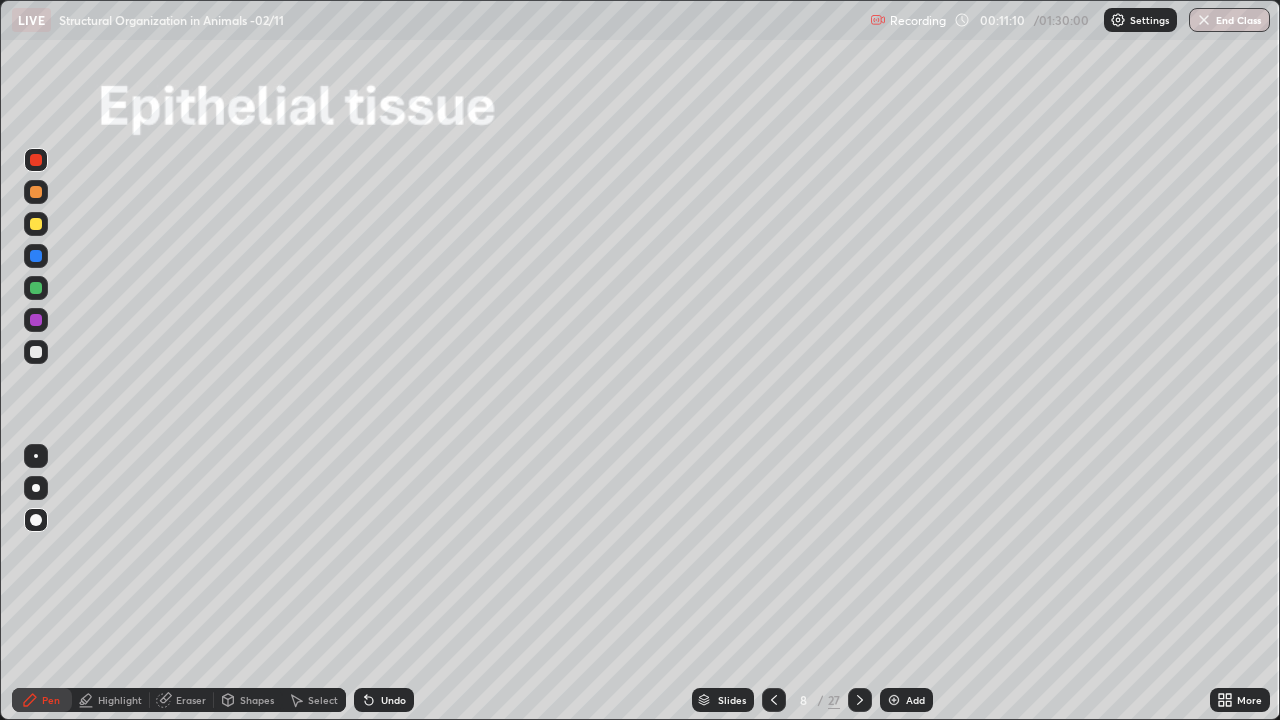 click at bounding box center (36, 520) 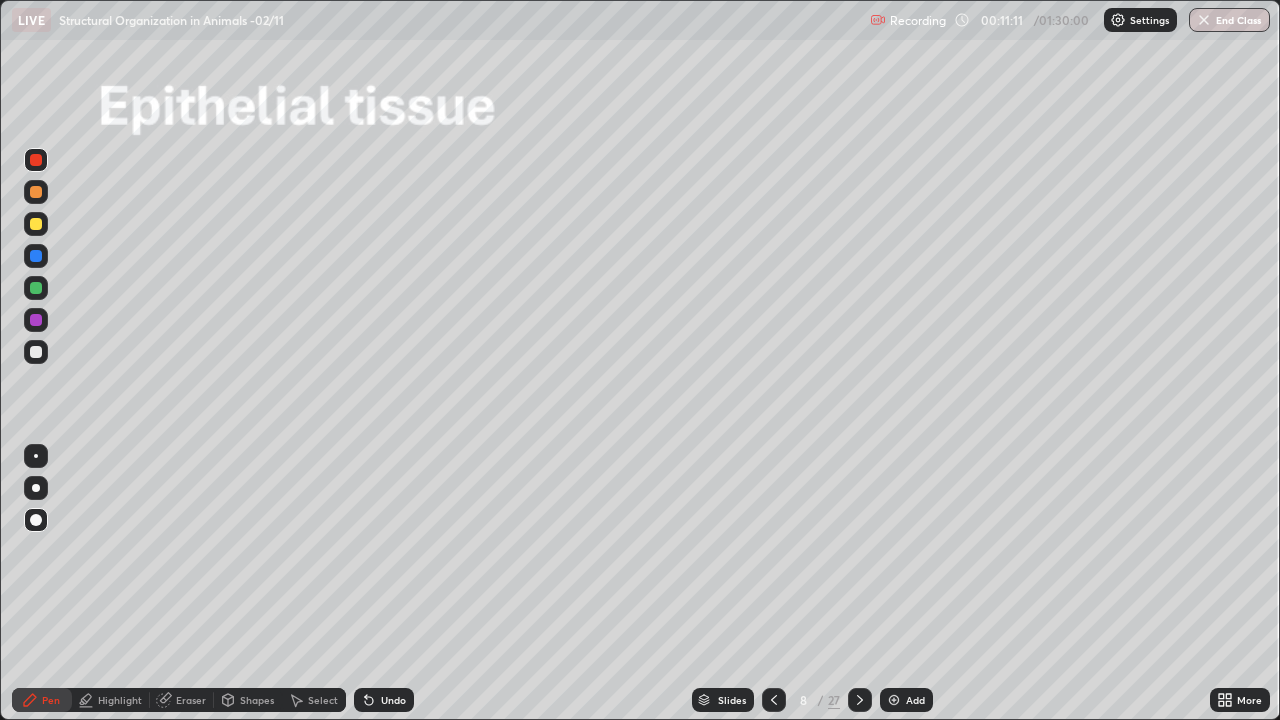 click at bounding box center (36, 352) 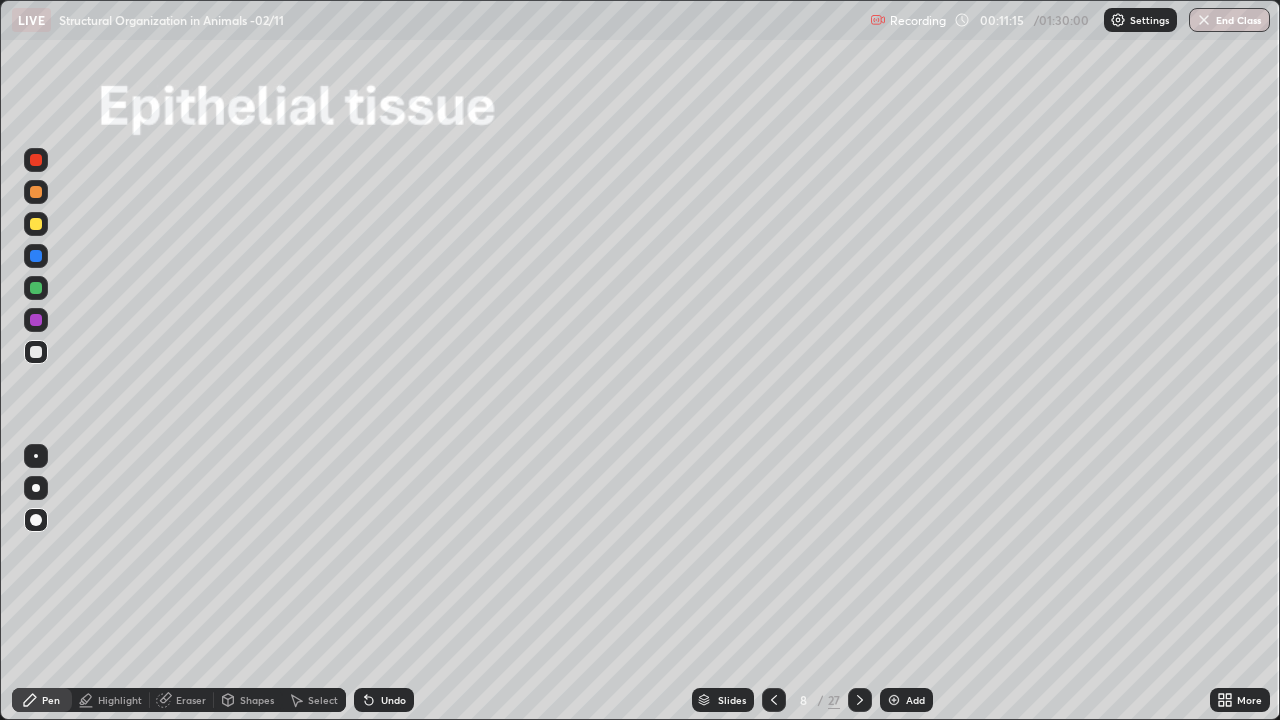 click 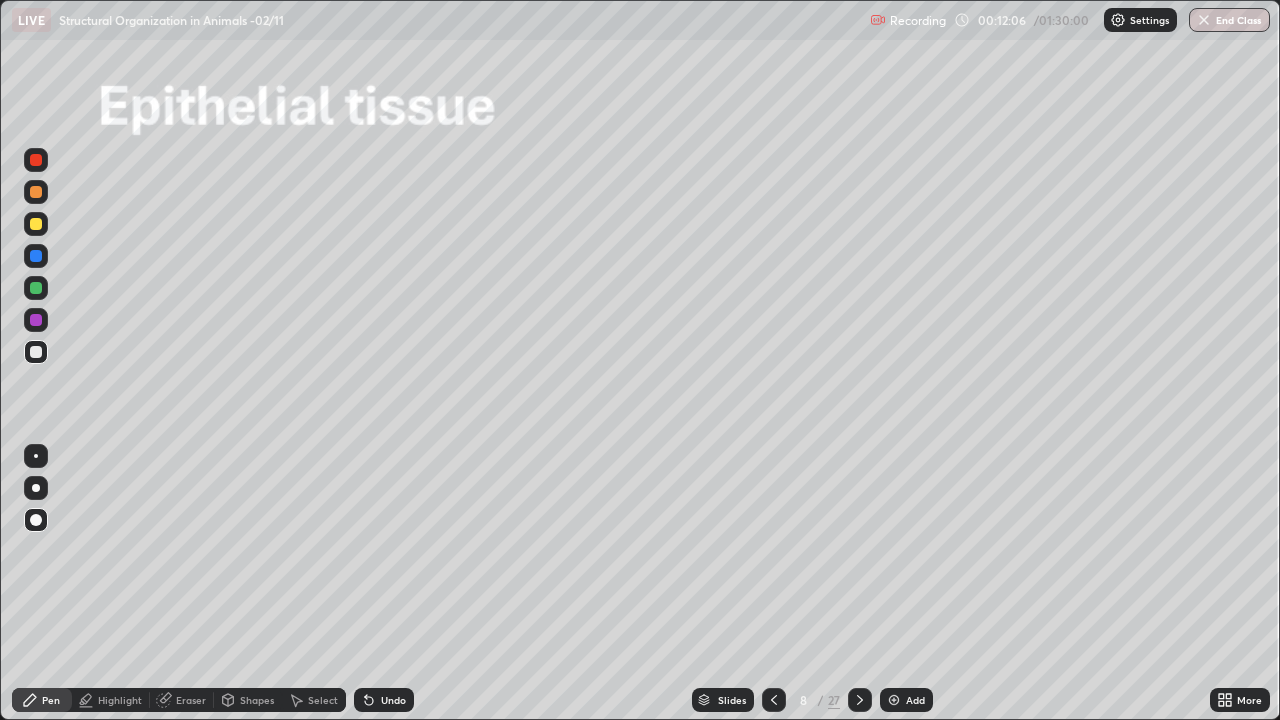 click at bounding box center [36, 160] 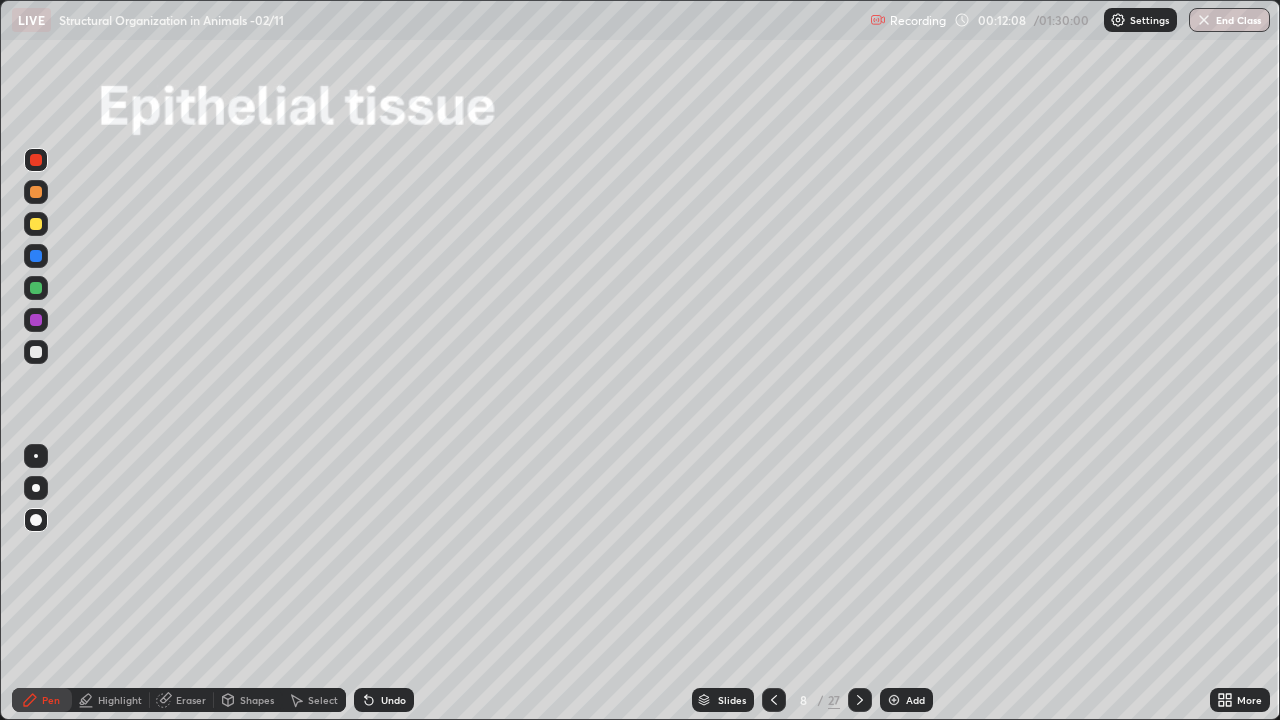 click on "Highlight" at bounding box center [120, 700] 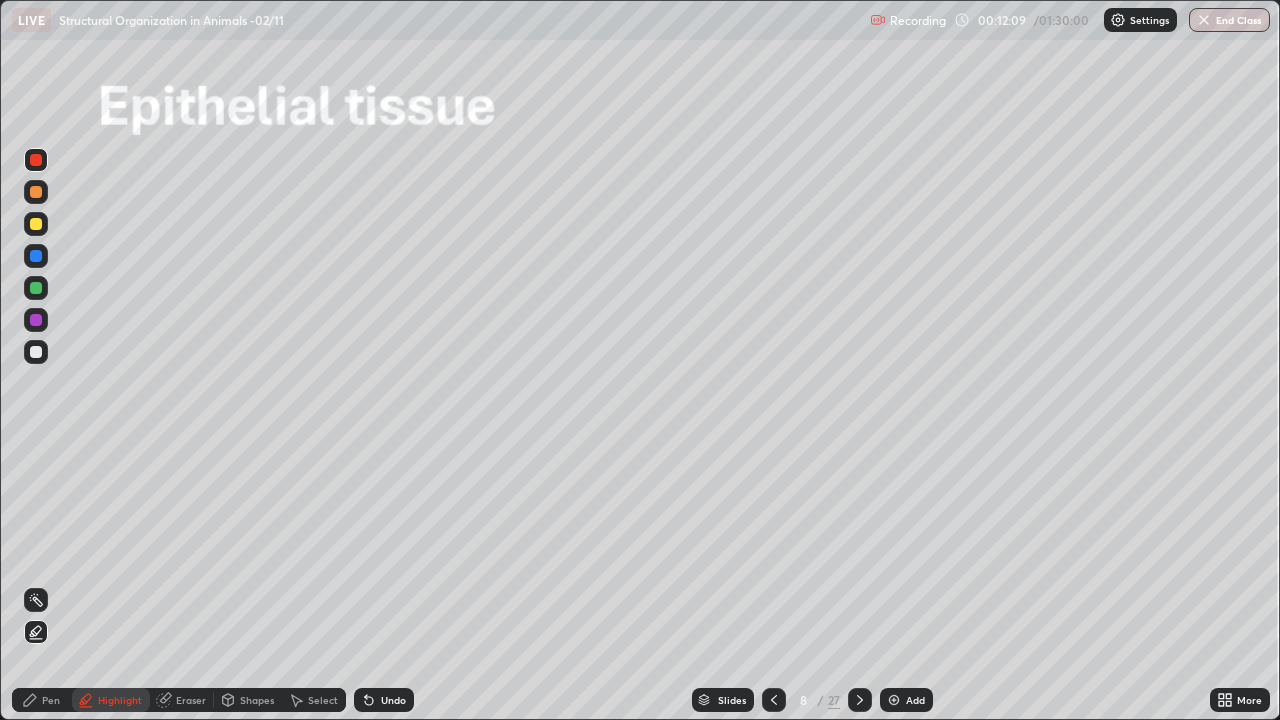 click on "Shapes" at bounding box center (248, 700) 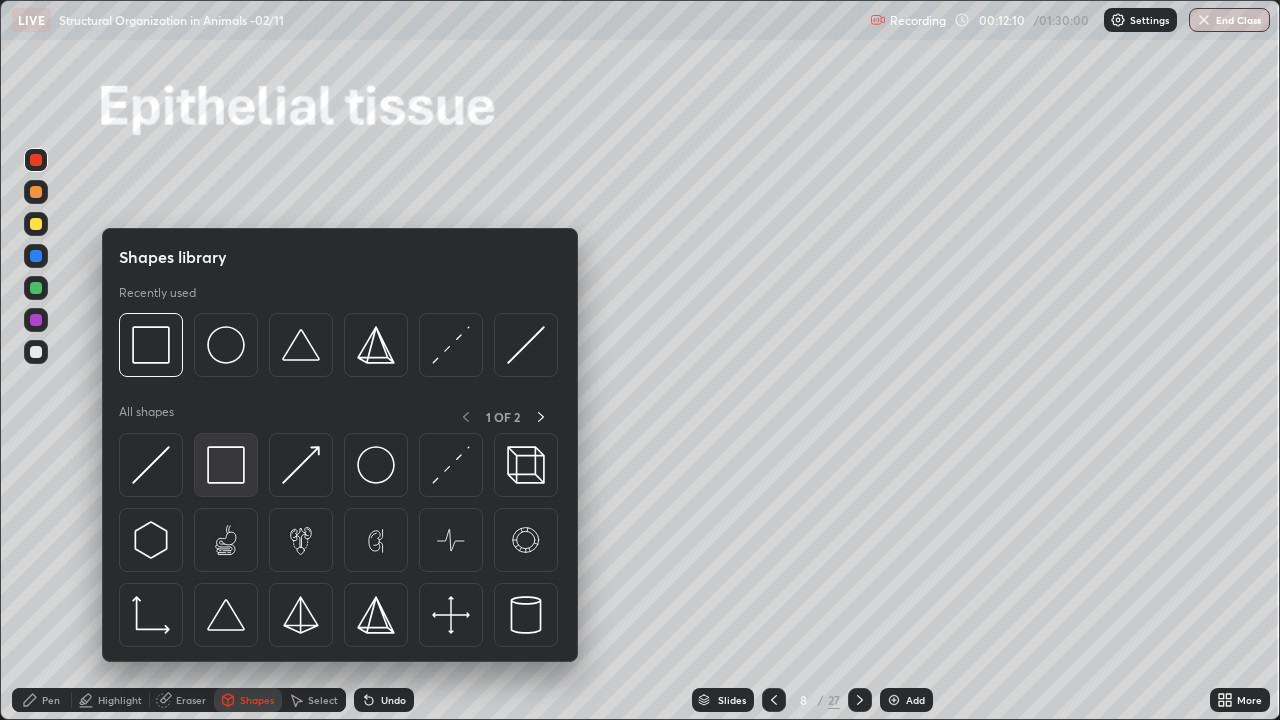 click at bounding box center [226, 465] 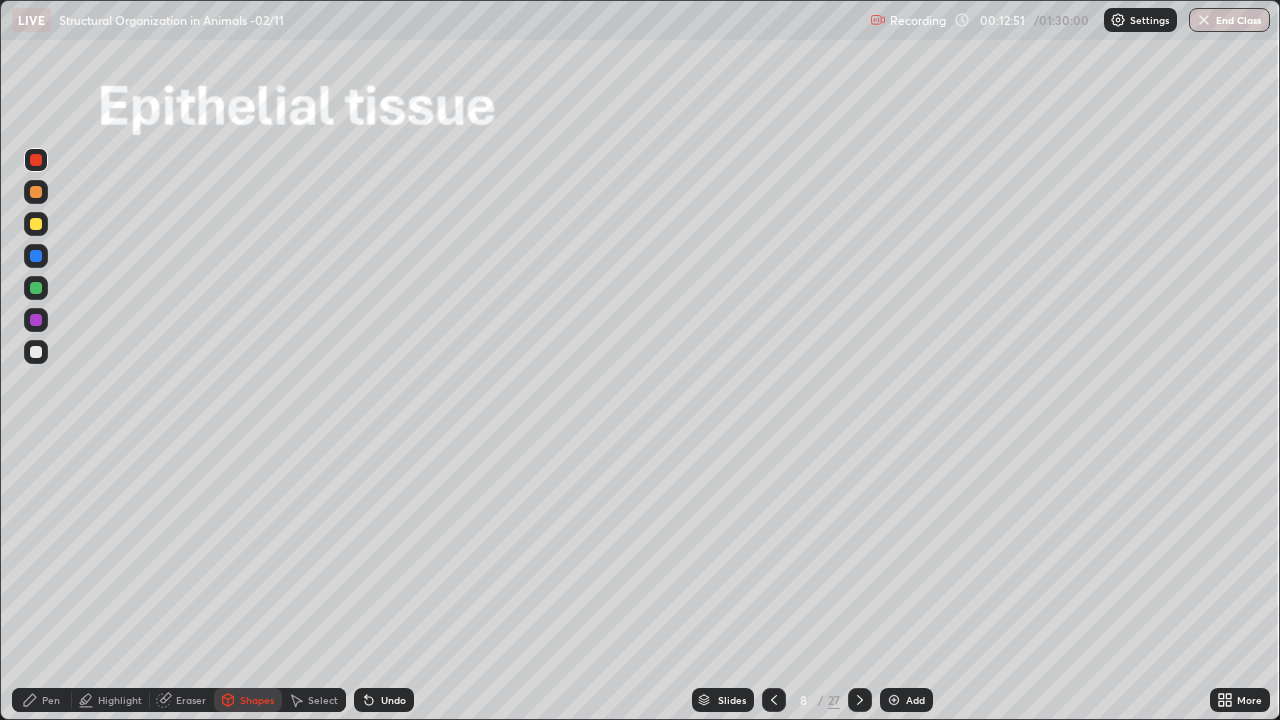 click at bounding box center [36, 256] 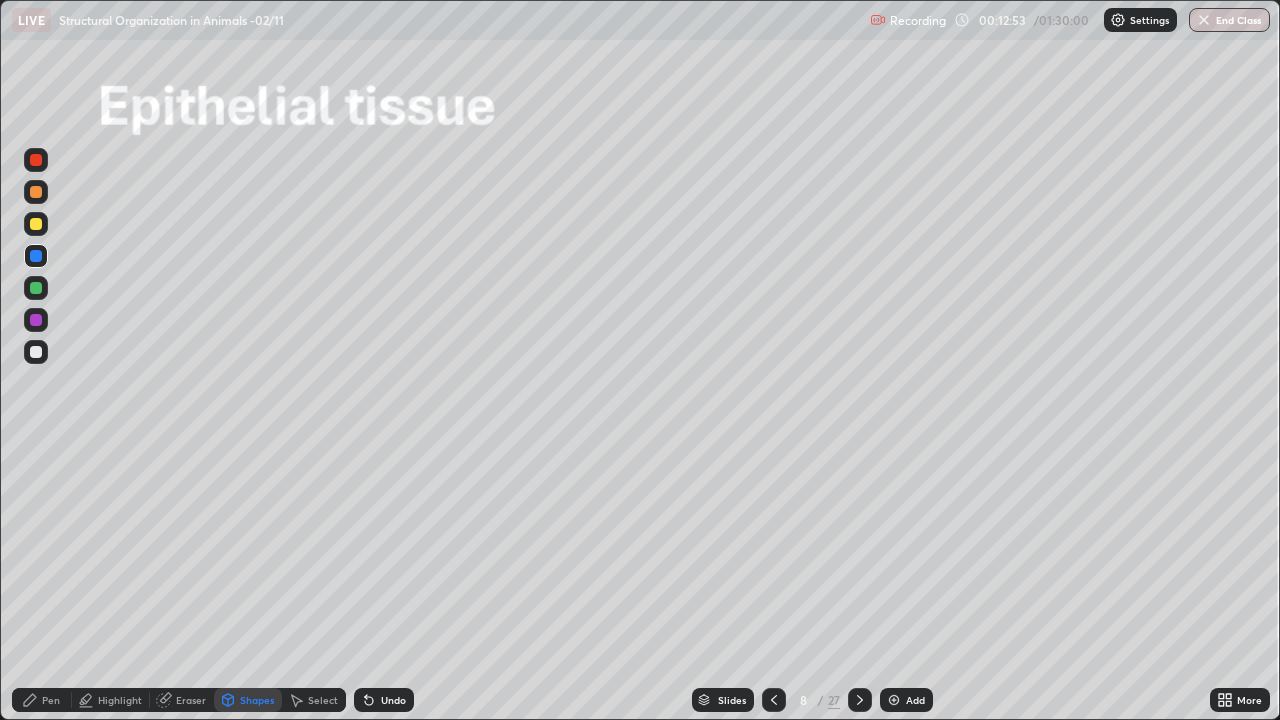 click at bounding box center (36, 224) 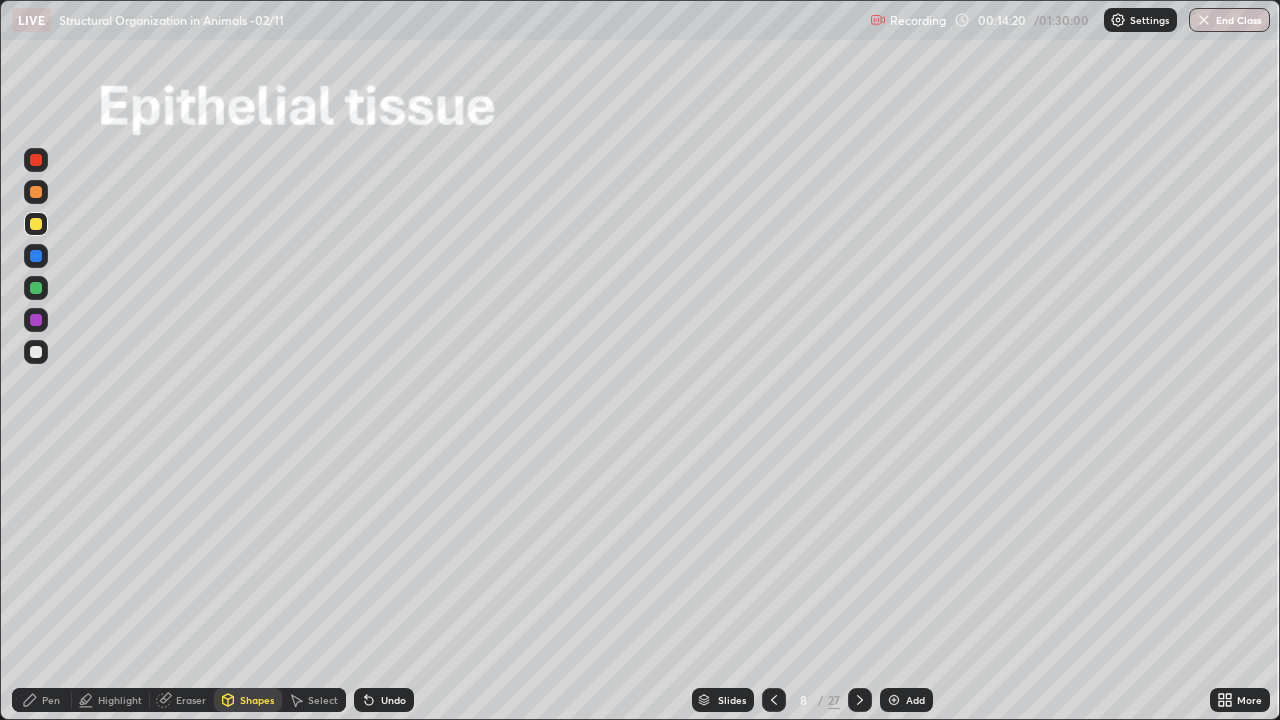 click on "Shapes" at bounding box center (257, 700) 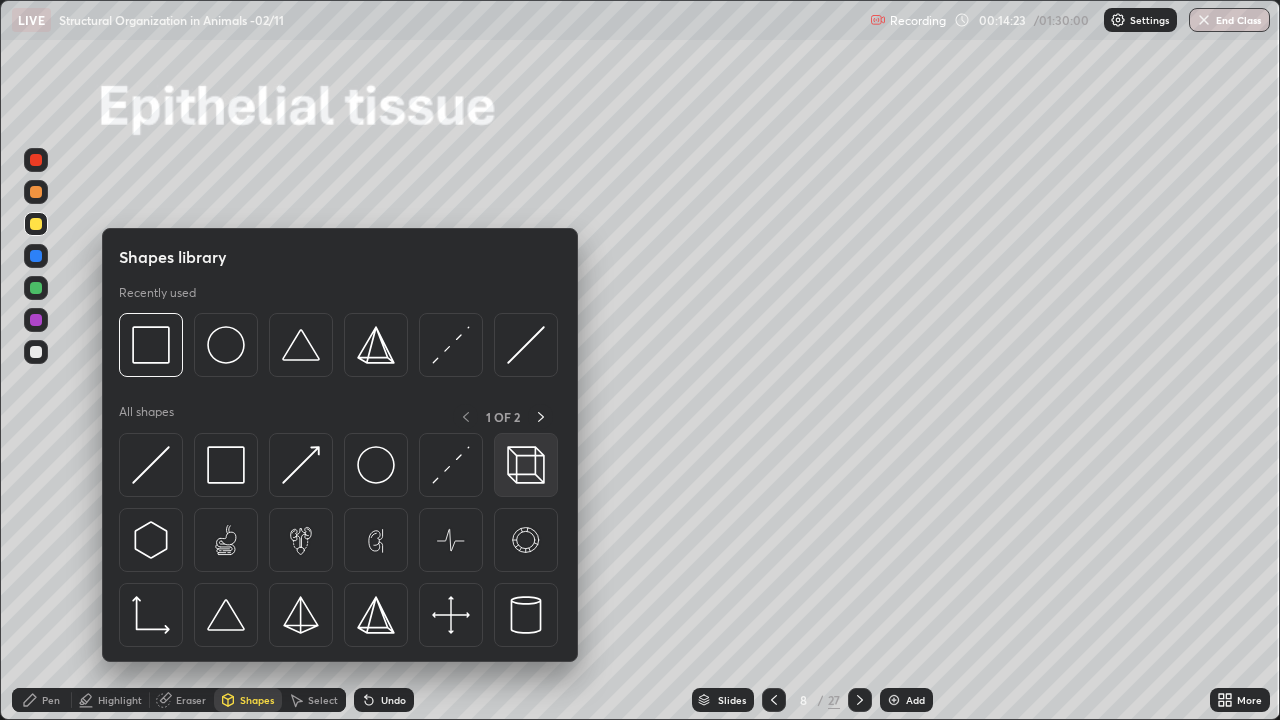 click at bounding box center (526, 465) 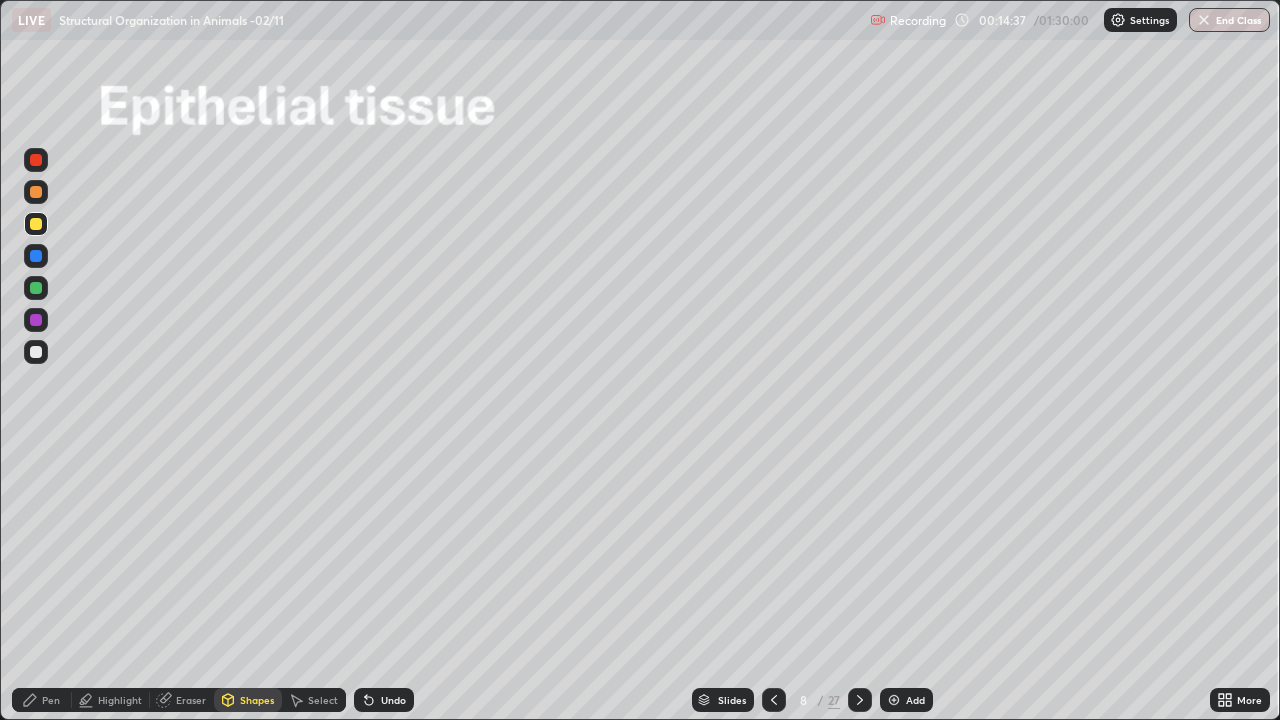 click on "Undo" at bounding box center [393, 700] 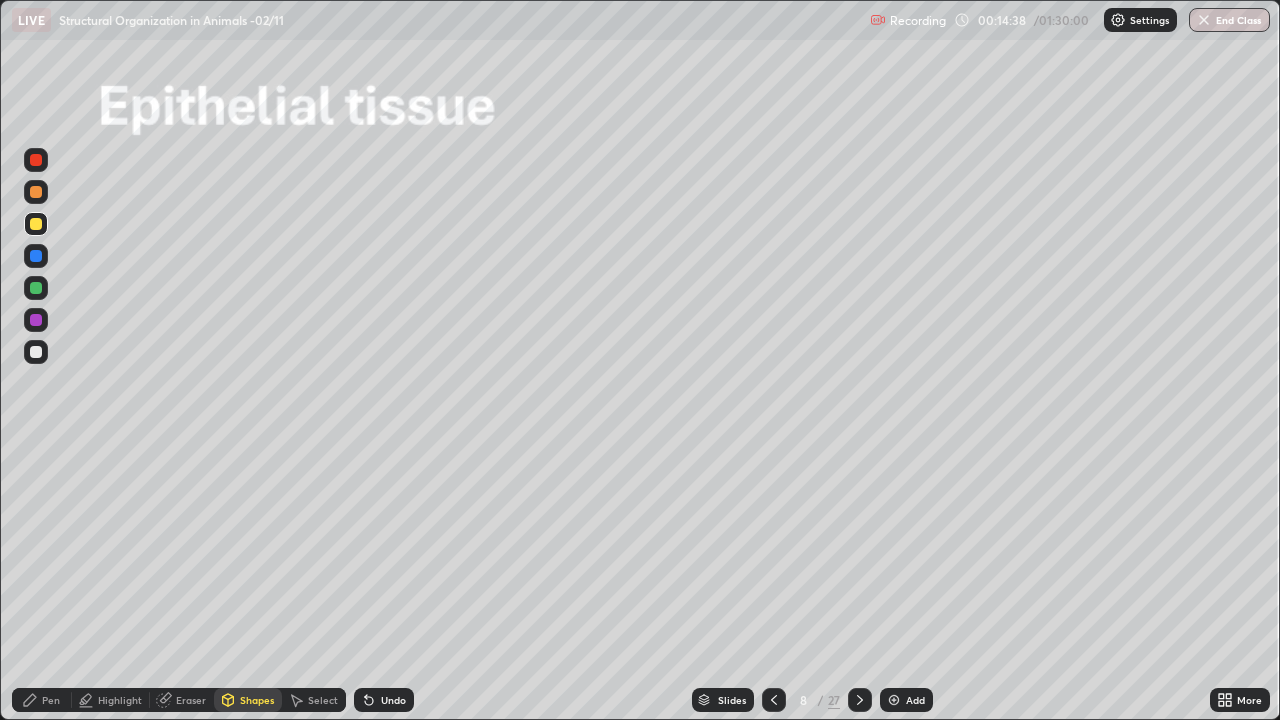 click on "Undo" at bounding box center [384, 700] 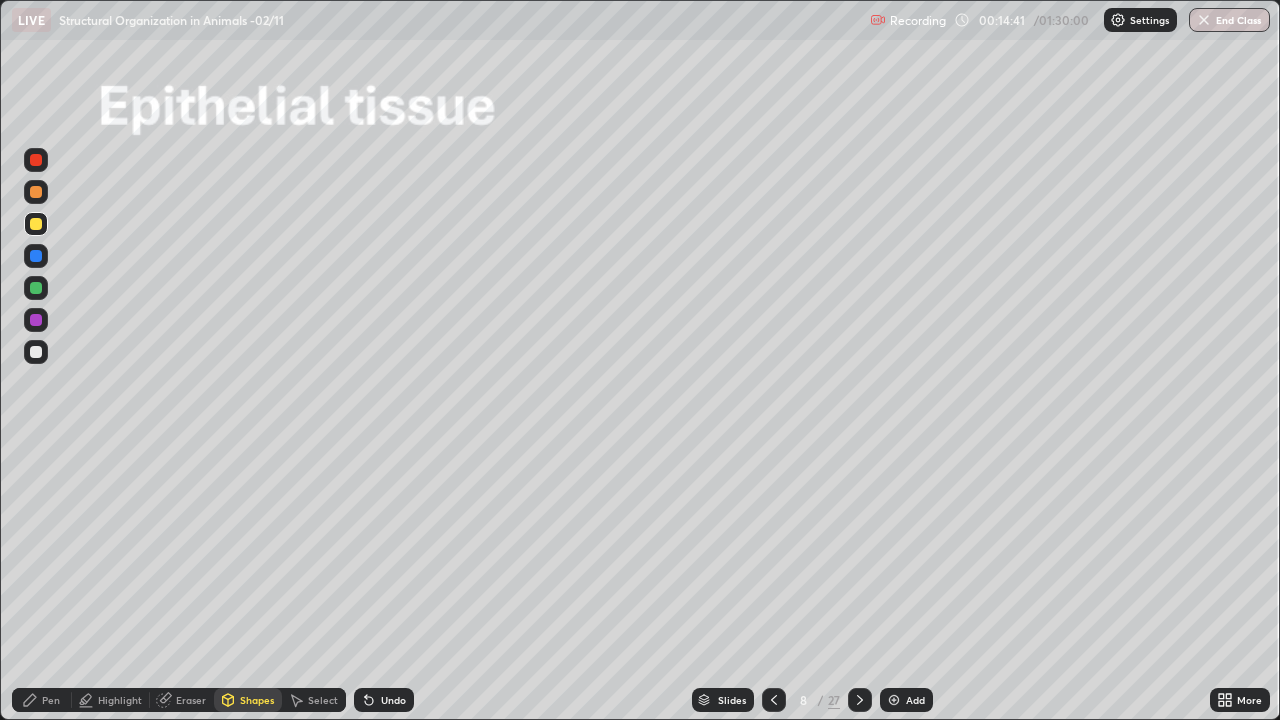 click on "Undo" at bounding box center (393, 700) 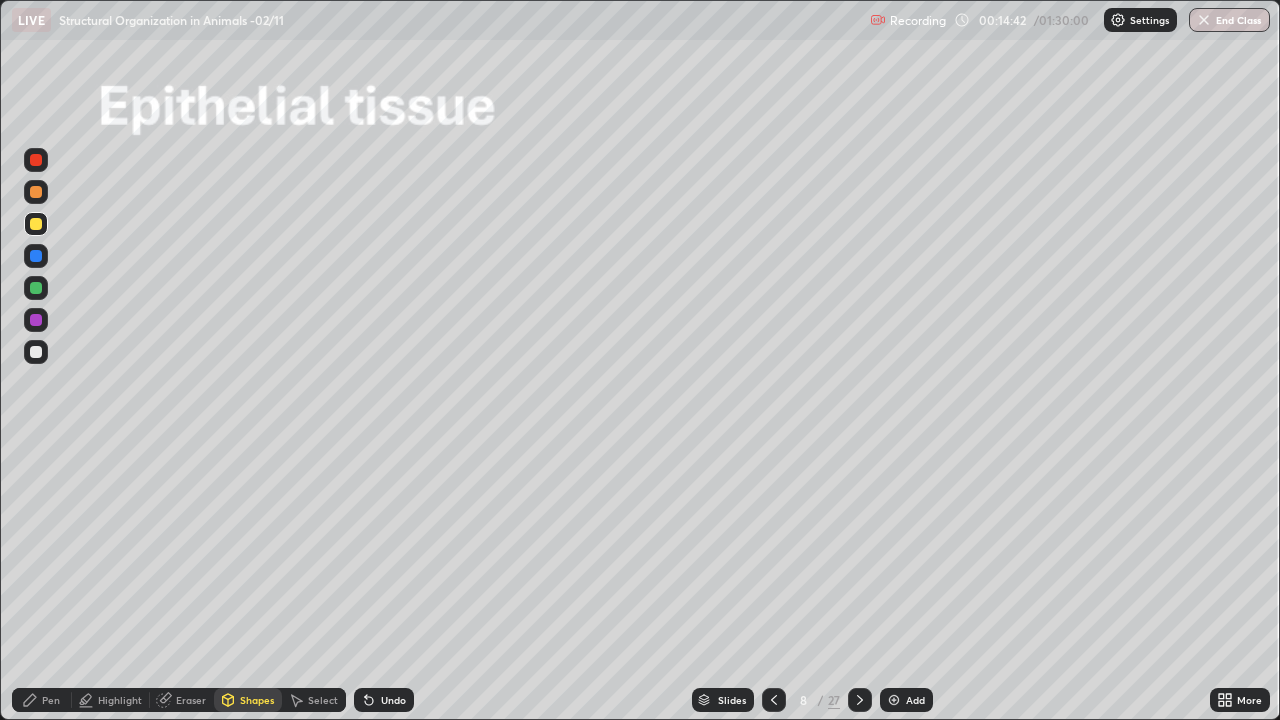 click on "Select" at bounding box center (314, 700) 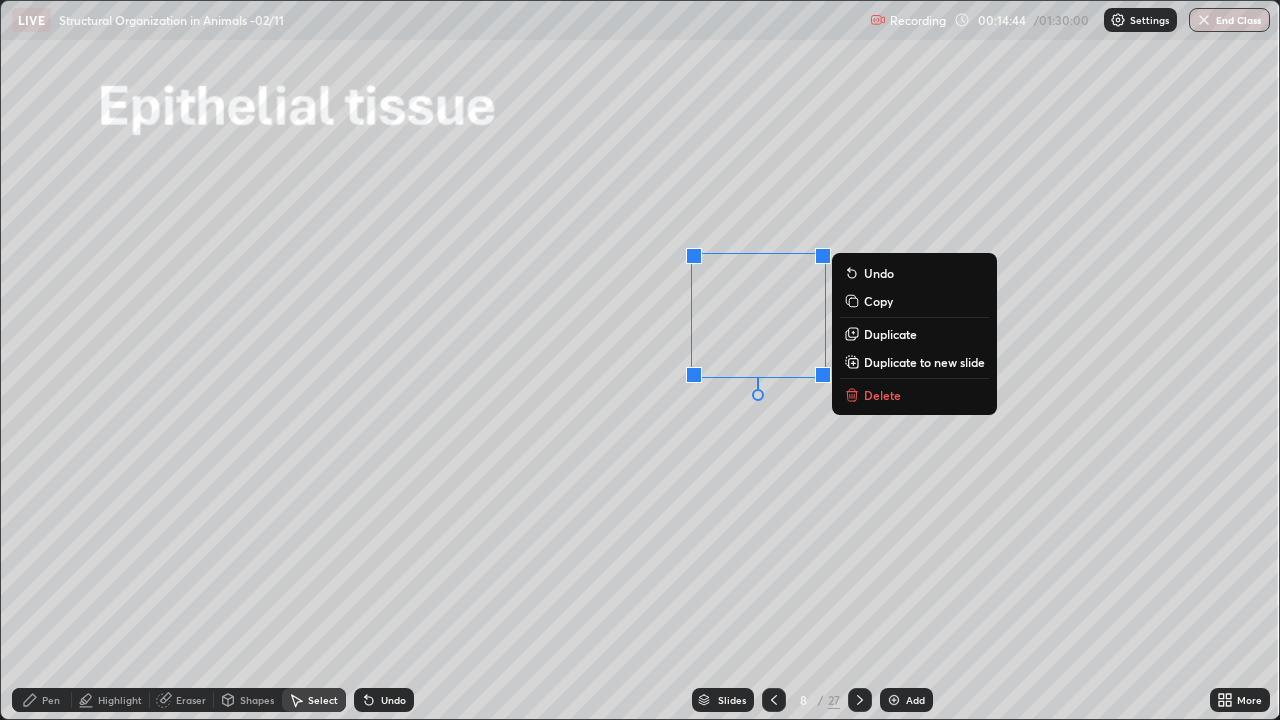 click on "Copy" at bounding box center [878, 301] 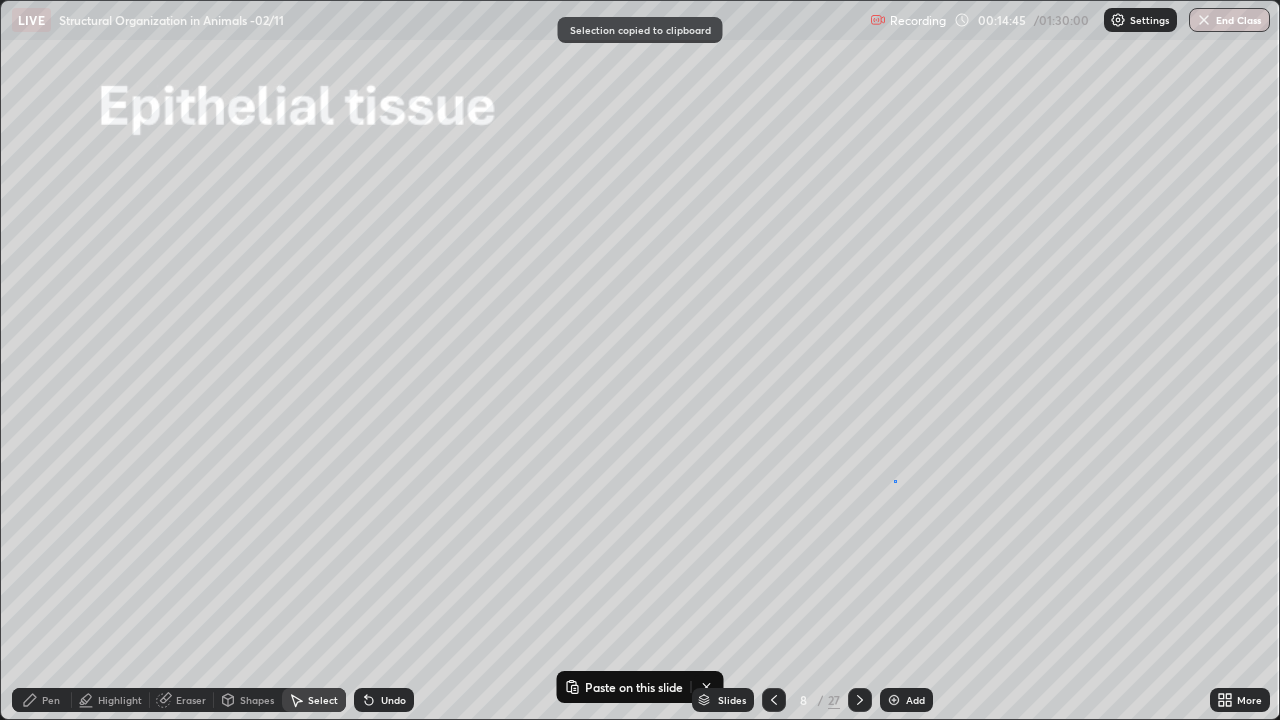 click on "0 ° Undo Copy Paste here Duplicate Duplicate to new slide Delete" at bounding box center (640, 360) 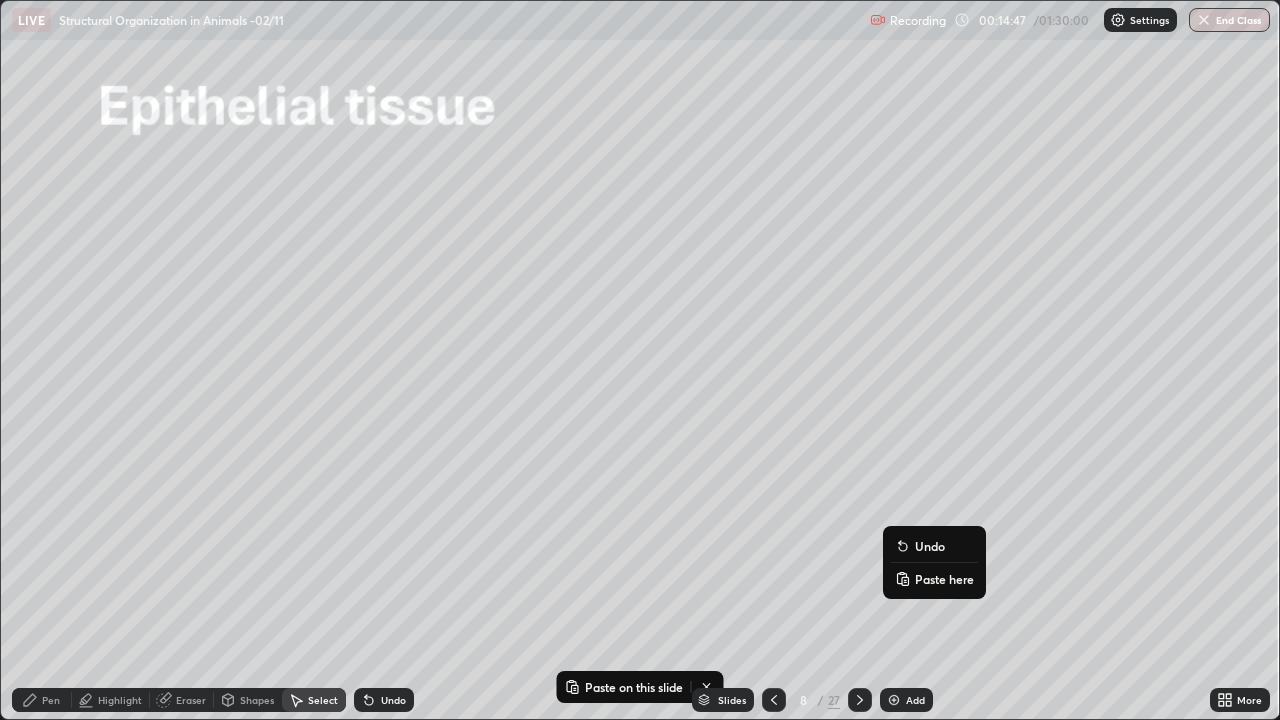 click on "Paste here" at bounding box center [944, 579] 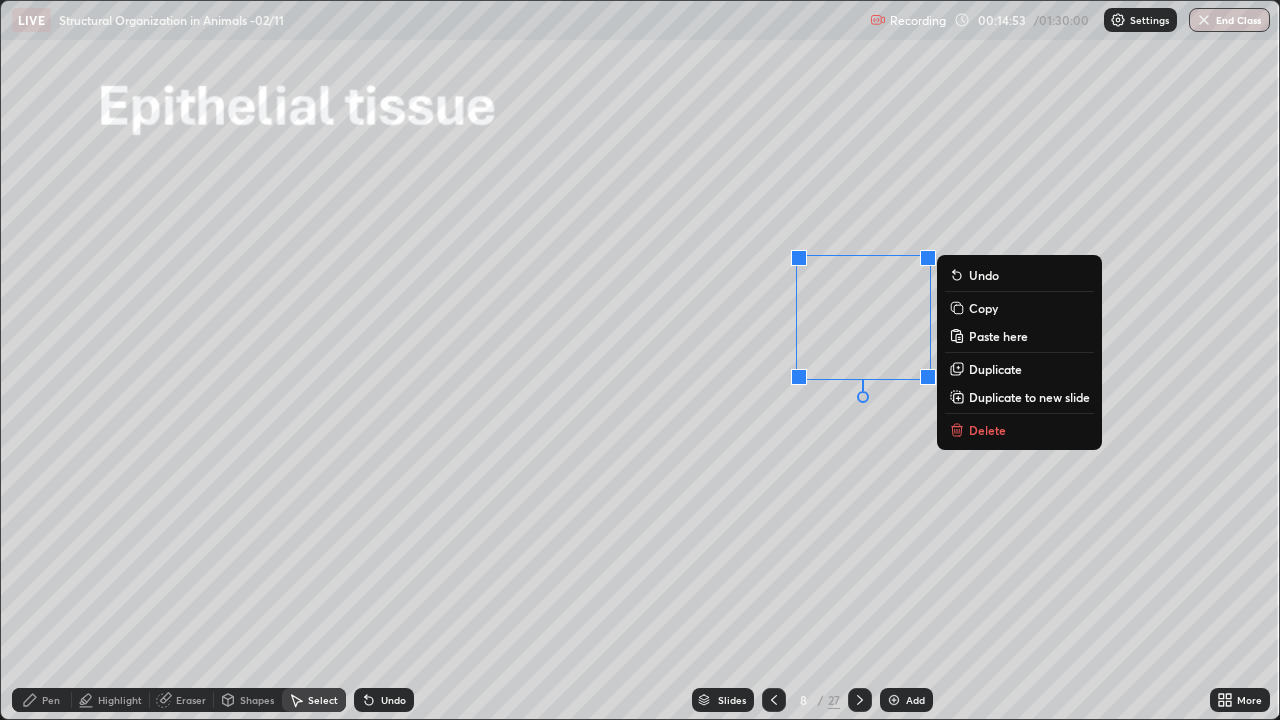 click on "0 ° Undo Copy Paste here Duplicate Duplicate to new slide Delete" at bounding box center (640, 360) 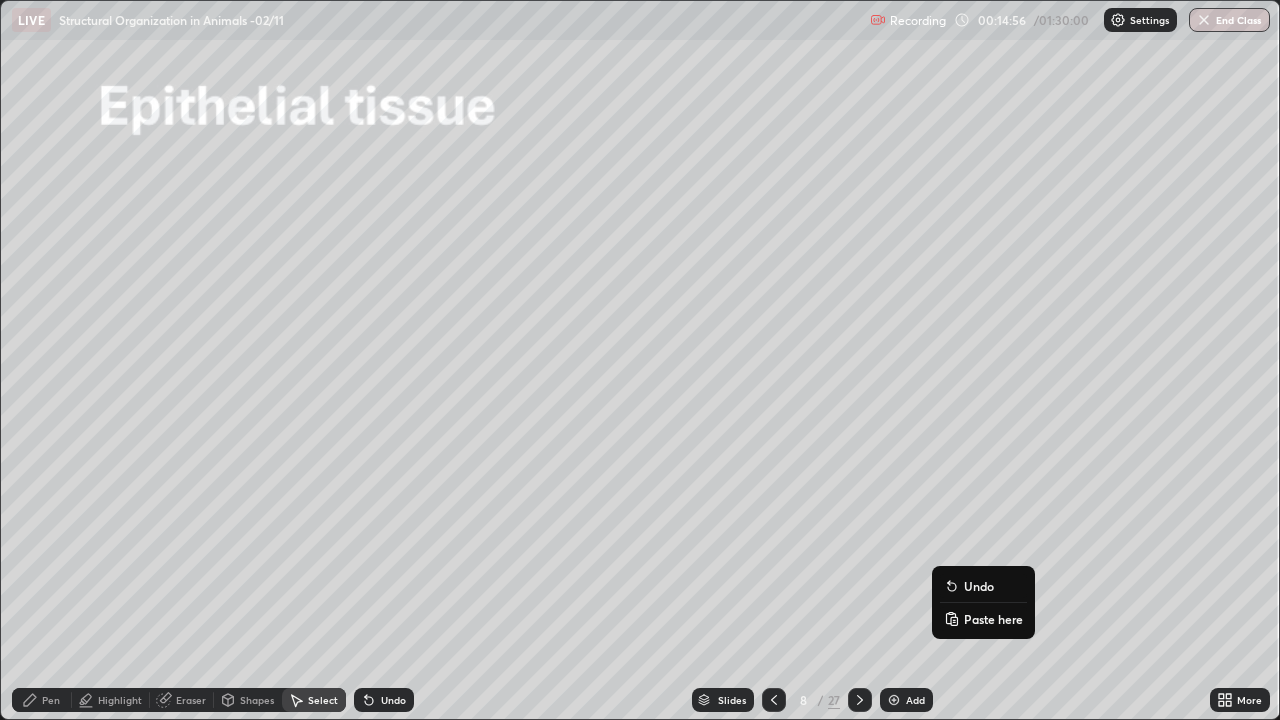 click on "Paste here" at bounding box center [983, 619] 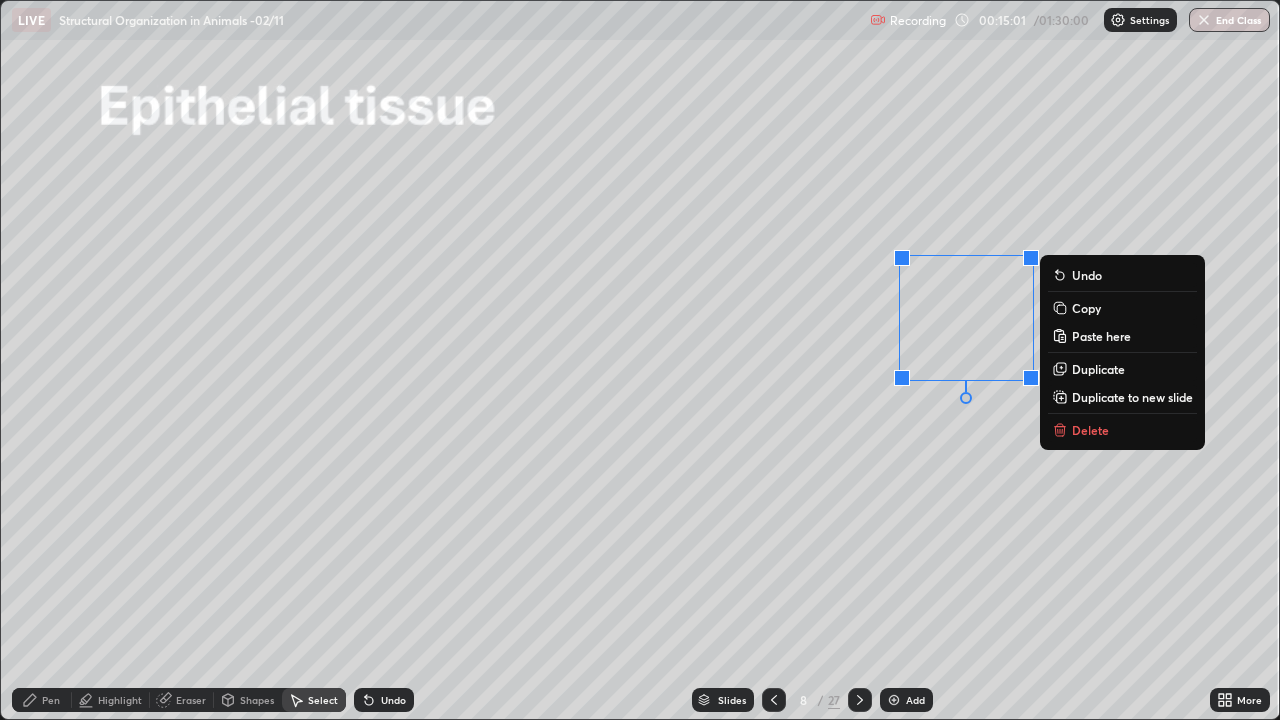 click on "0 ° Undo Copy Paste here Duplicate Duplicate to new slide Delete" at bounding box center [640, 360] 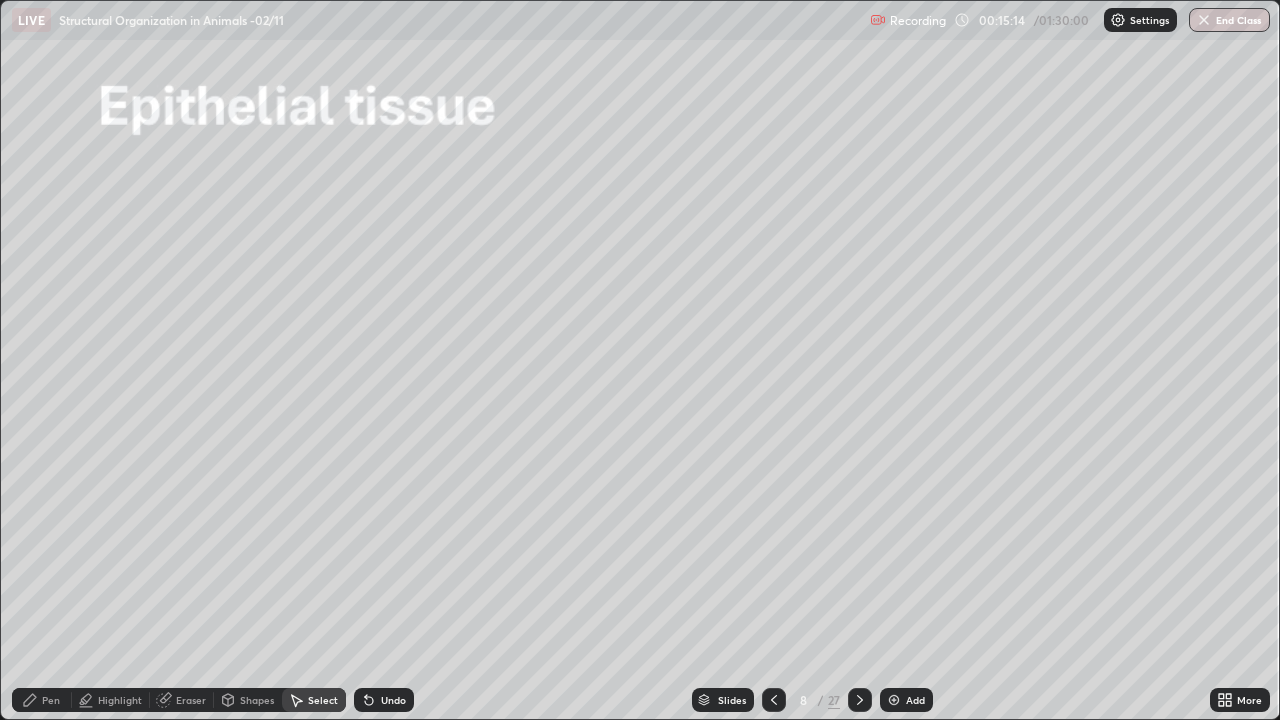 click 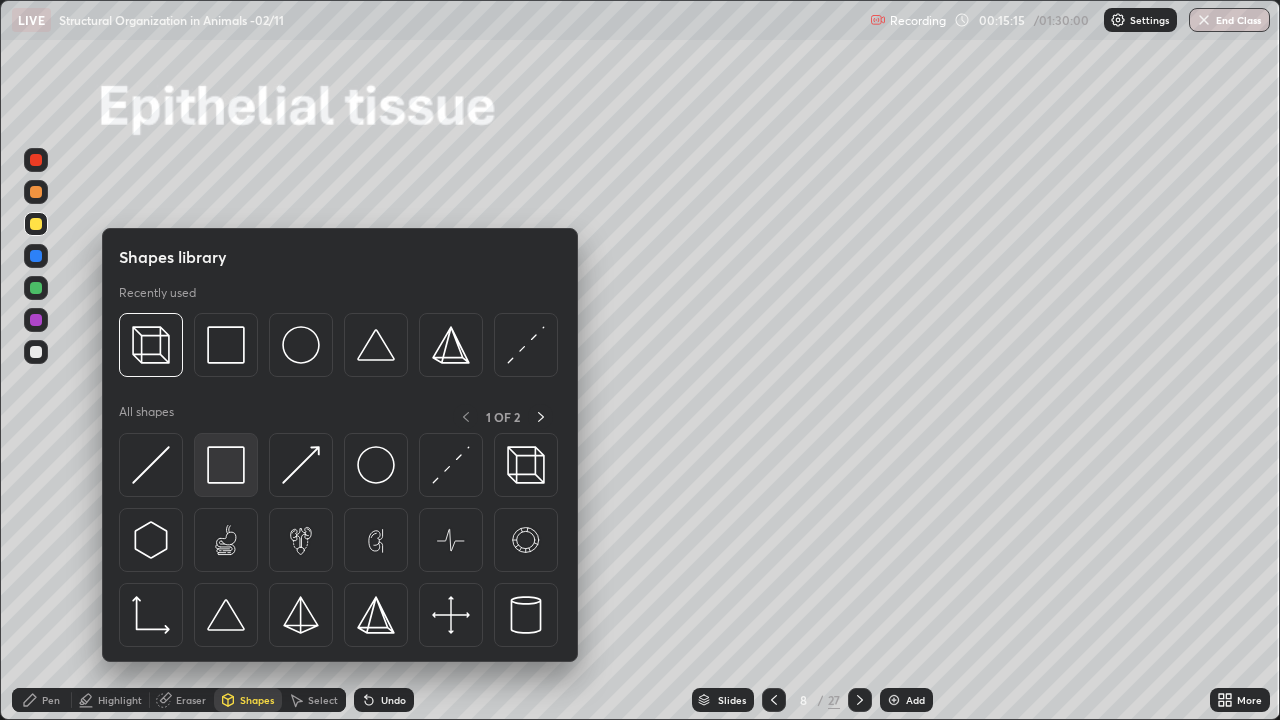 click at bounding box center (226, 465) 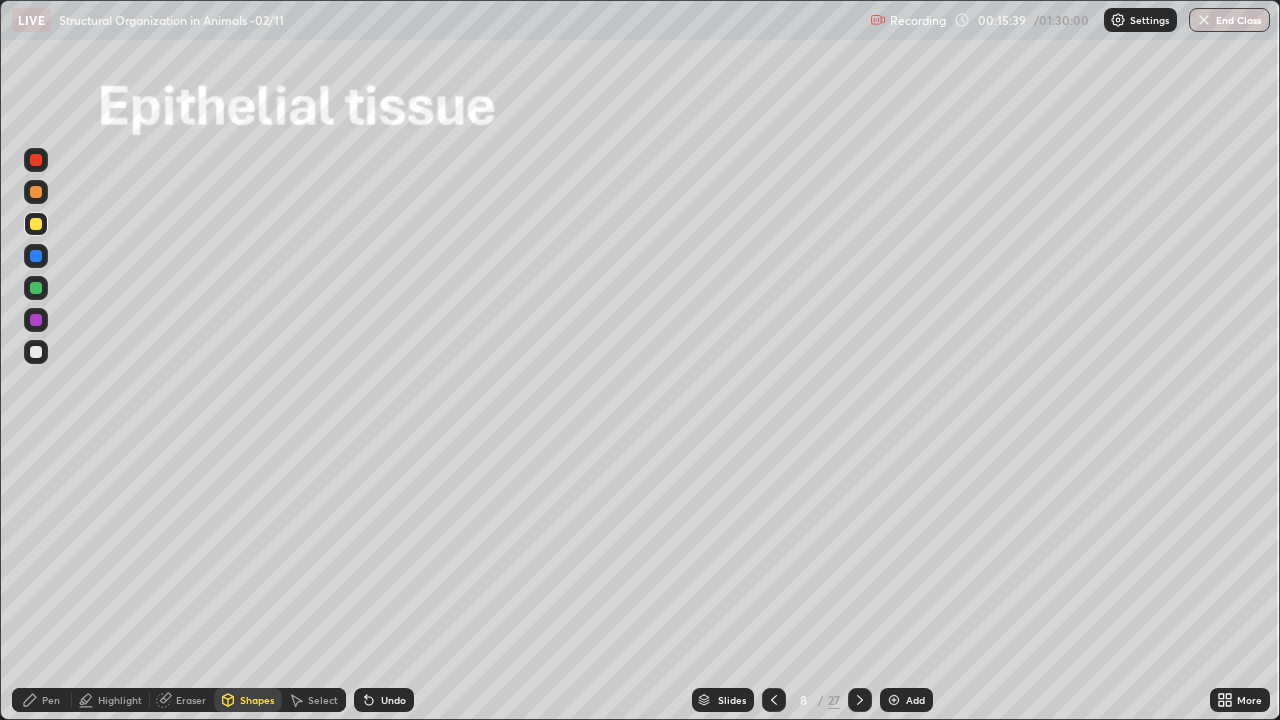 click on "Select" at bounding box center (323, 700) 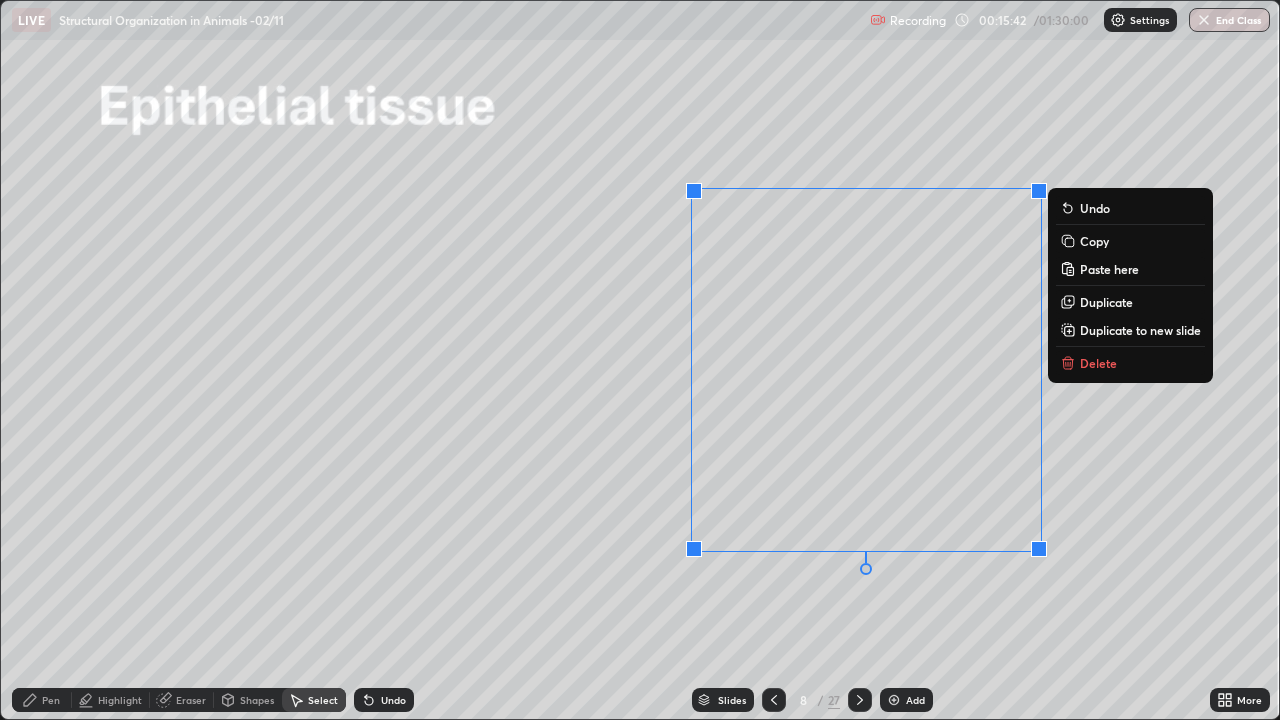 click on "Delete" at bounding box center [1098, 363] 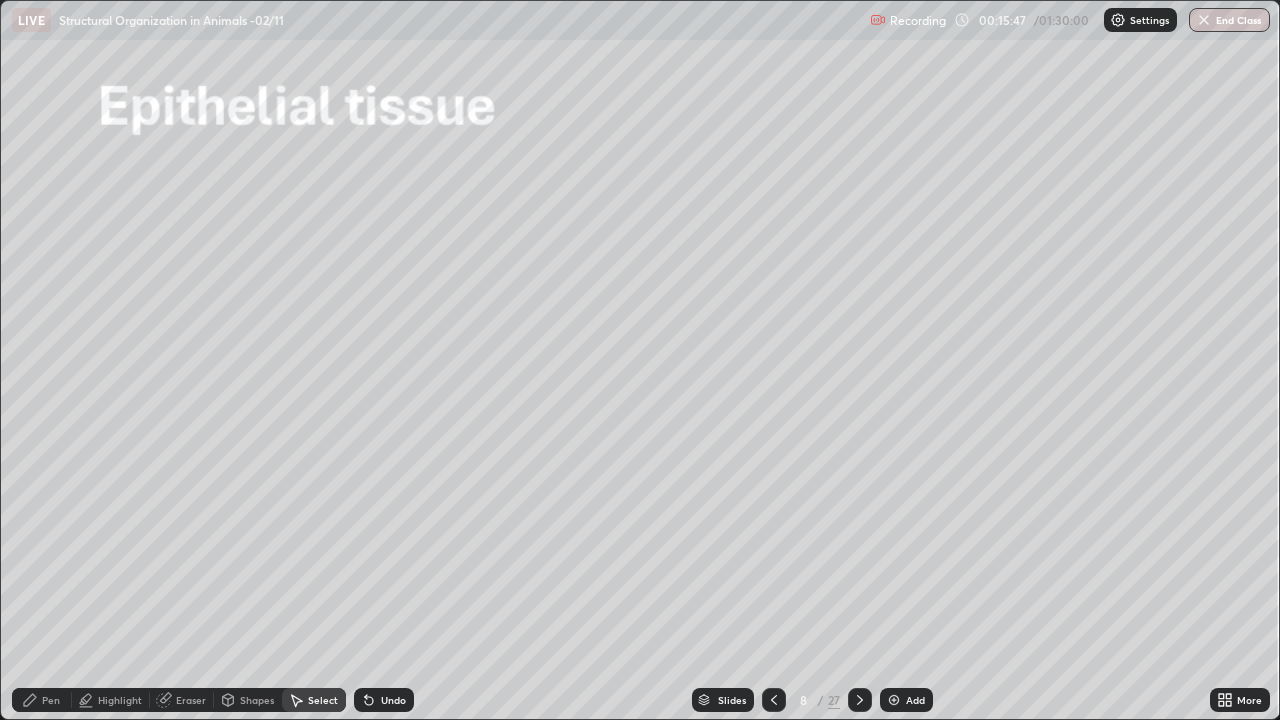 click 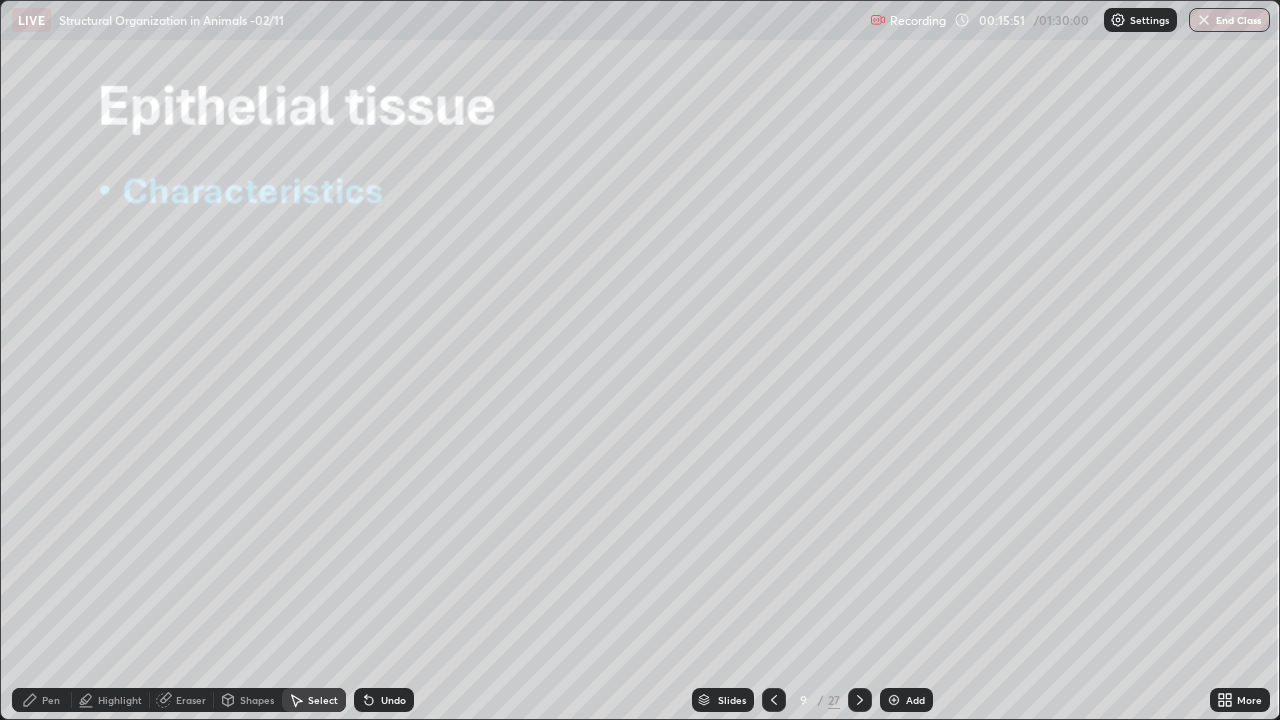 click on "Pen" at bounding box center (42, 700) 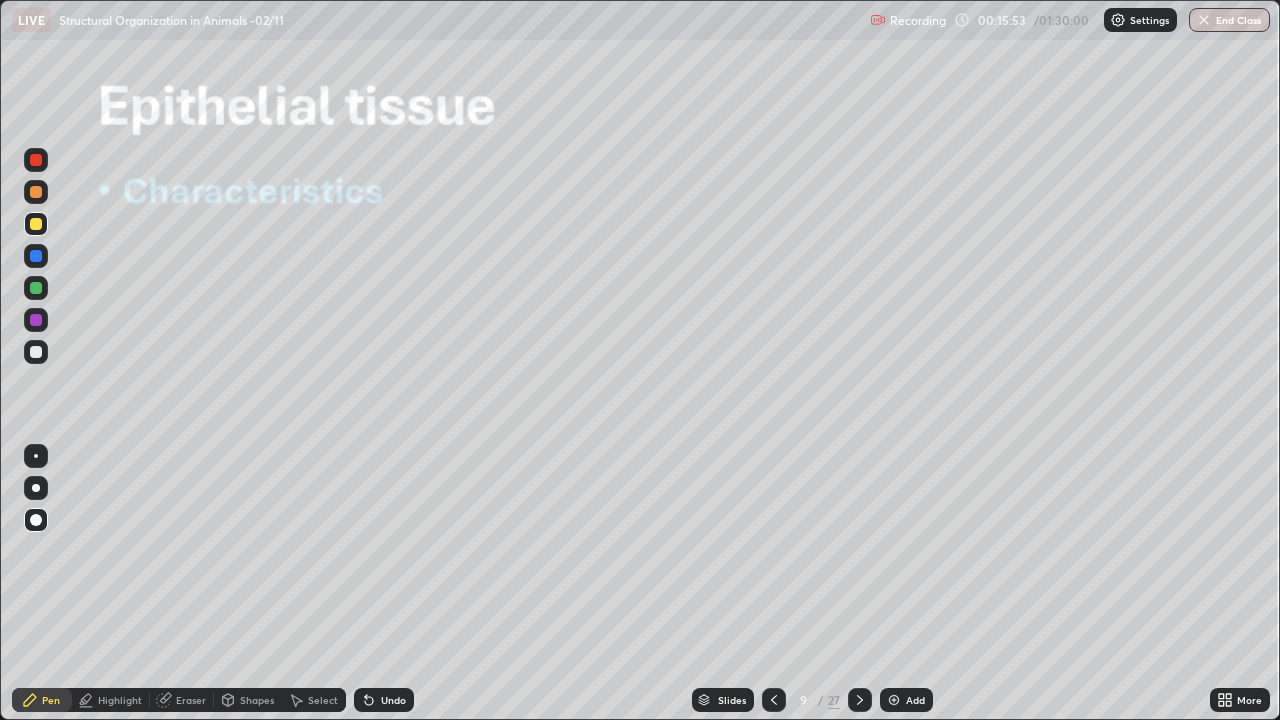 click at bounding box center (36, 288) 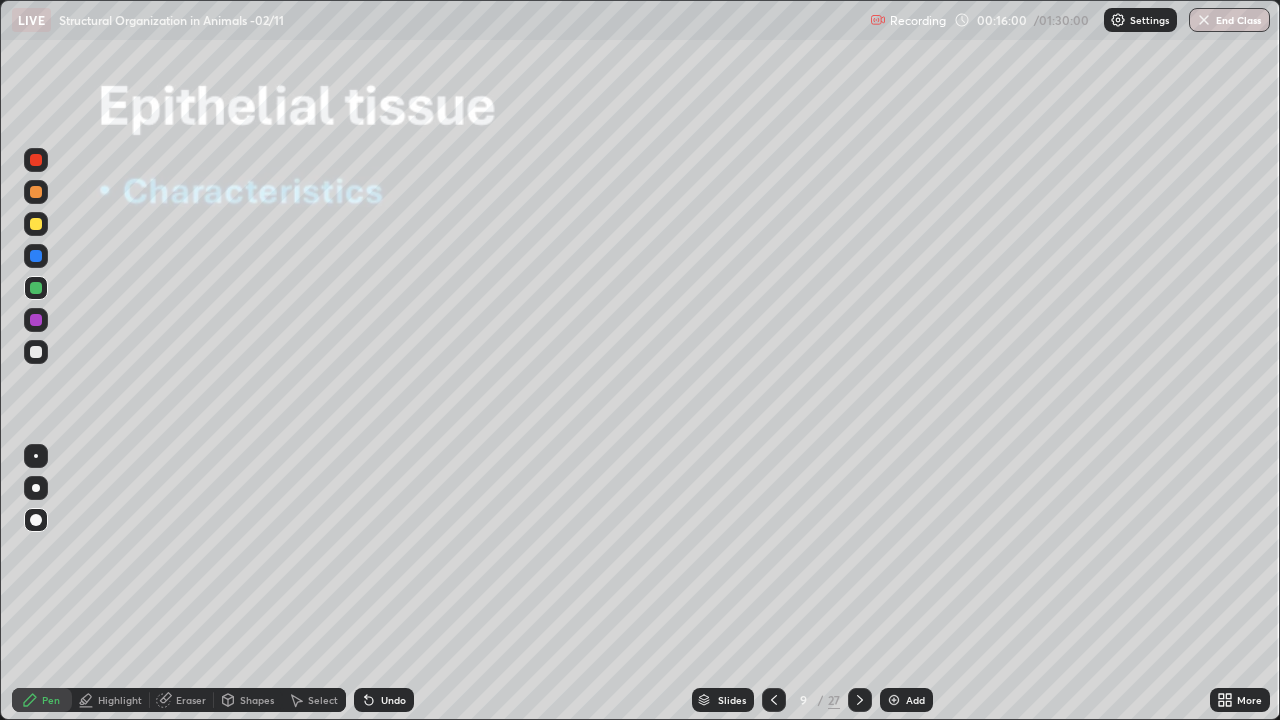 click on "Undo" at bounding box center (393, 700) 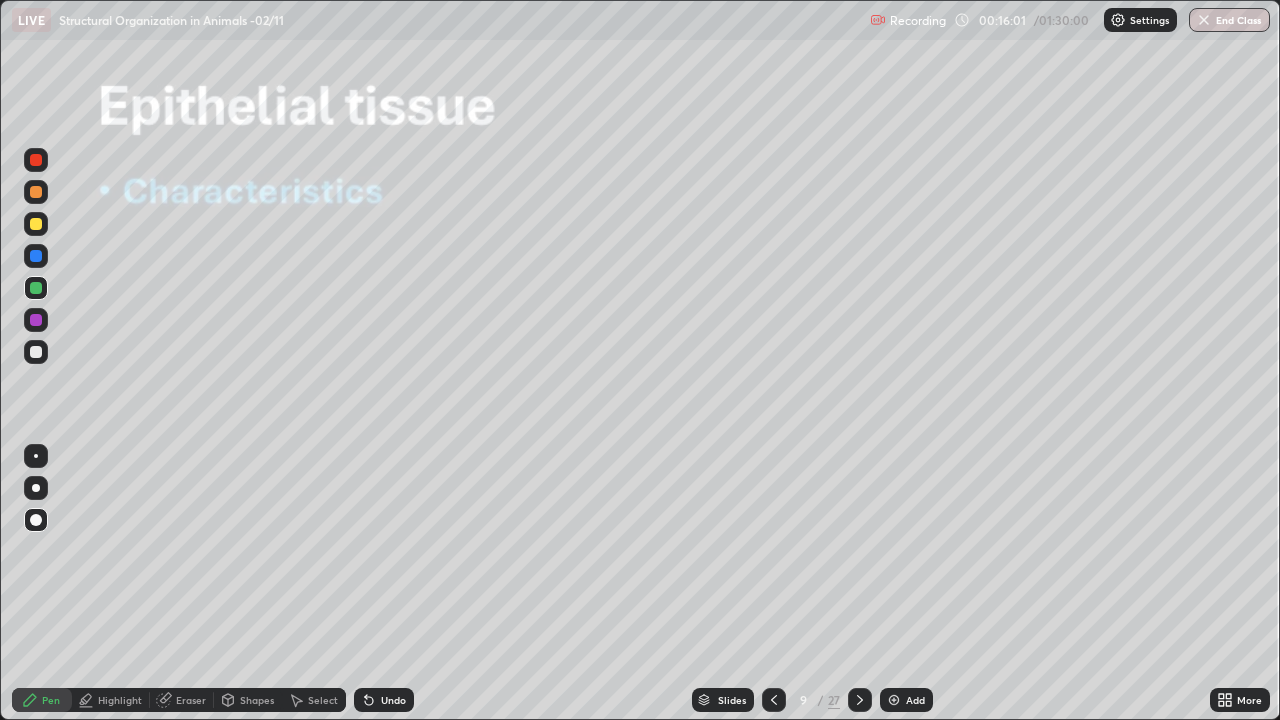 click on "Undo" at bounding box center (393, 700) 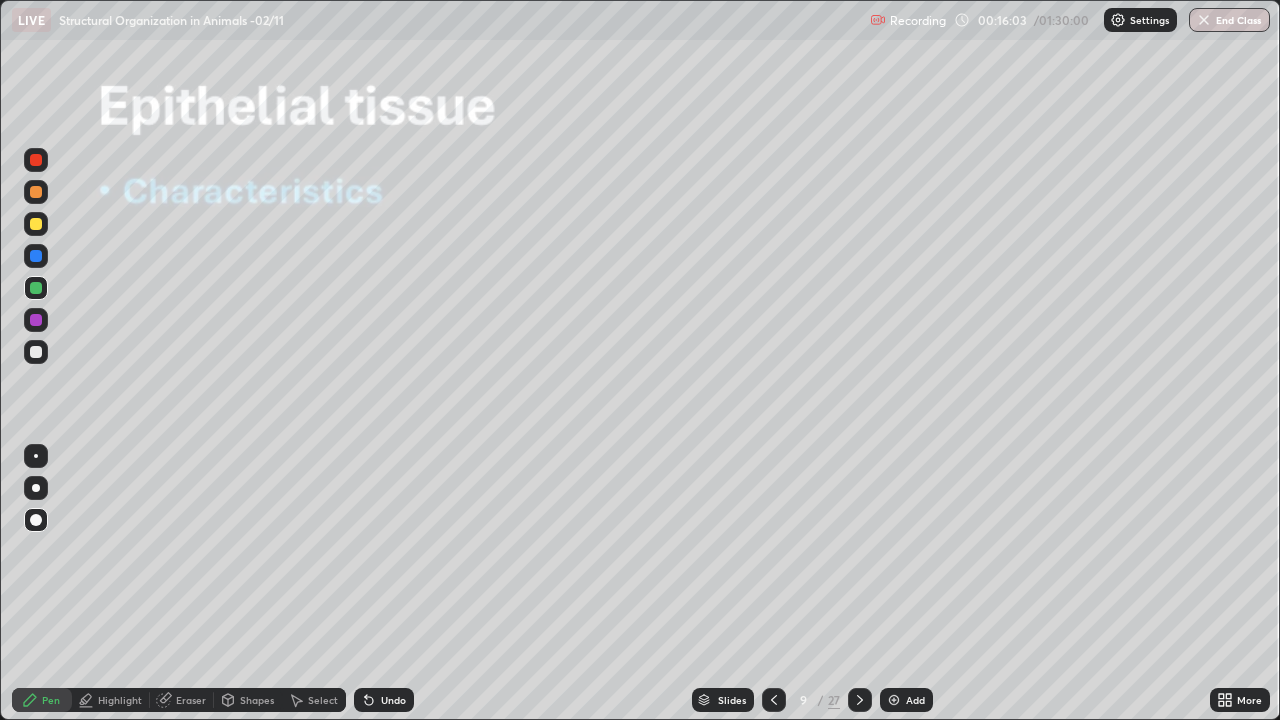 click at bounding box center [36, 256] 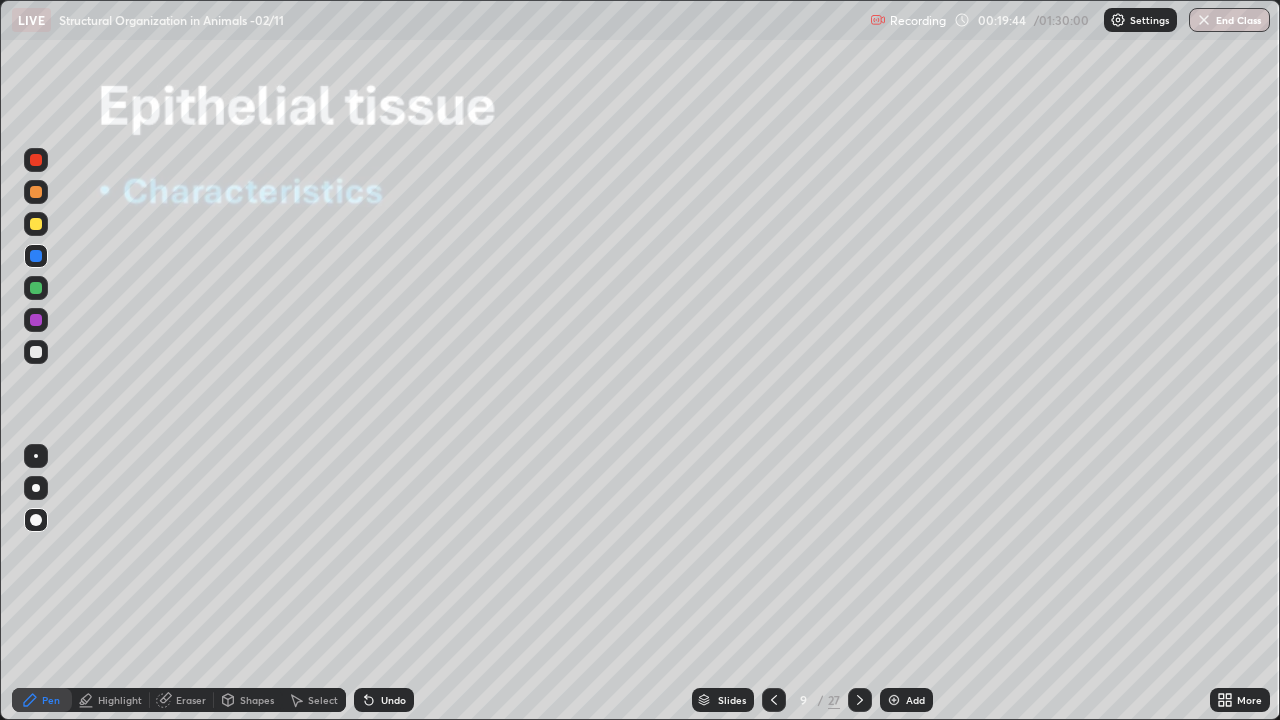 click 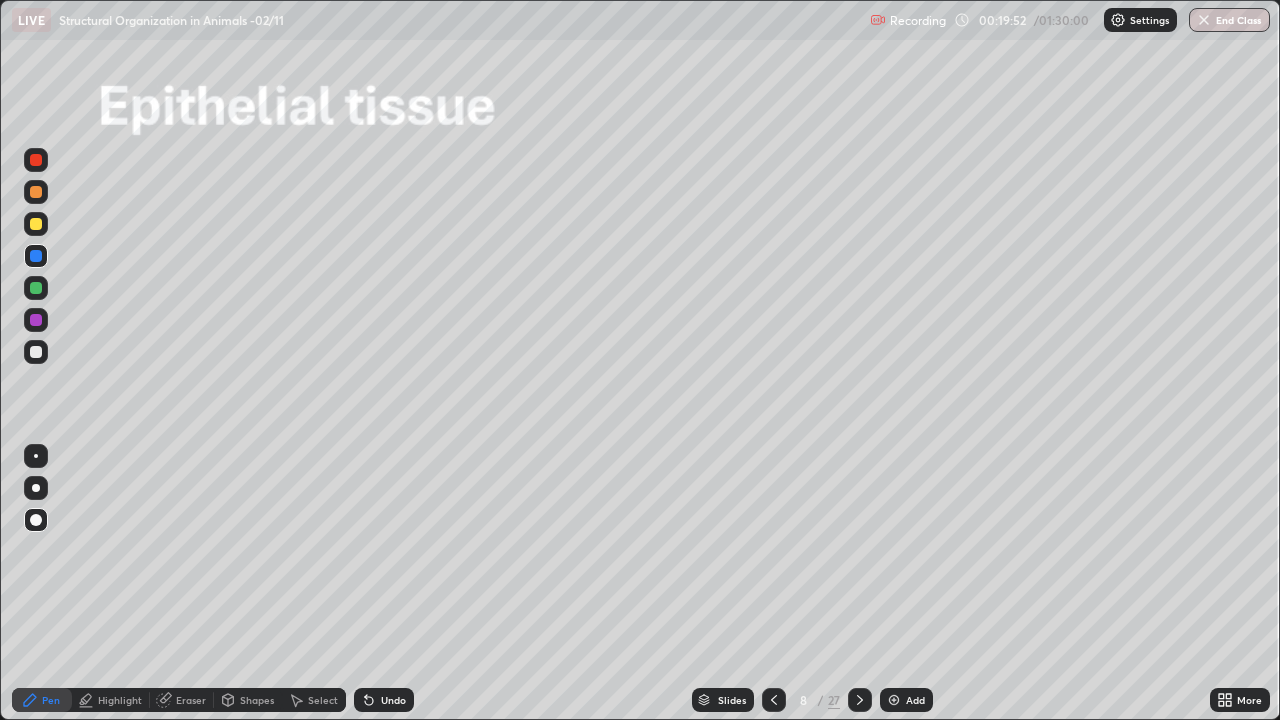 click at bounding box center [36, 352] 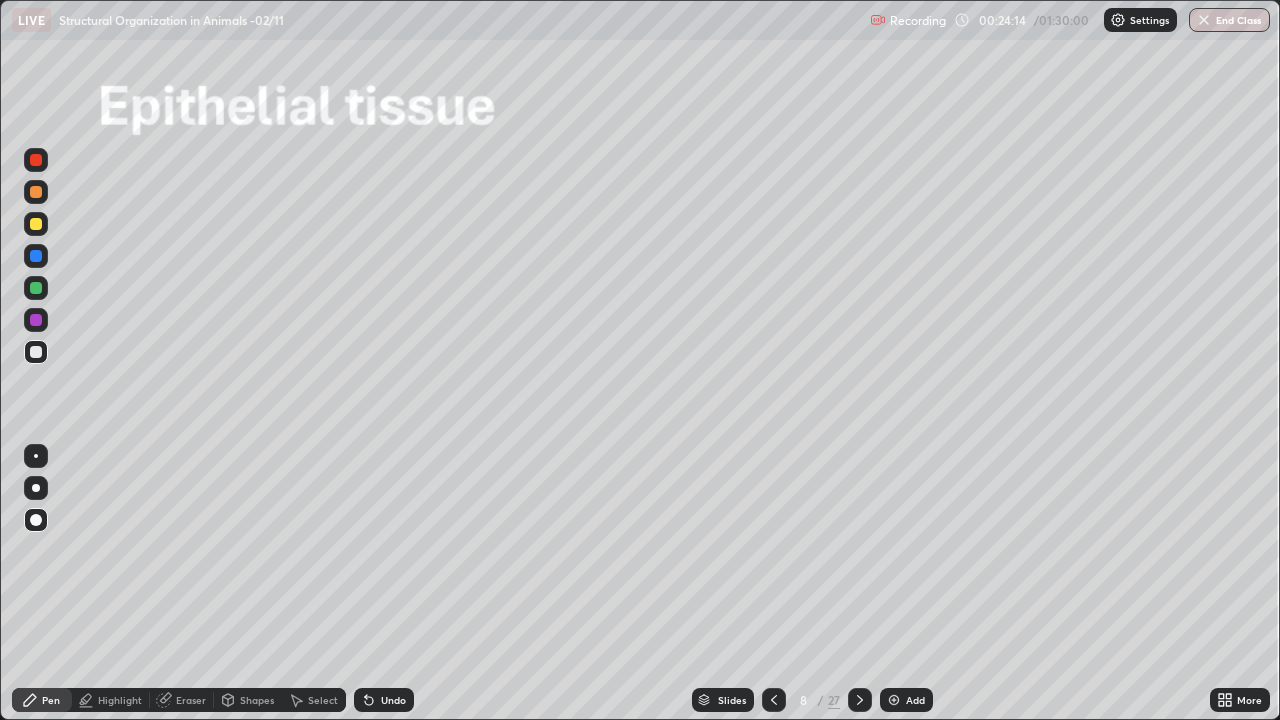 click 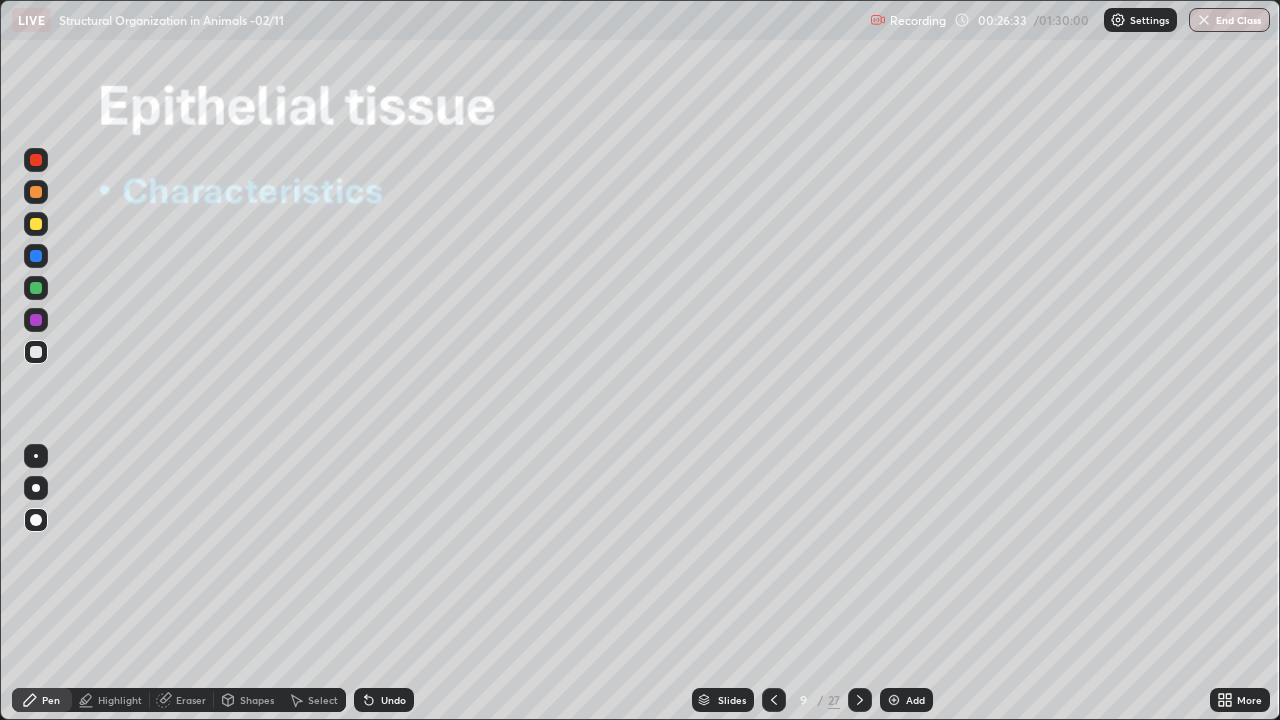click at bounding box center [36, 256] 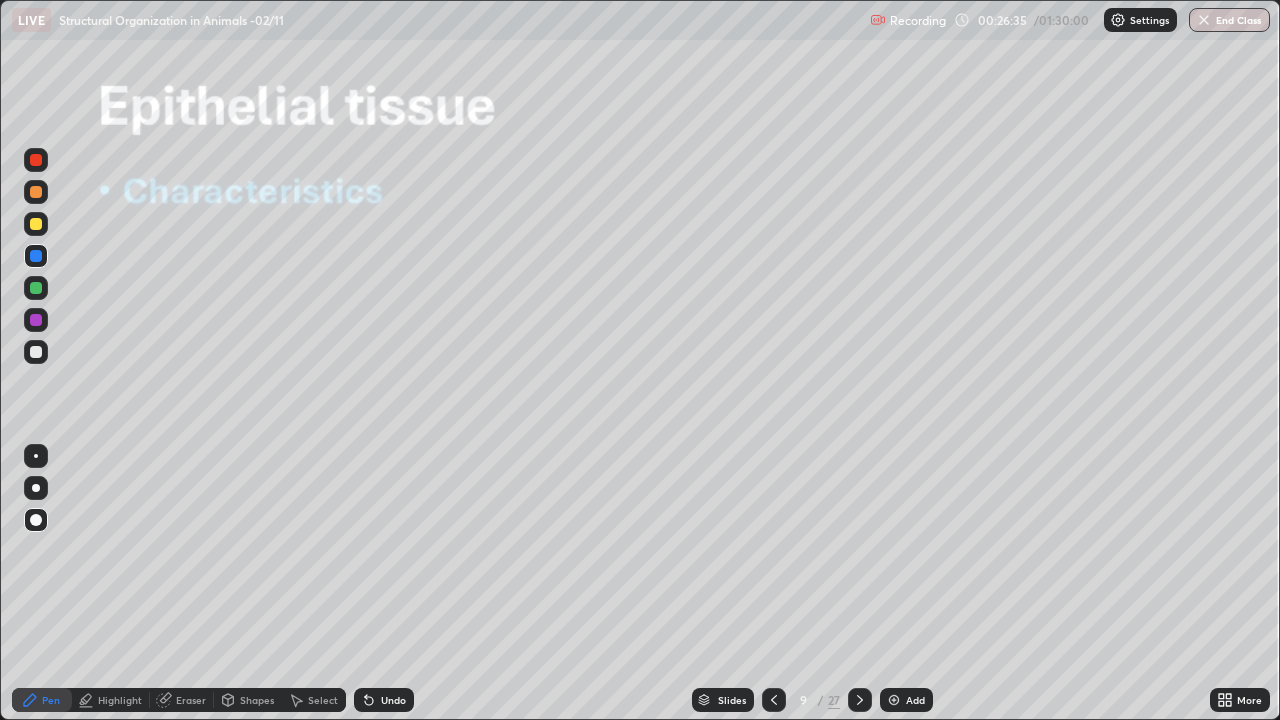 click at bounding box center [36, 352] 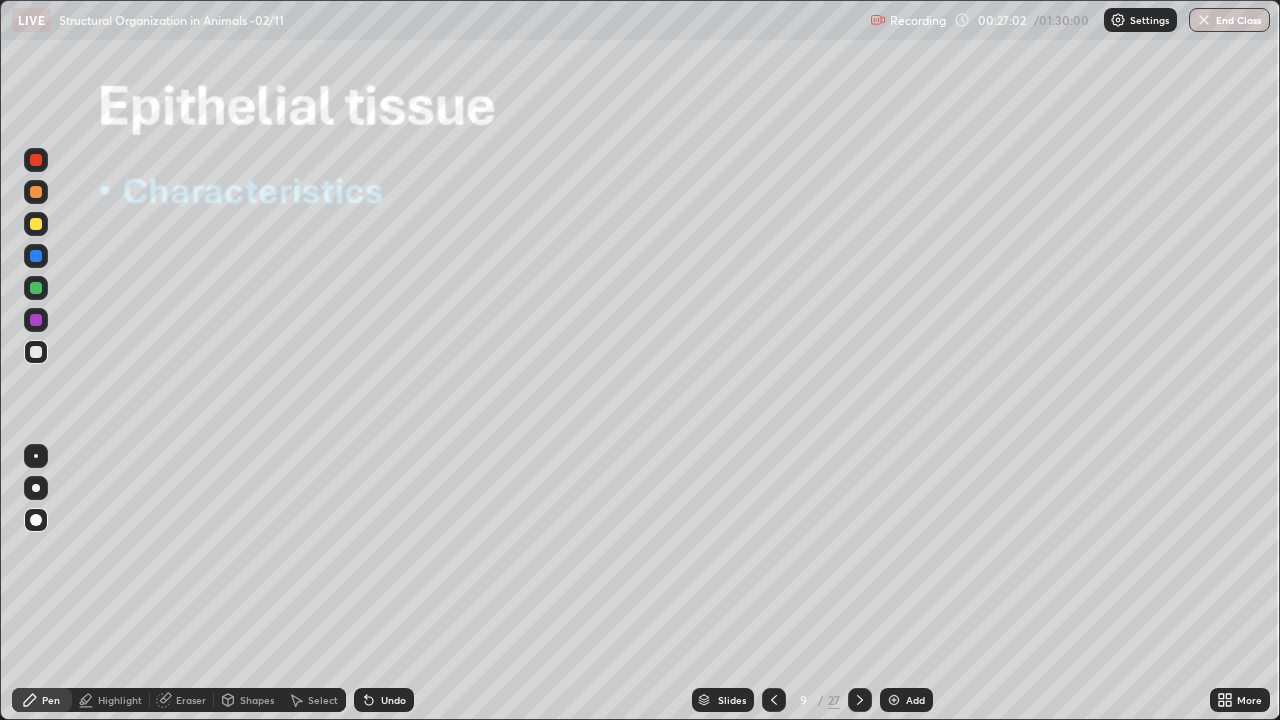 click at bounding box center (36, 456) 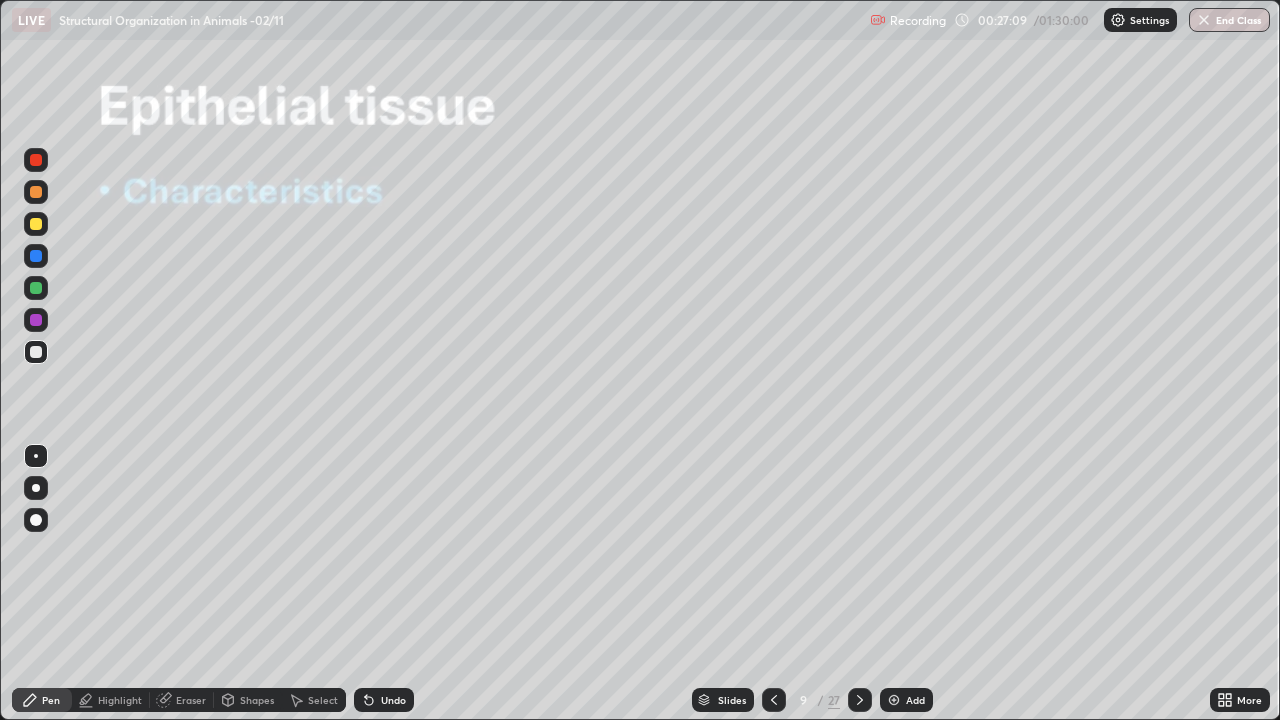 click on "Undo" at bounding box center (393, 700) 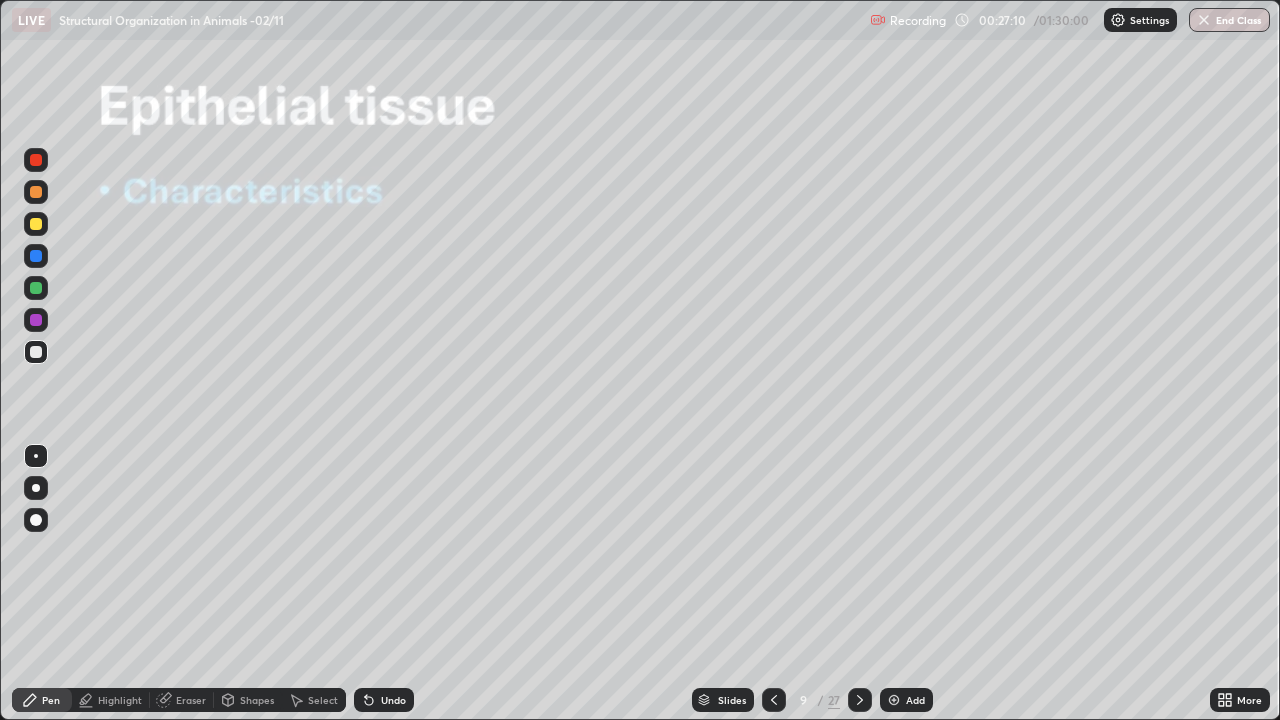 click on "Undo" at bounding box center (393, 700) 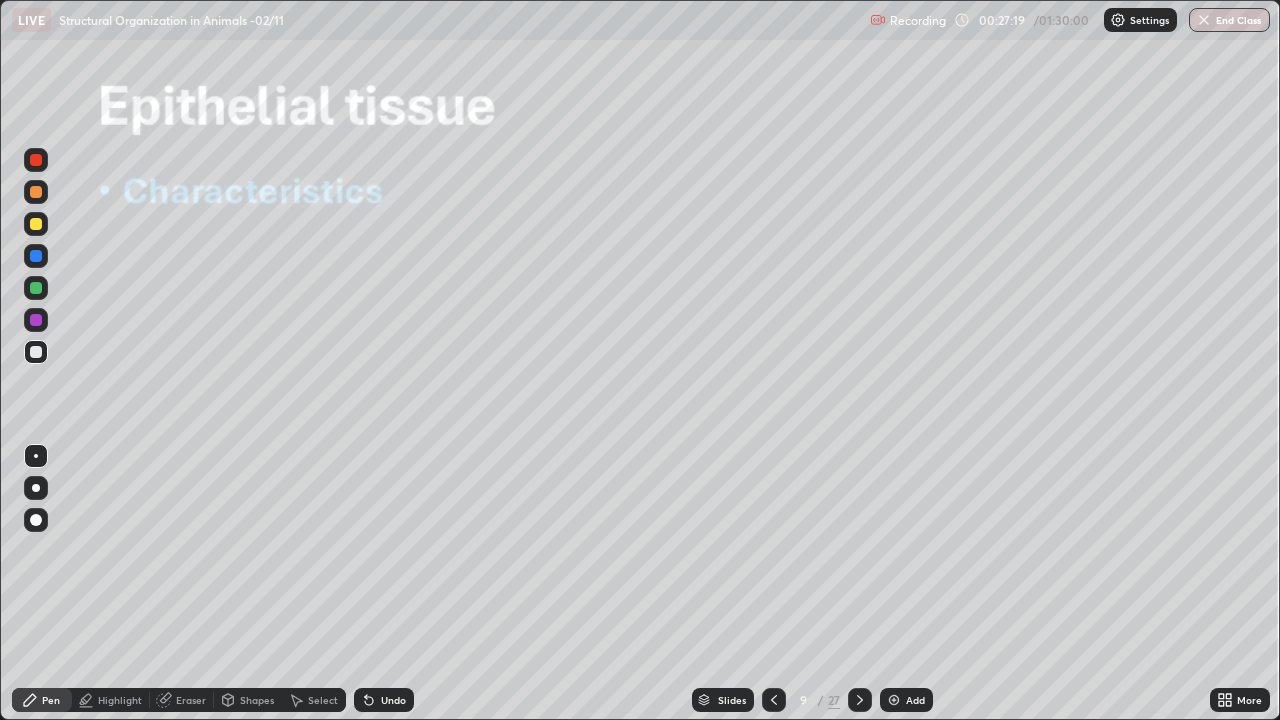 click at bounding box center [36, 520] 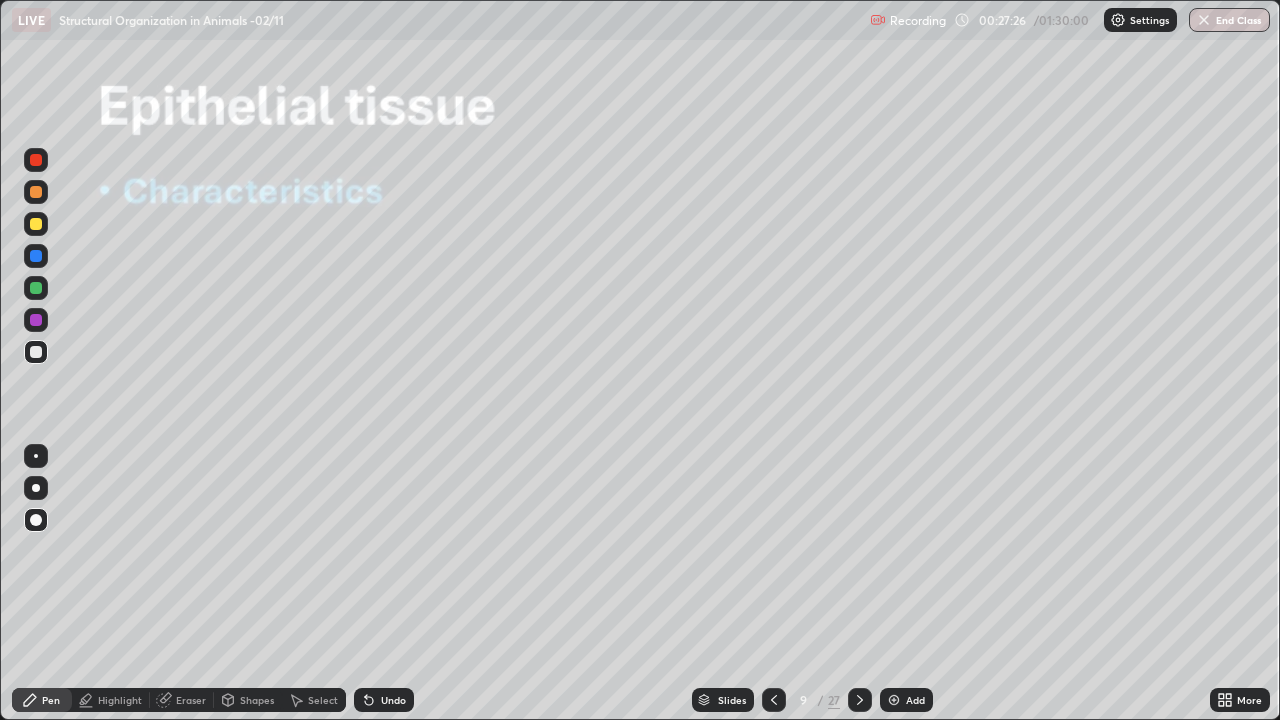 click at bounding box center (36, 456) 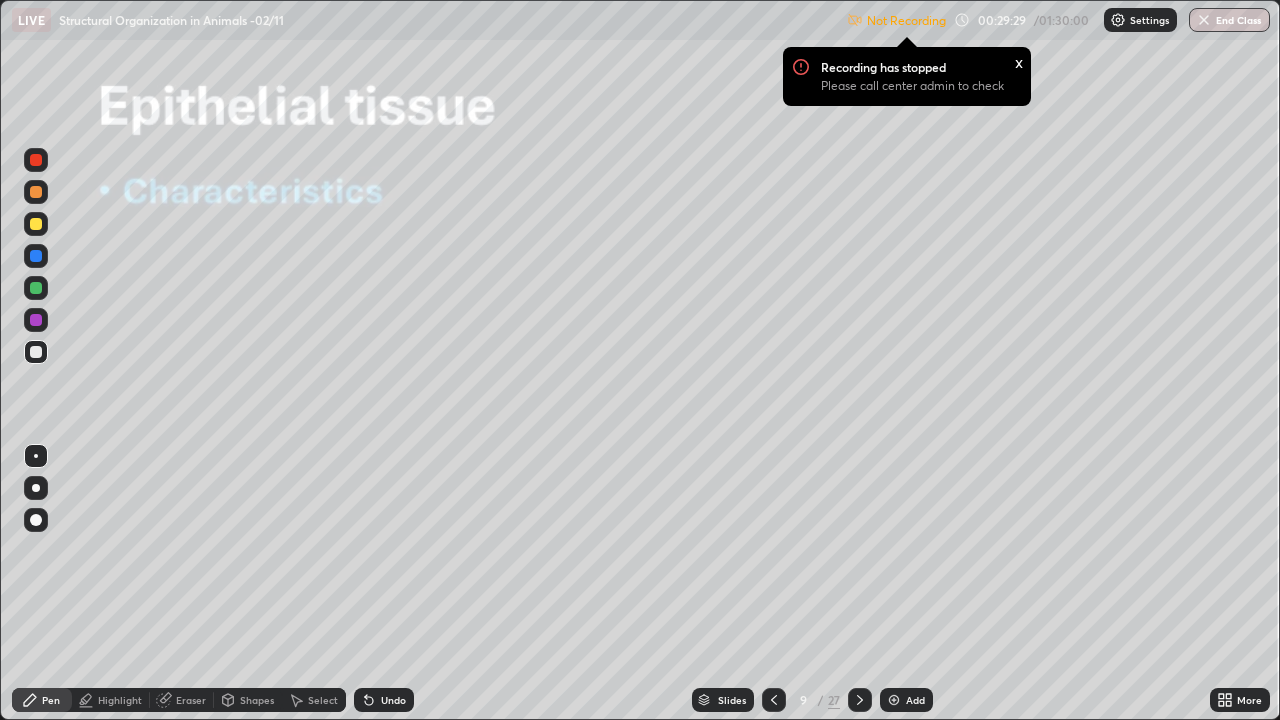 click on "Settings" at bounding box center [1149, 20] 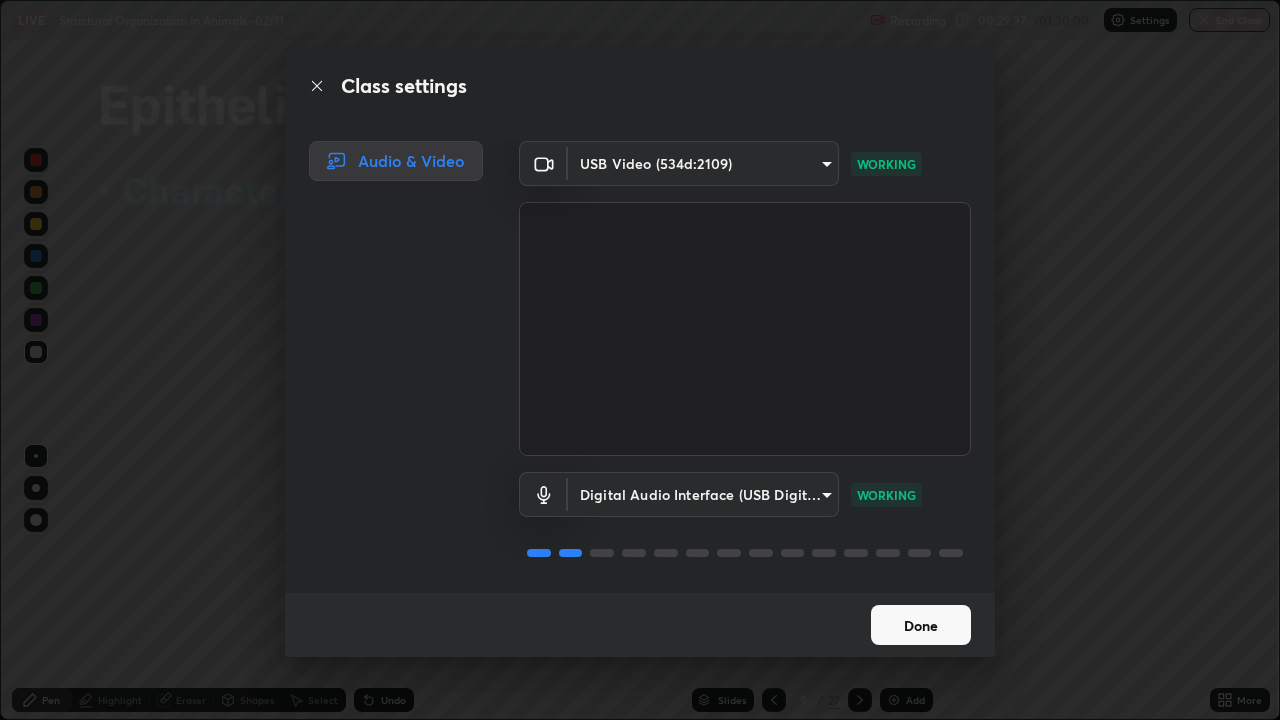 click on "Done" at bounding box center (921, 625) 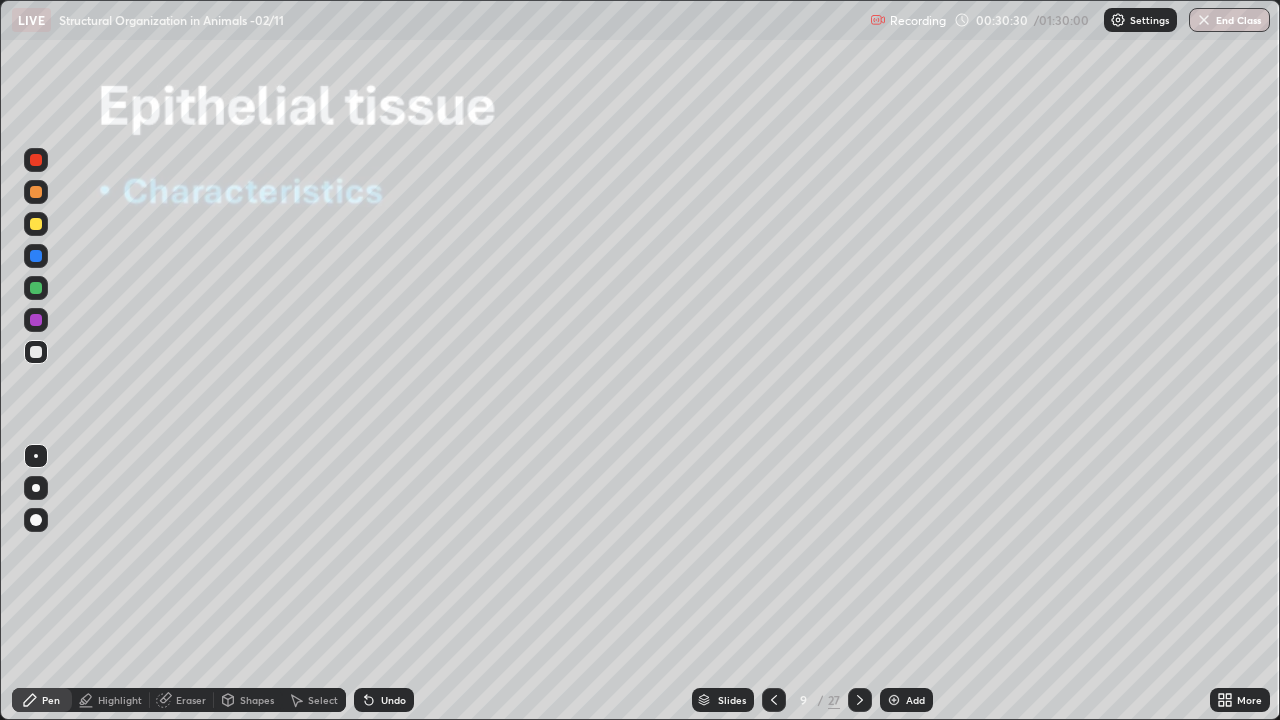 click 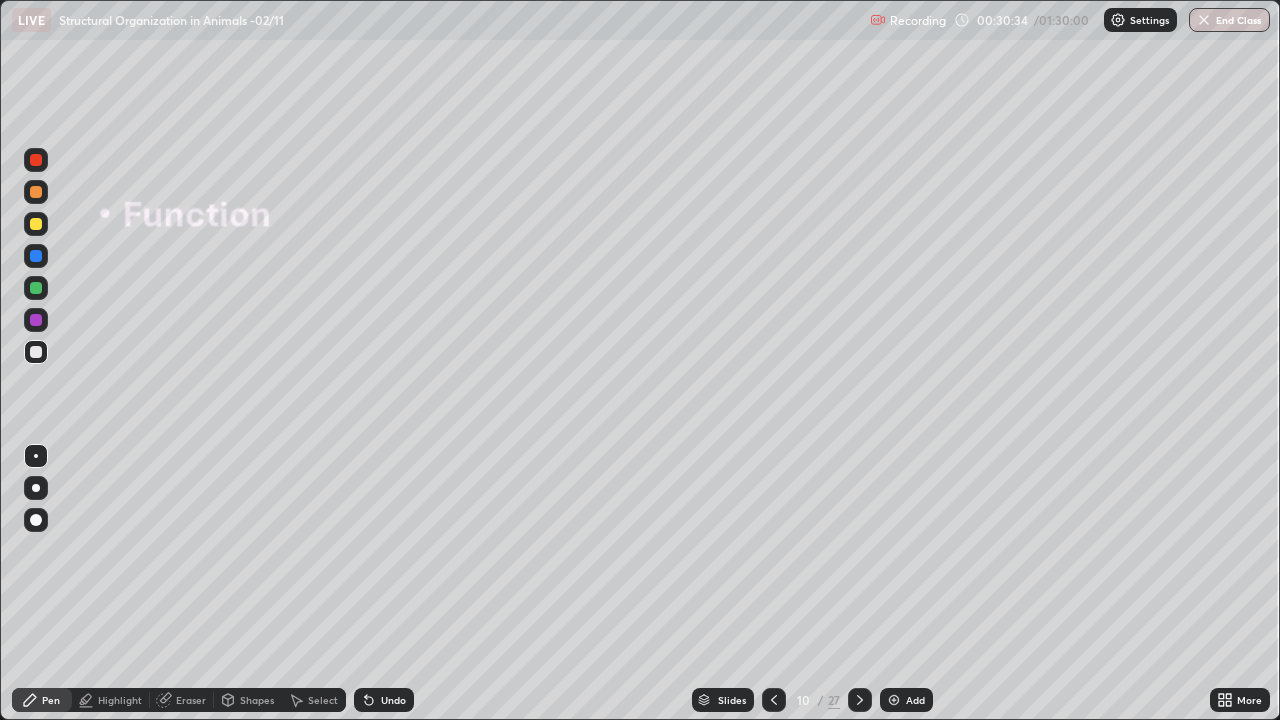 click 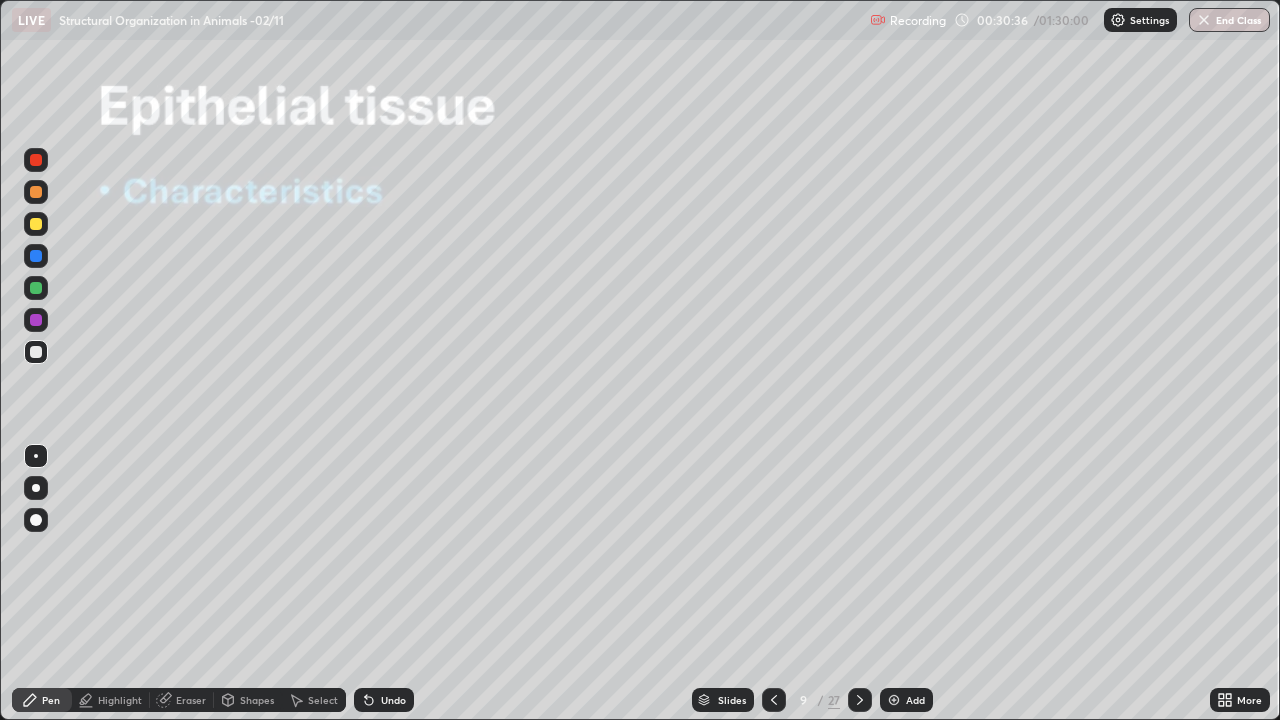 click at bounding box center (894, 700) 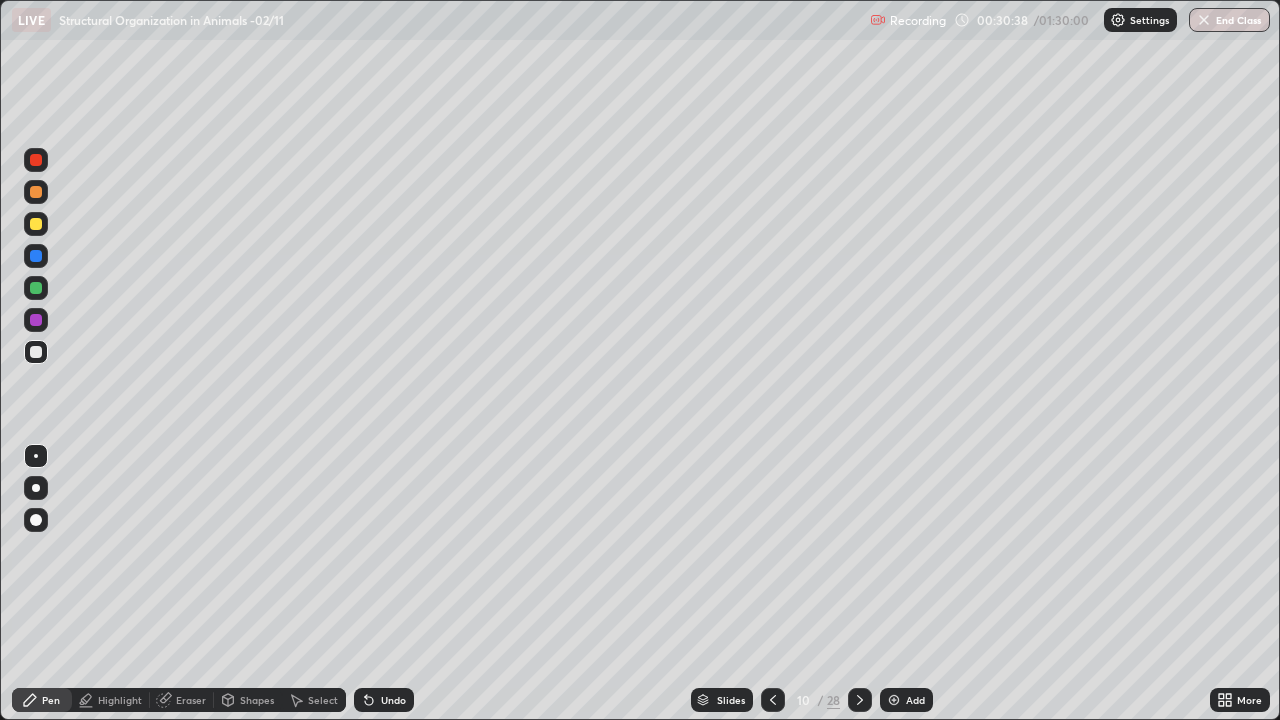 click at bounding box center [36, 256] 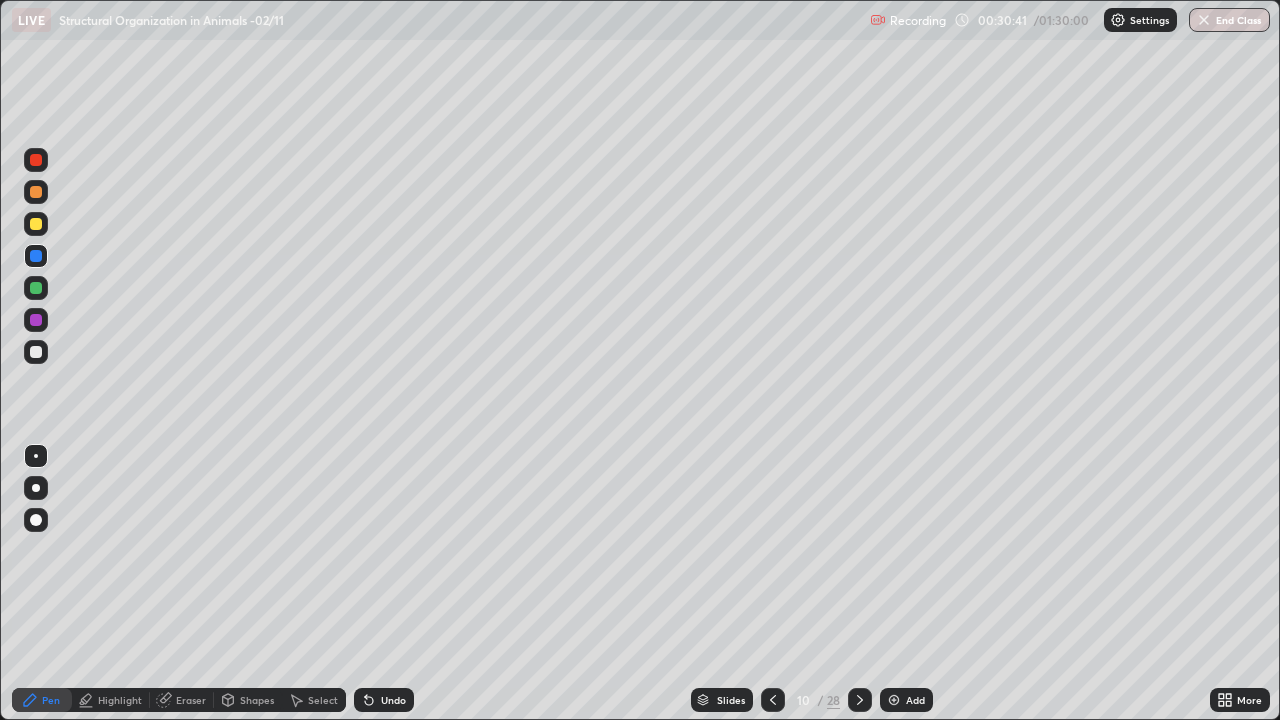 click on "Undo" at bounding box center [384, 700] 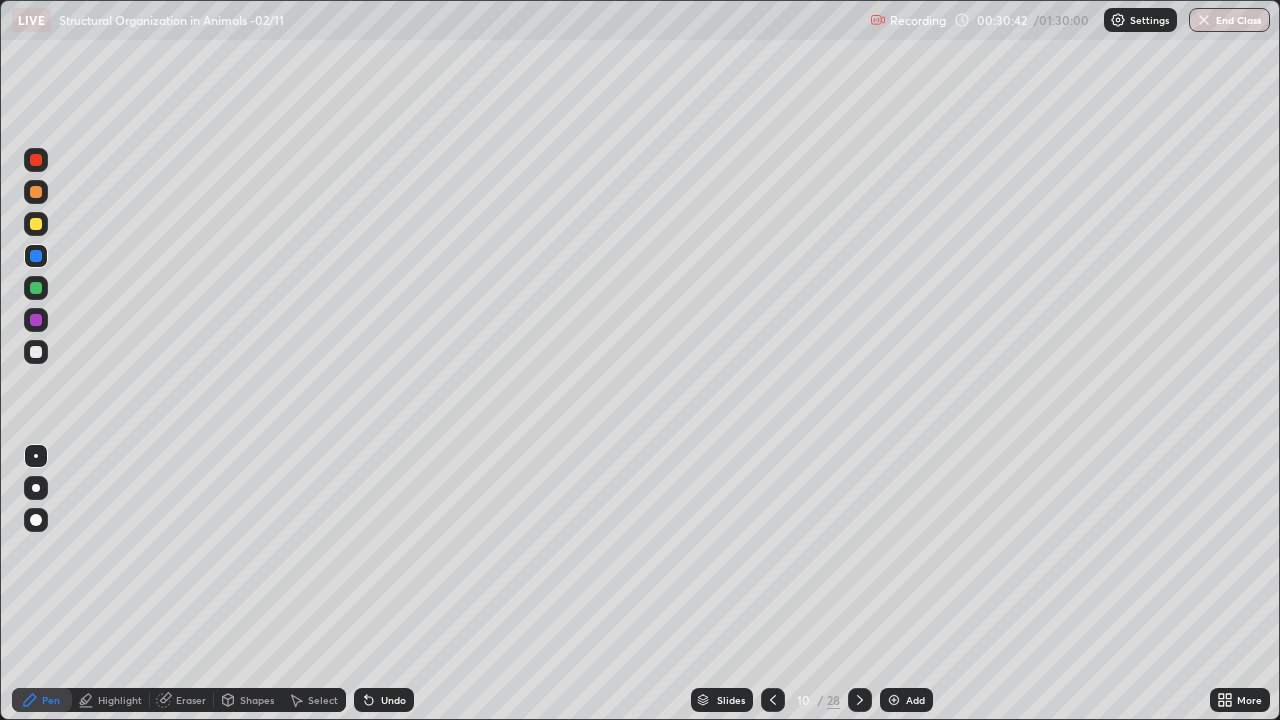 click at bounding box center [36, 520] 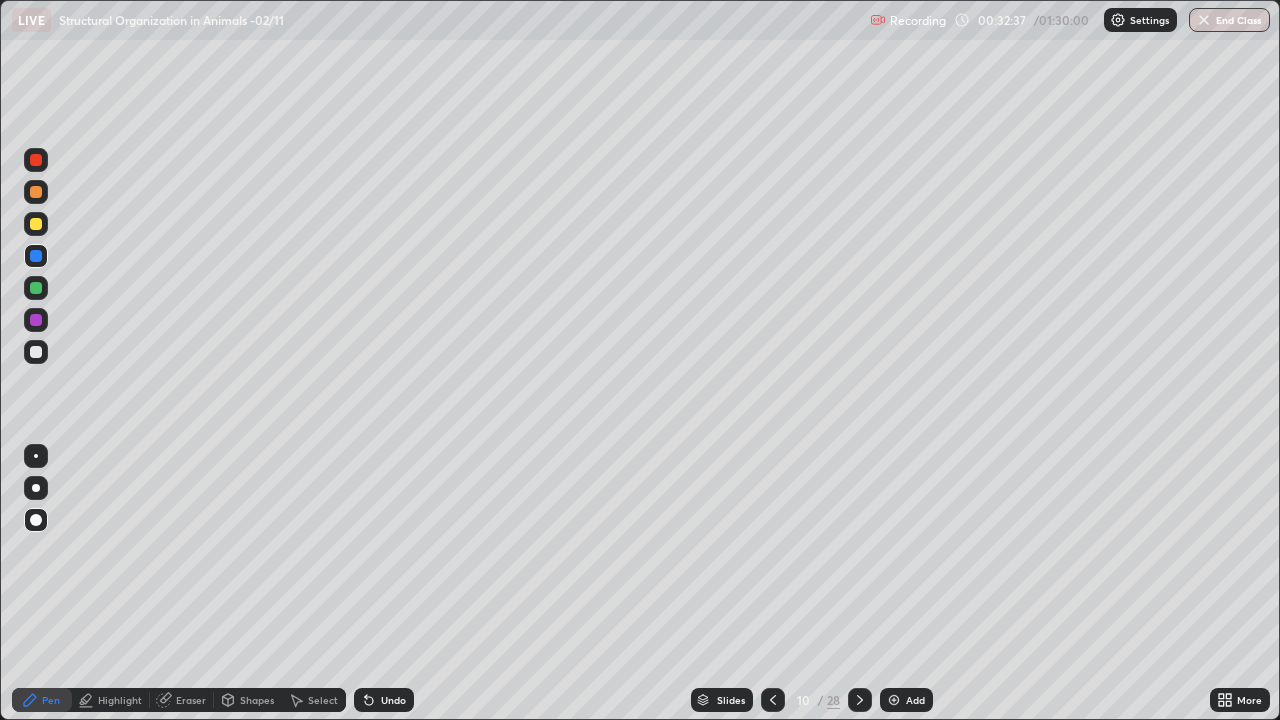 click on "Undo" at bounding box center (384, 700) 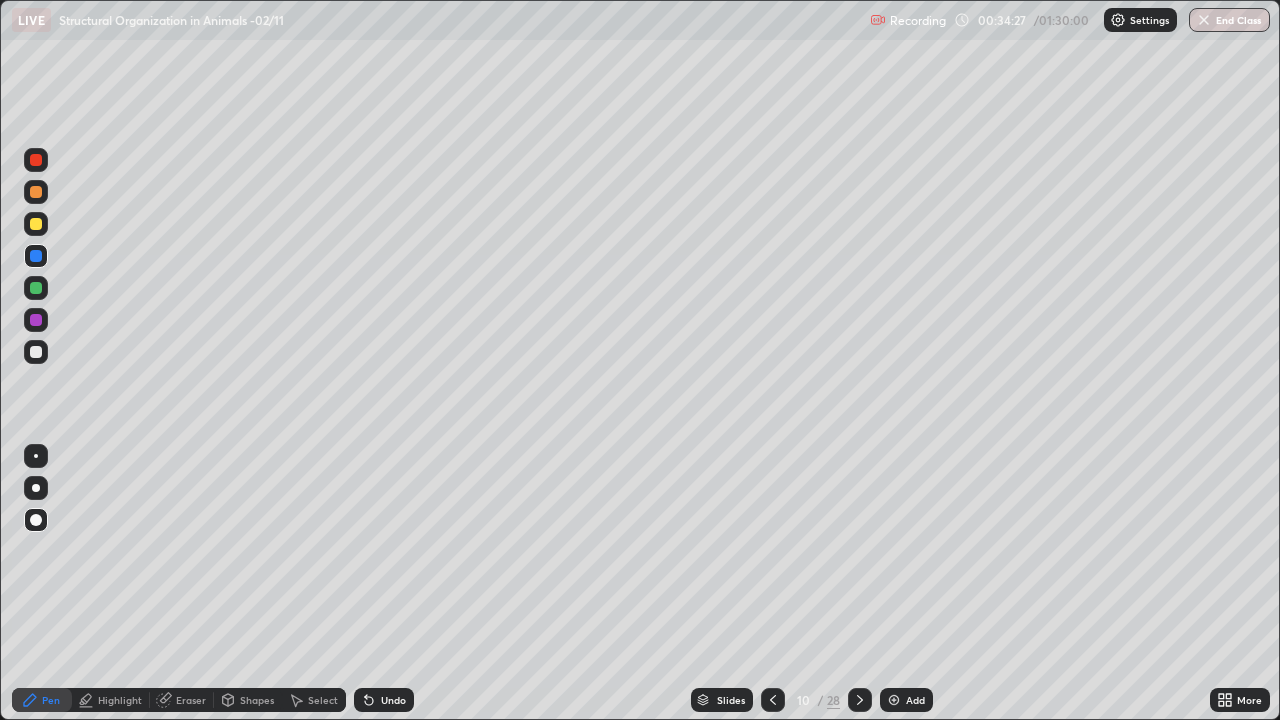 click 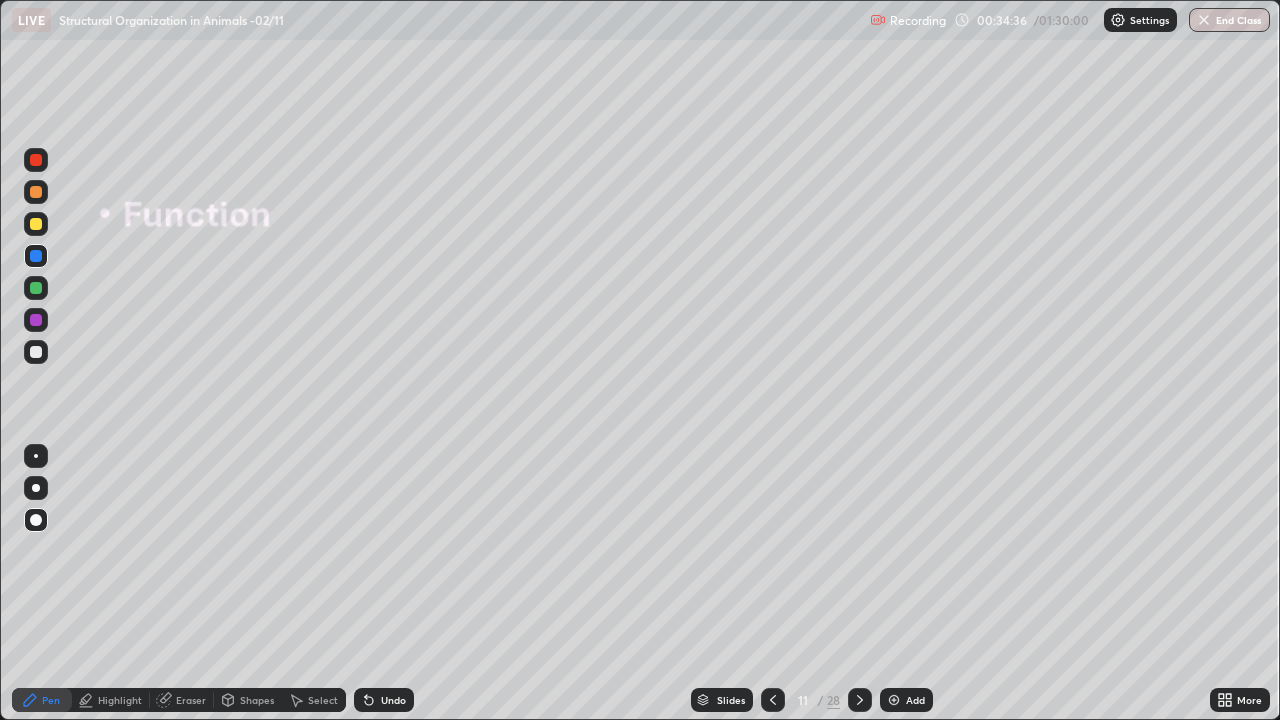 click 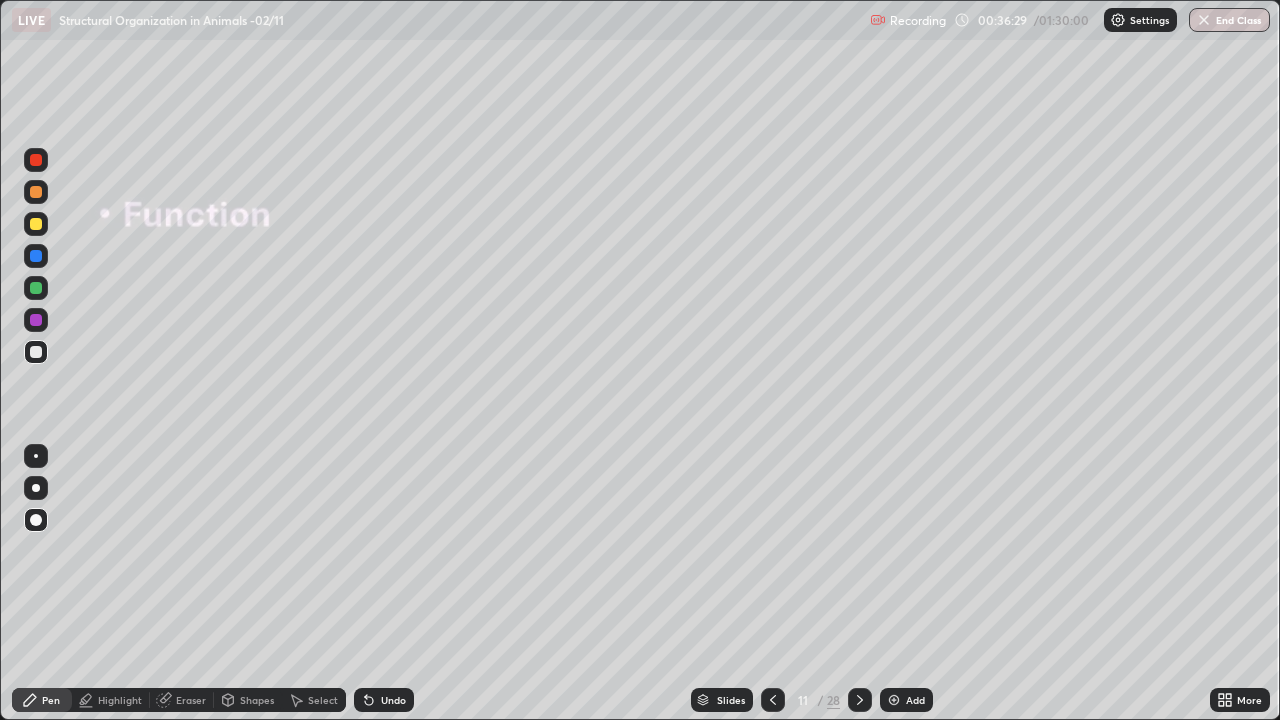 click 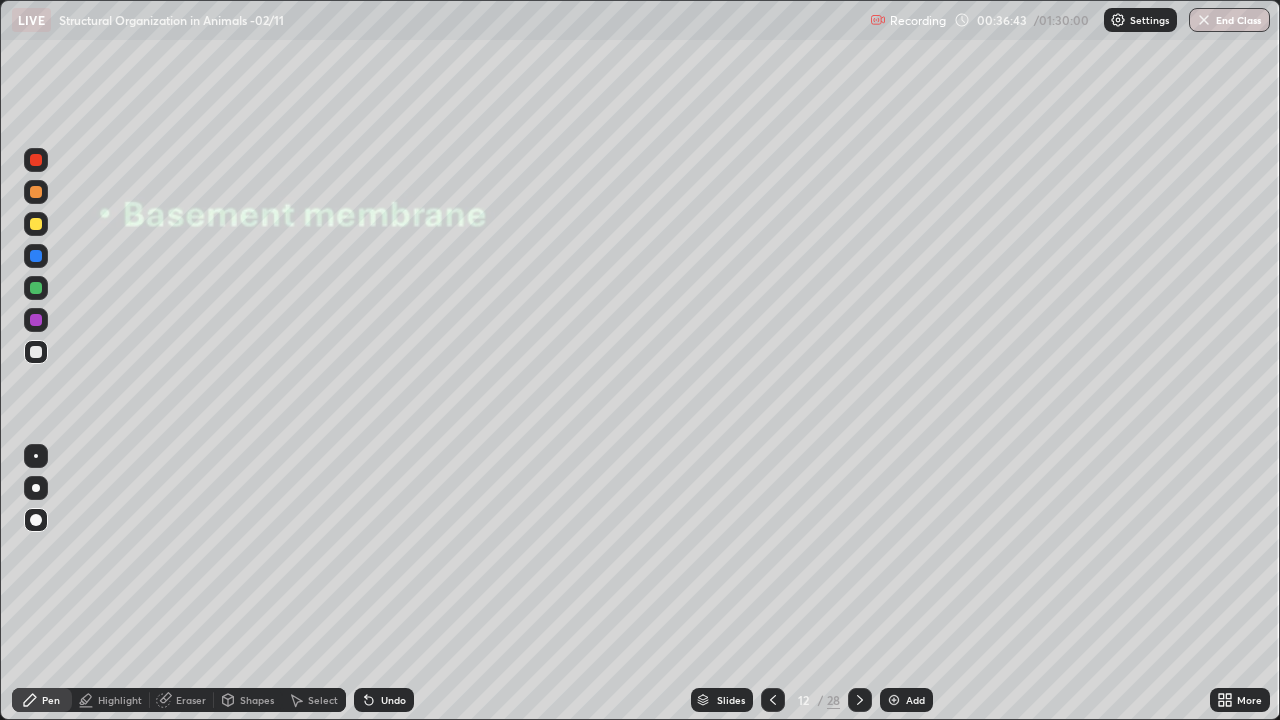 click at bounding box center [36, 224] 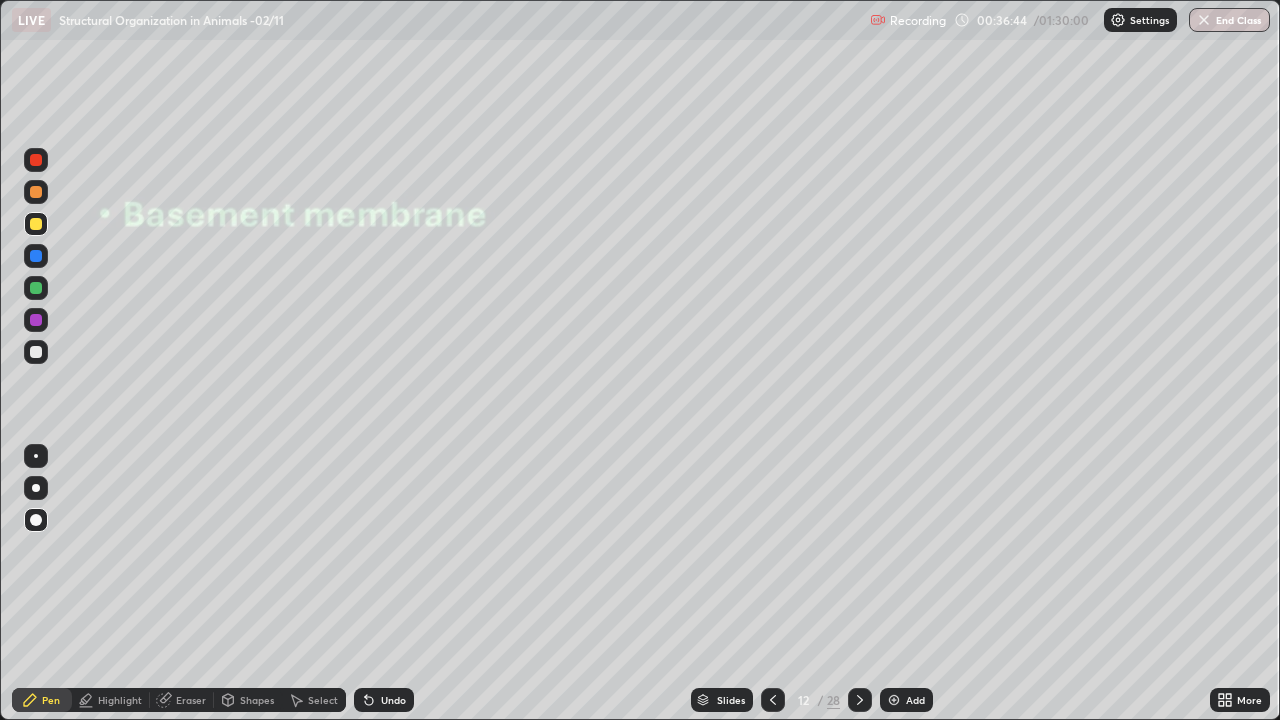 click on "Shapes" at bounding box center [257, 700] 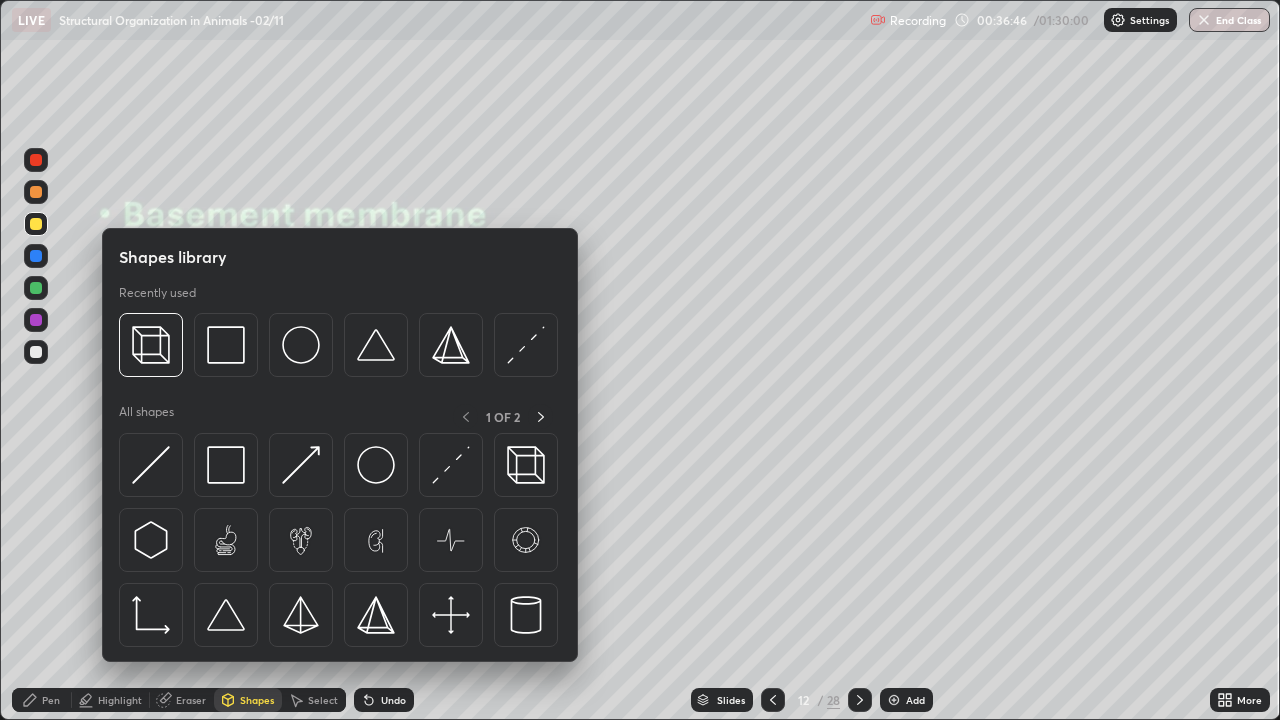 click at bounding box center [226, 345] 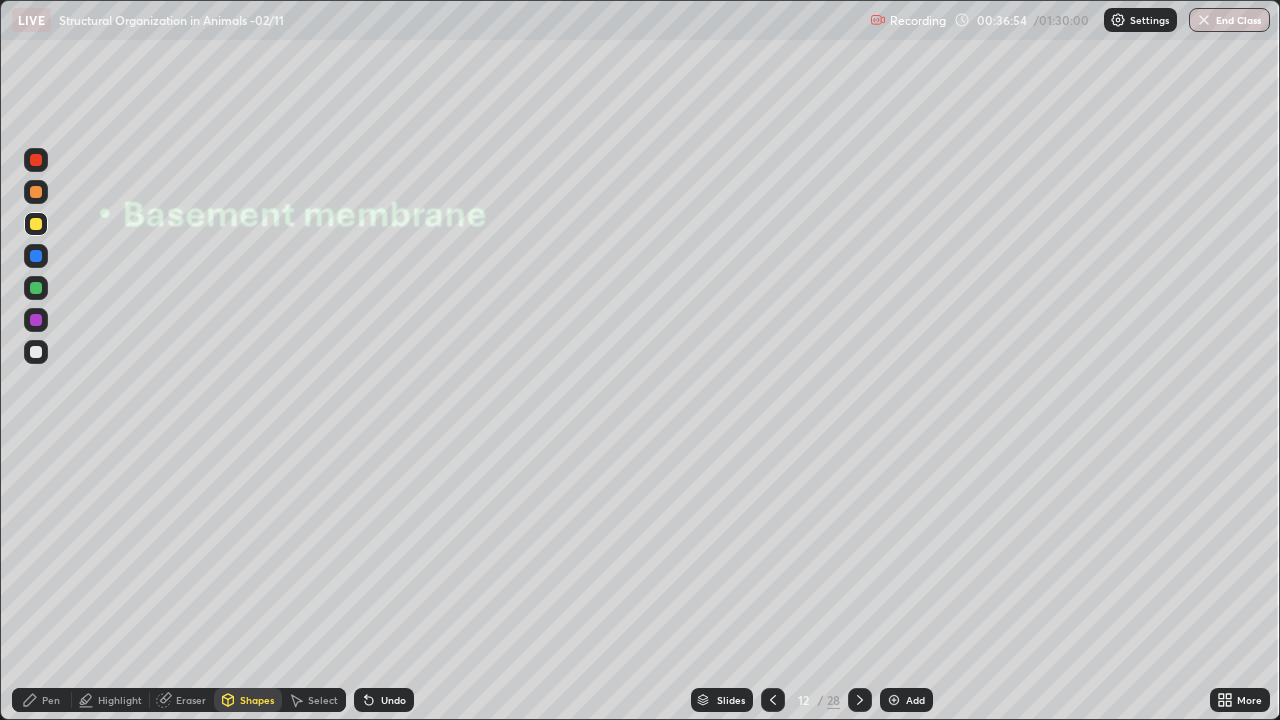 click on "Undo" at bounding box center (393, 700) 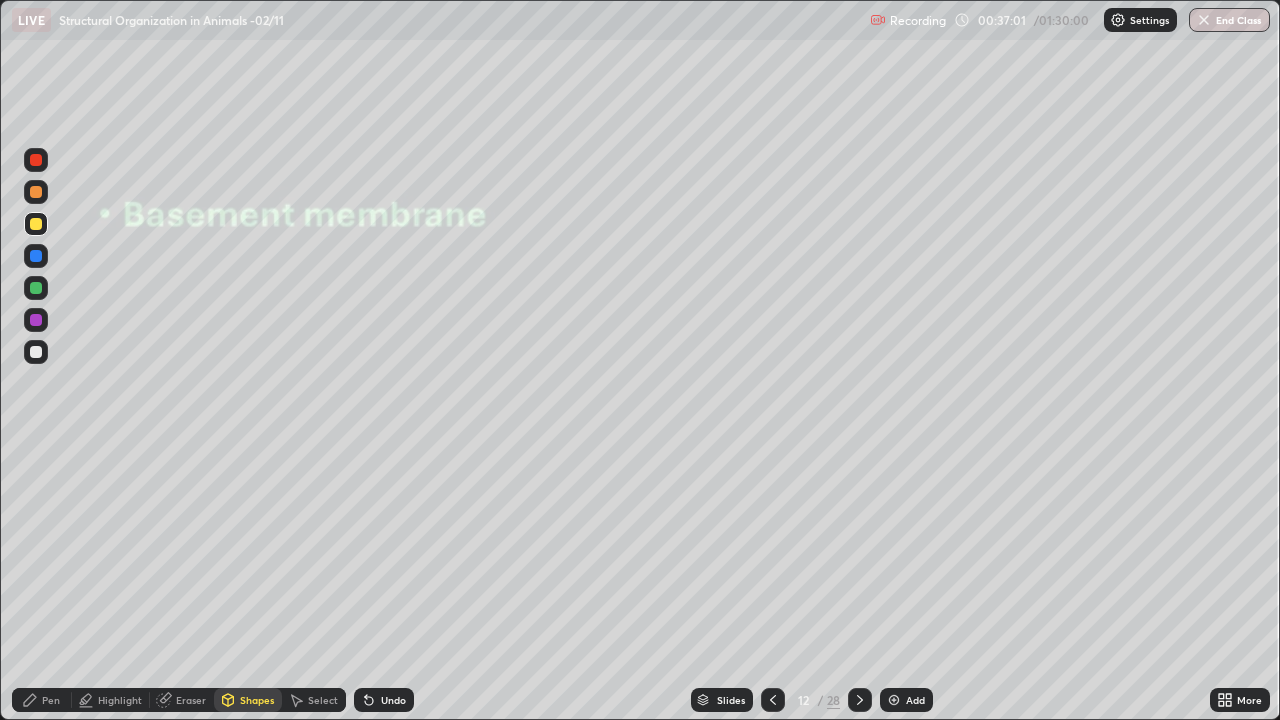 click at bounding box center [36, 256] 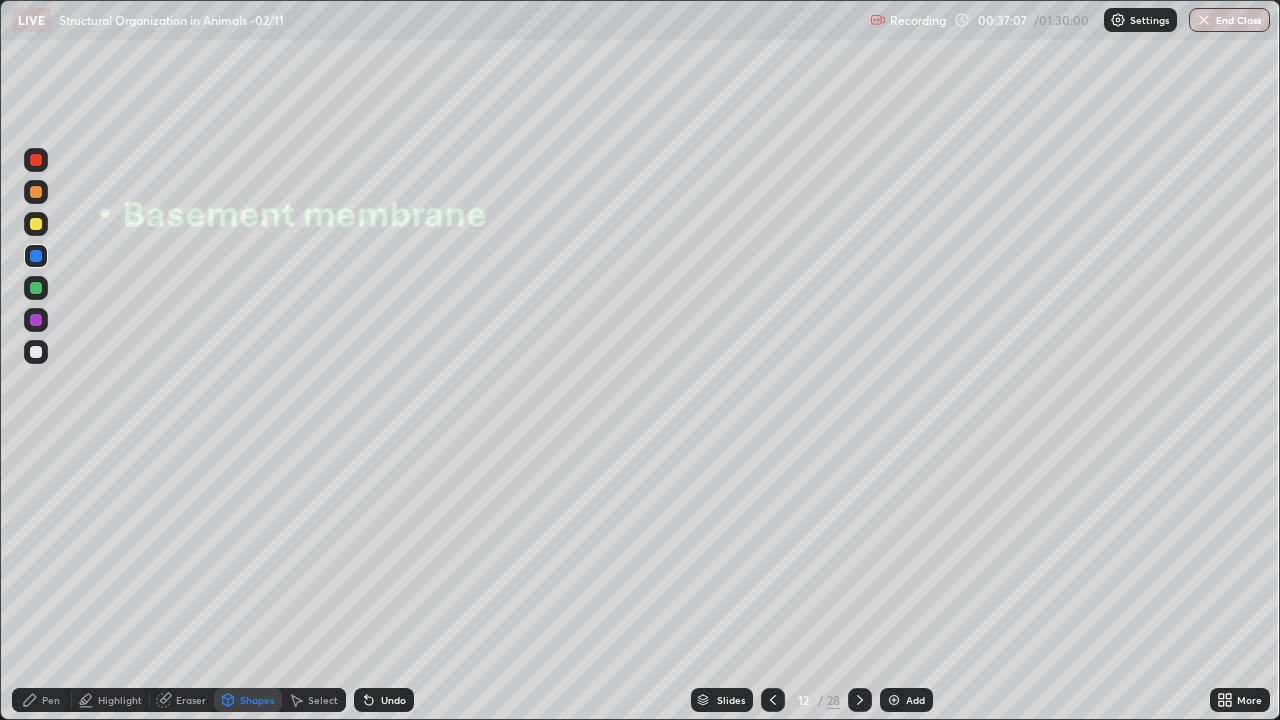 click on "Undo" at bounding box center (384, 700) 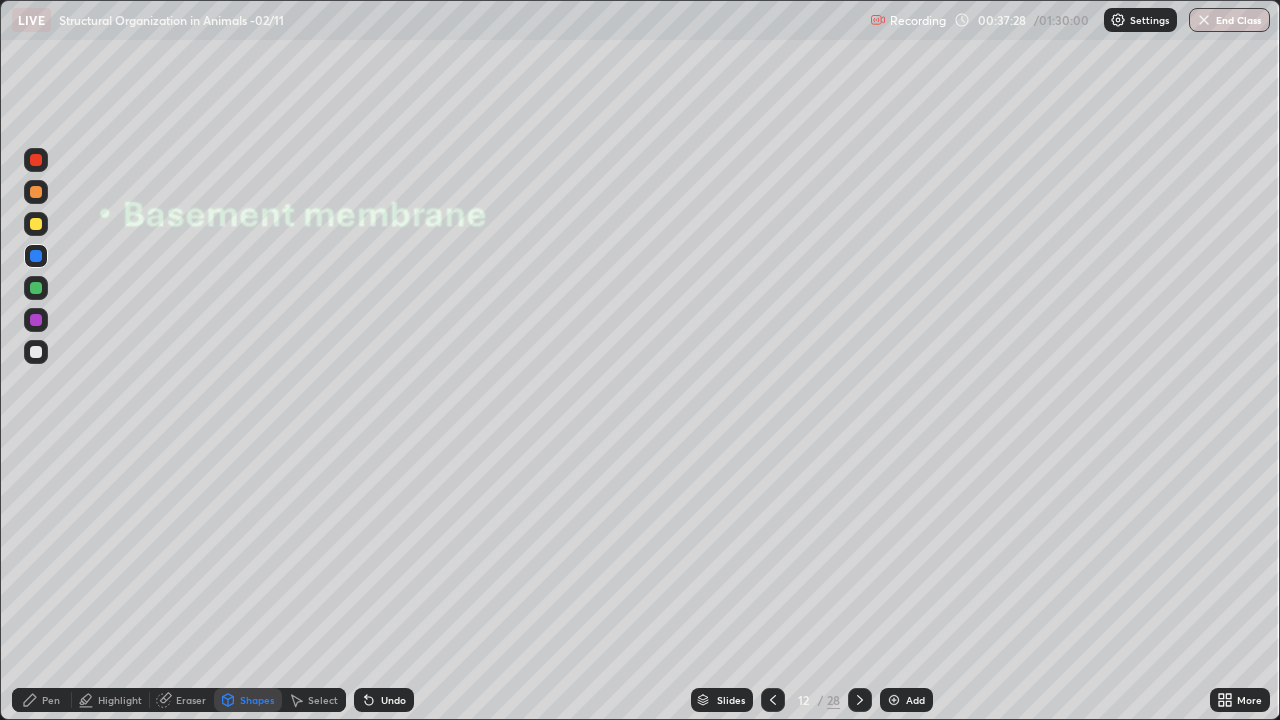 click on "Highlight" at bounding box center [120, 700] 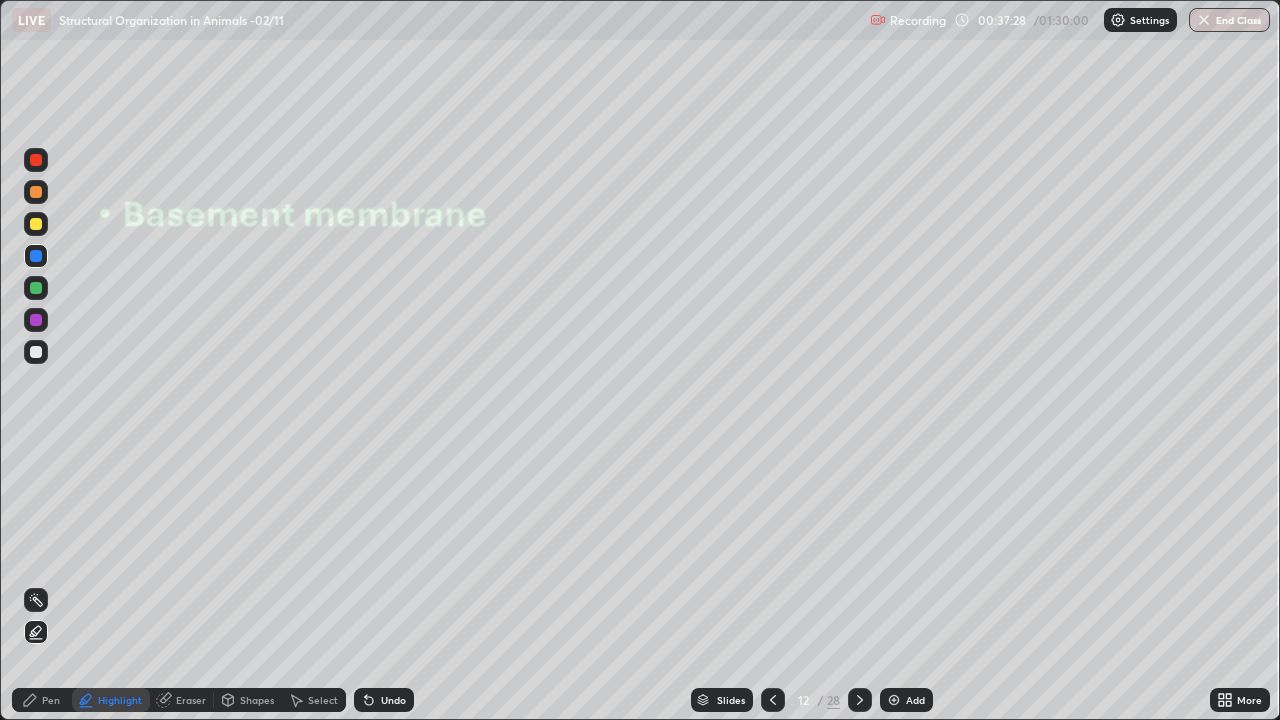 click 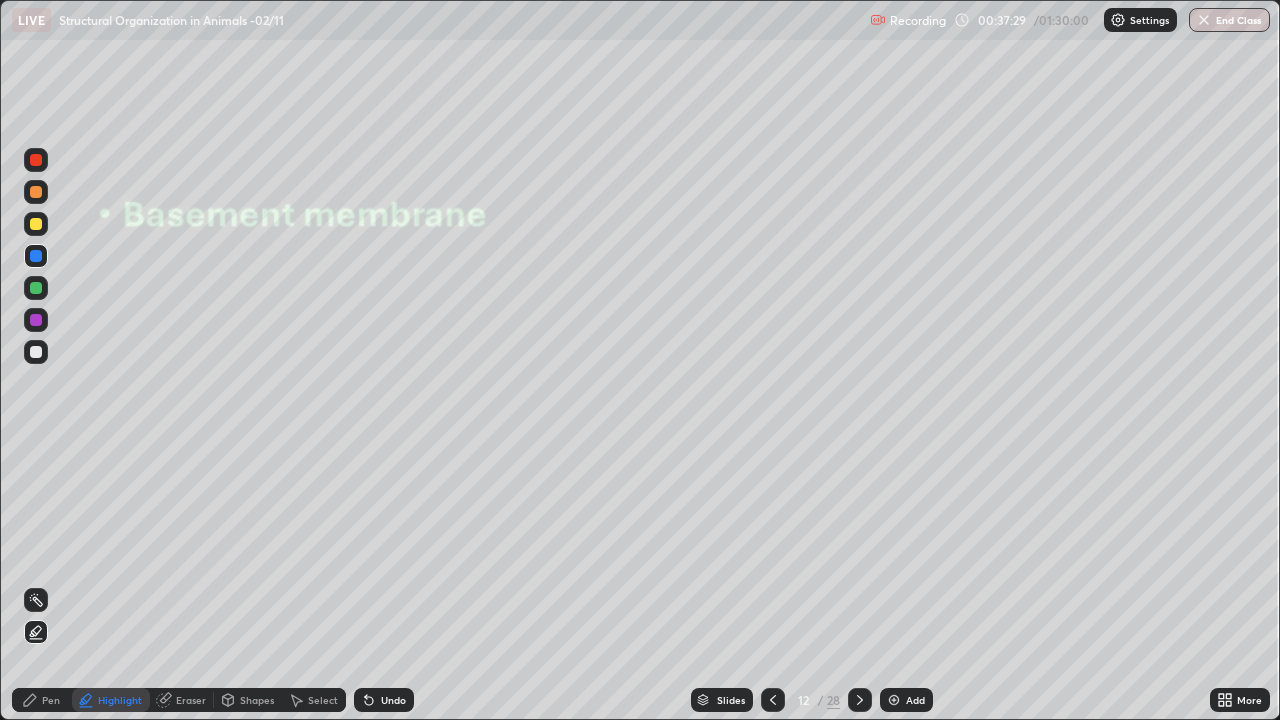 click at bounding box center (36, 256) 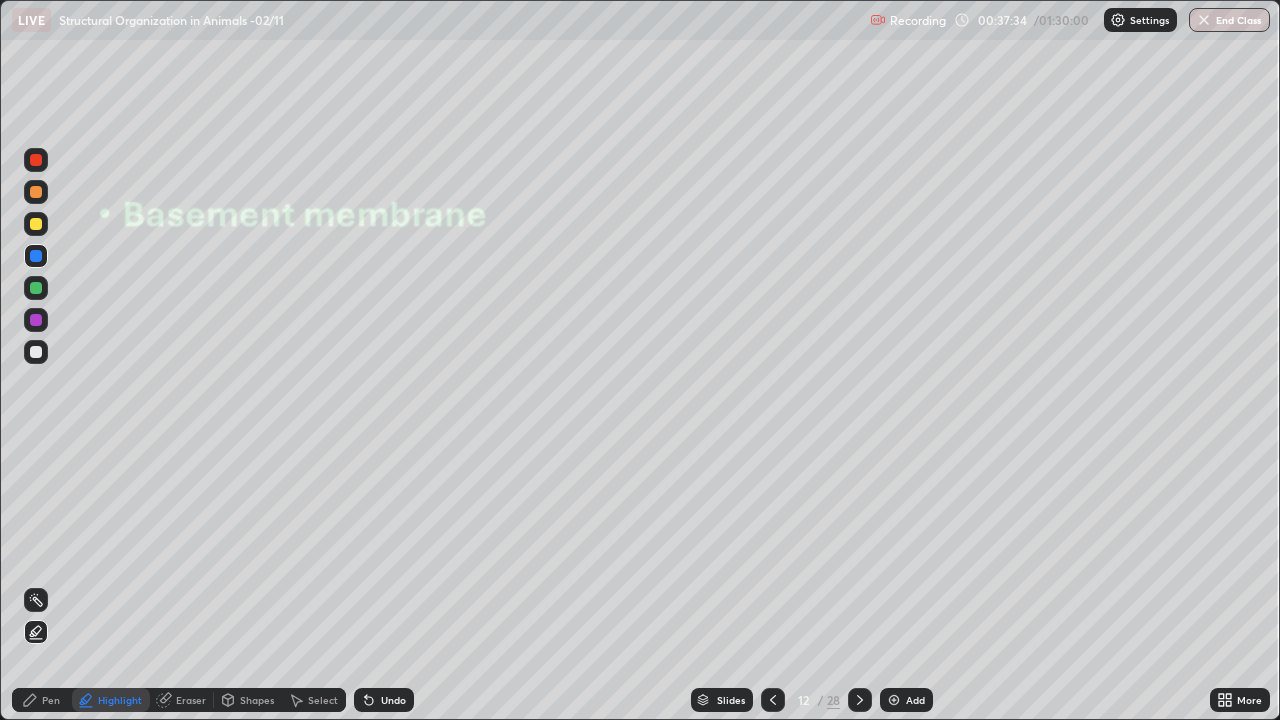 click 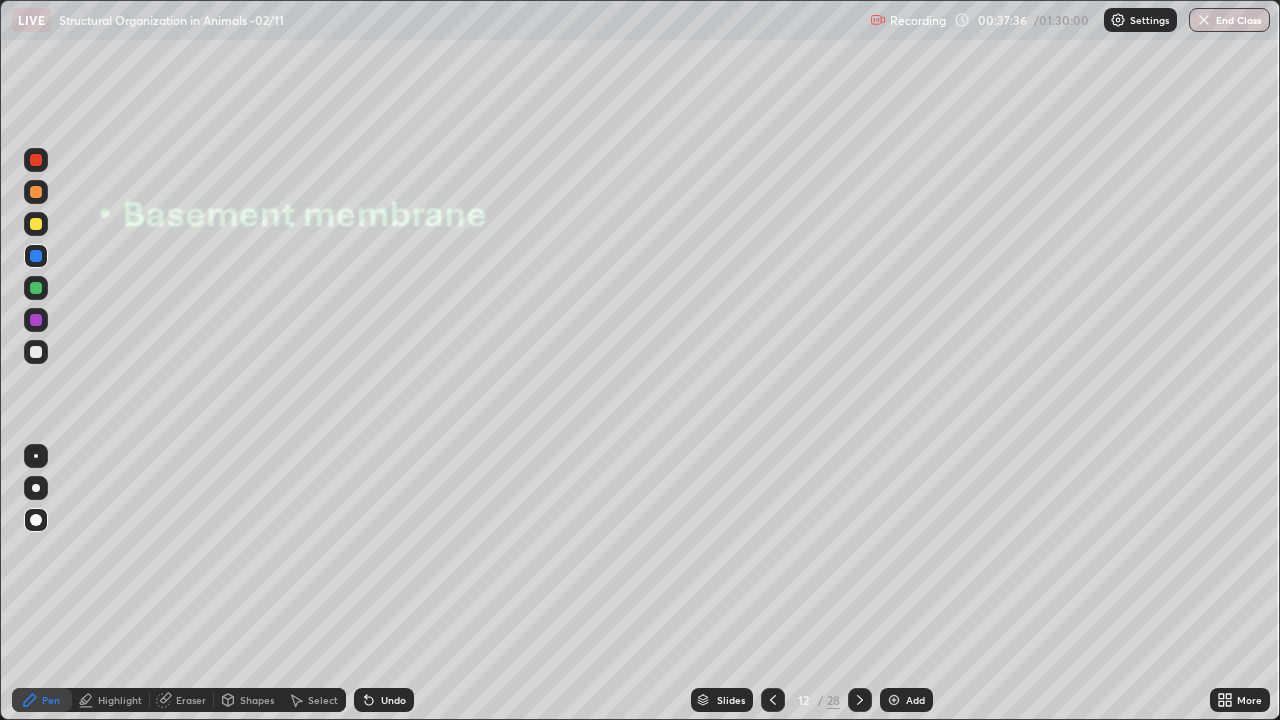 click at bounding box center [36, 160] 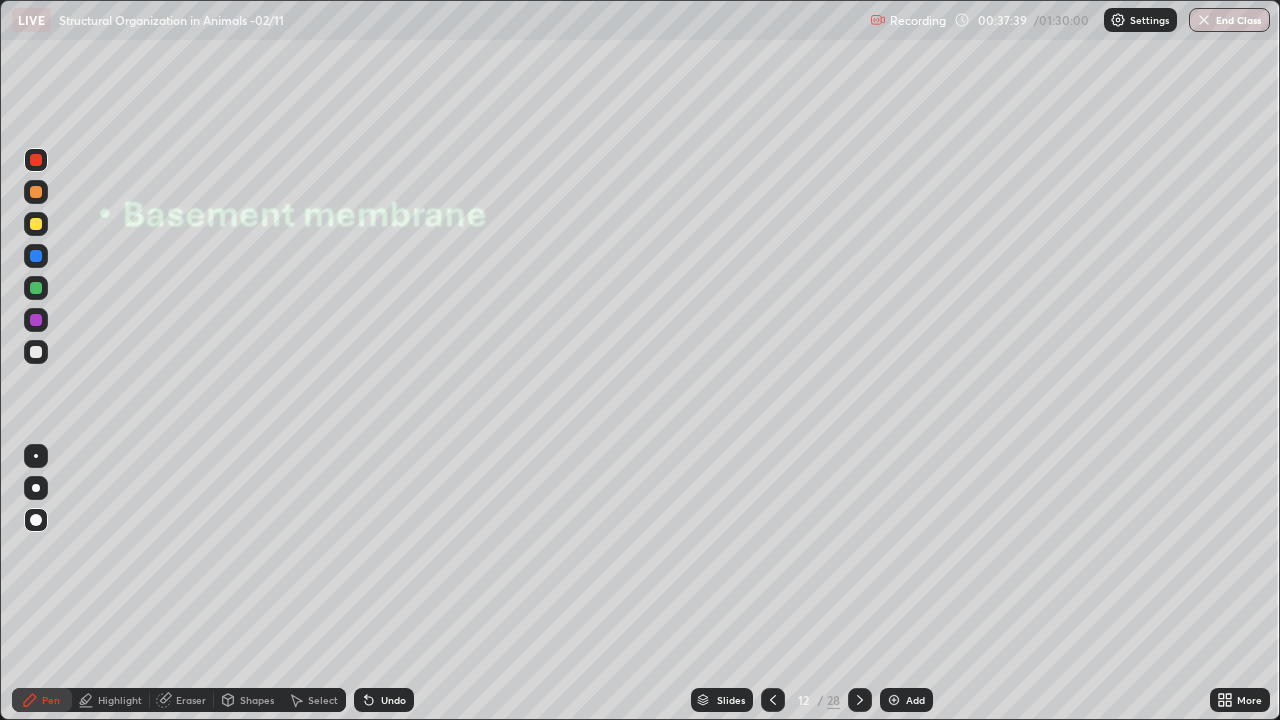 click on "Undo" at bounding box center [393, 700] 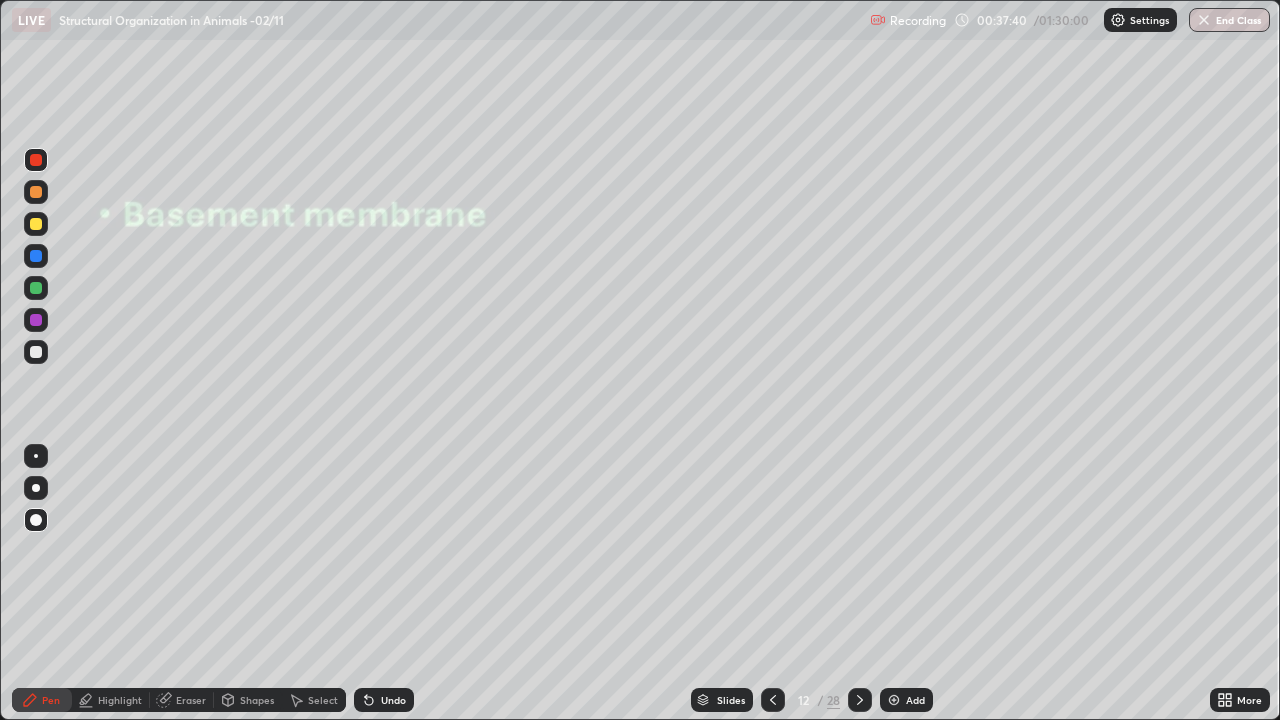 click on "Shapes" at bounding box center (257, 700) 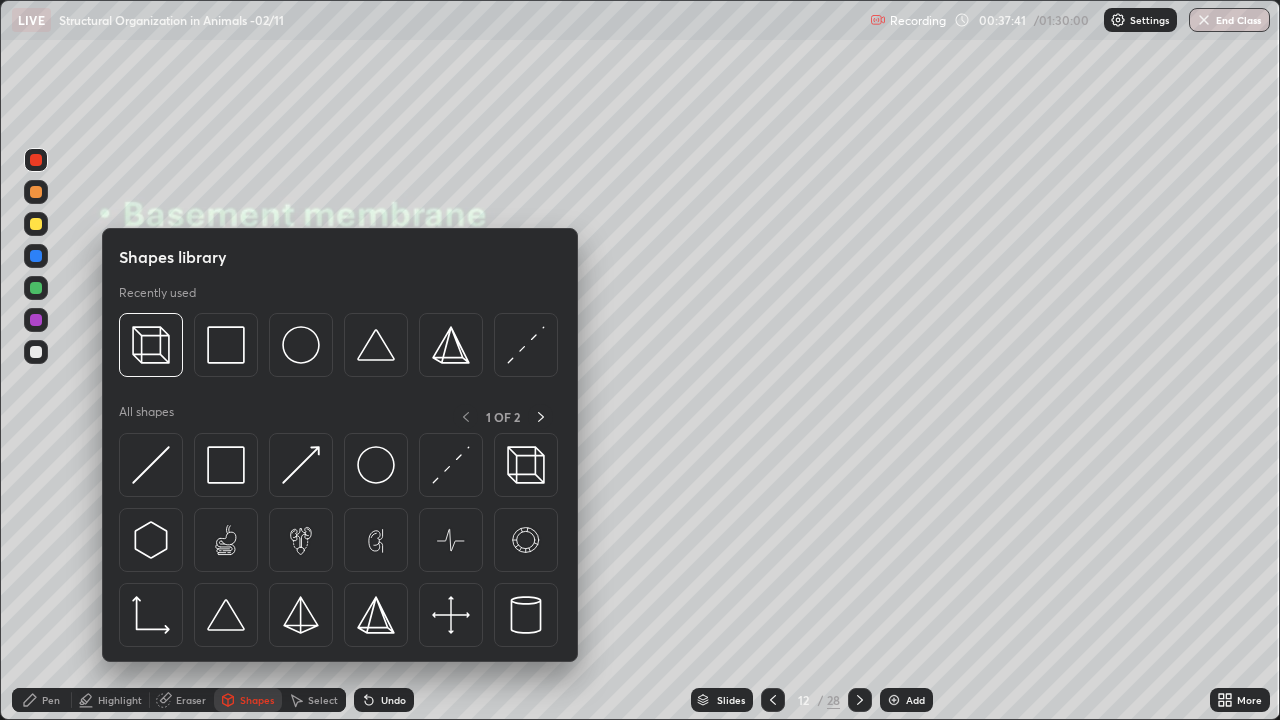 click at bounding box center (226, 465) 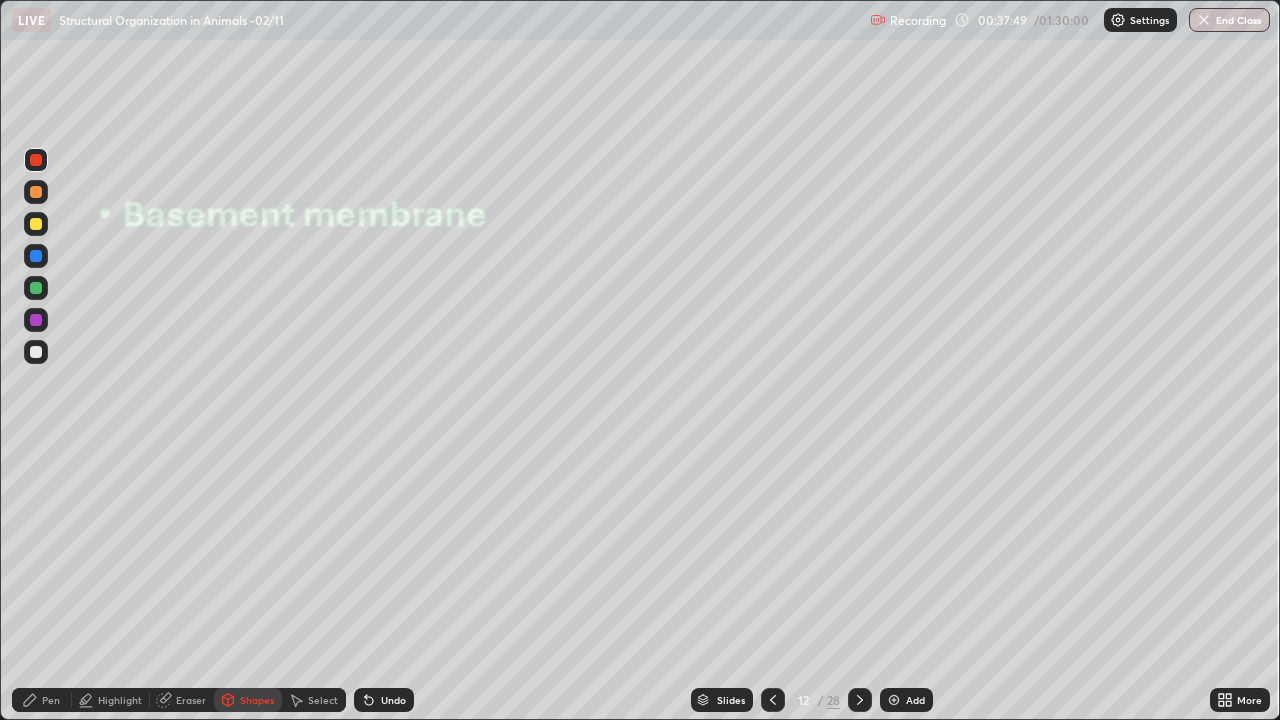 click on "Shapes" at bounding box center [248, 700] 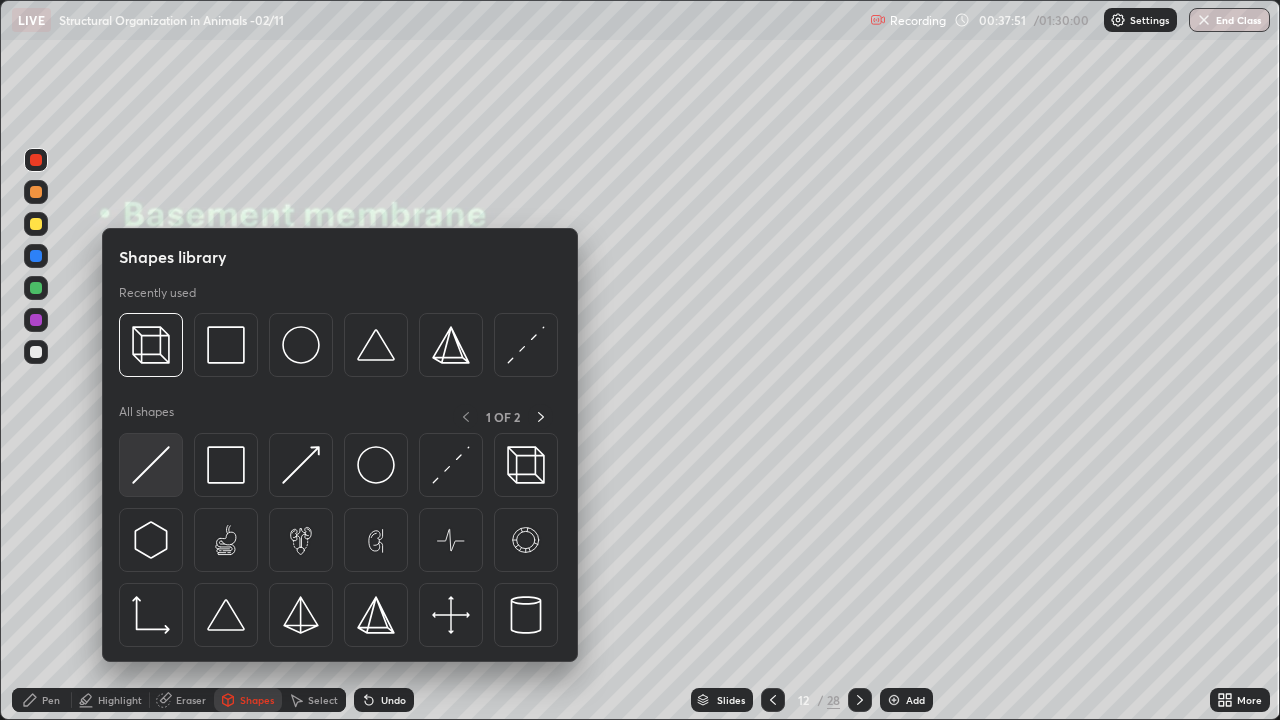 click at bounding box center [151, 465] 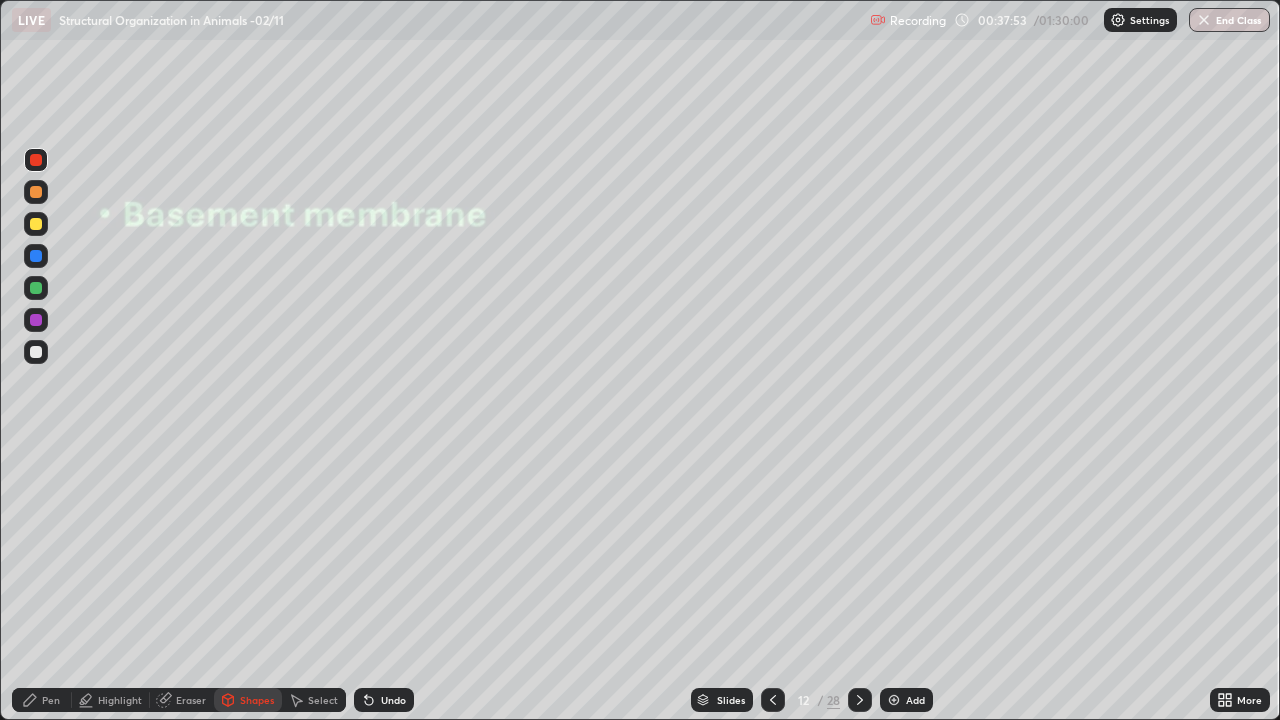 click on "Undo" at bounding box center [393, 700] 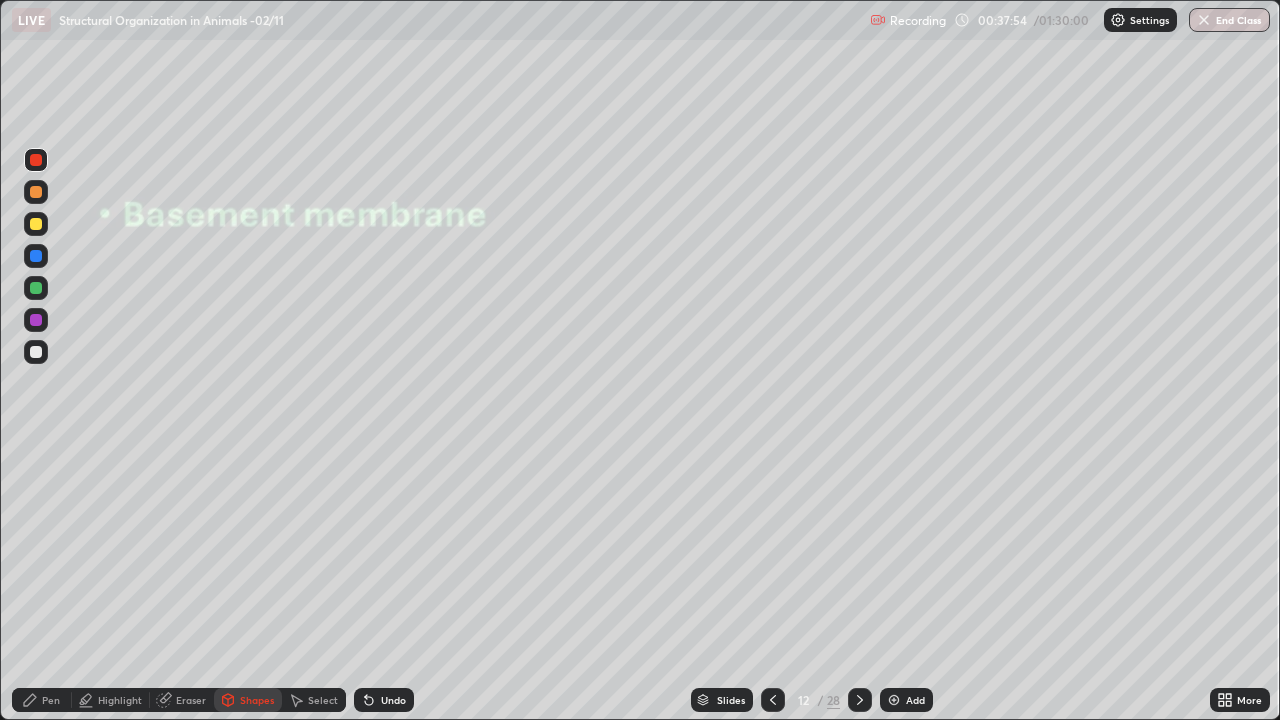 click at bounding box center (36, 352) 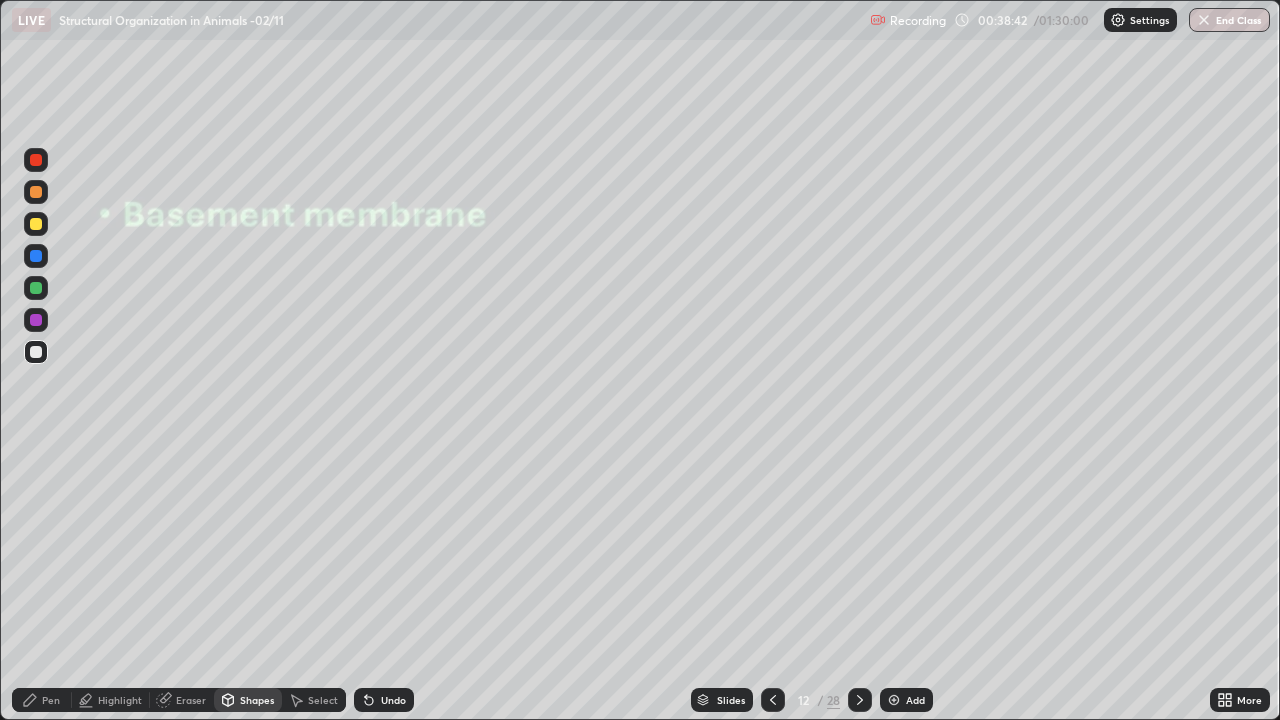 click at bounding box center [36, 352] 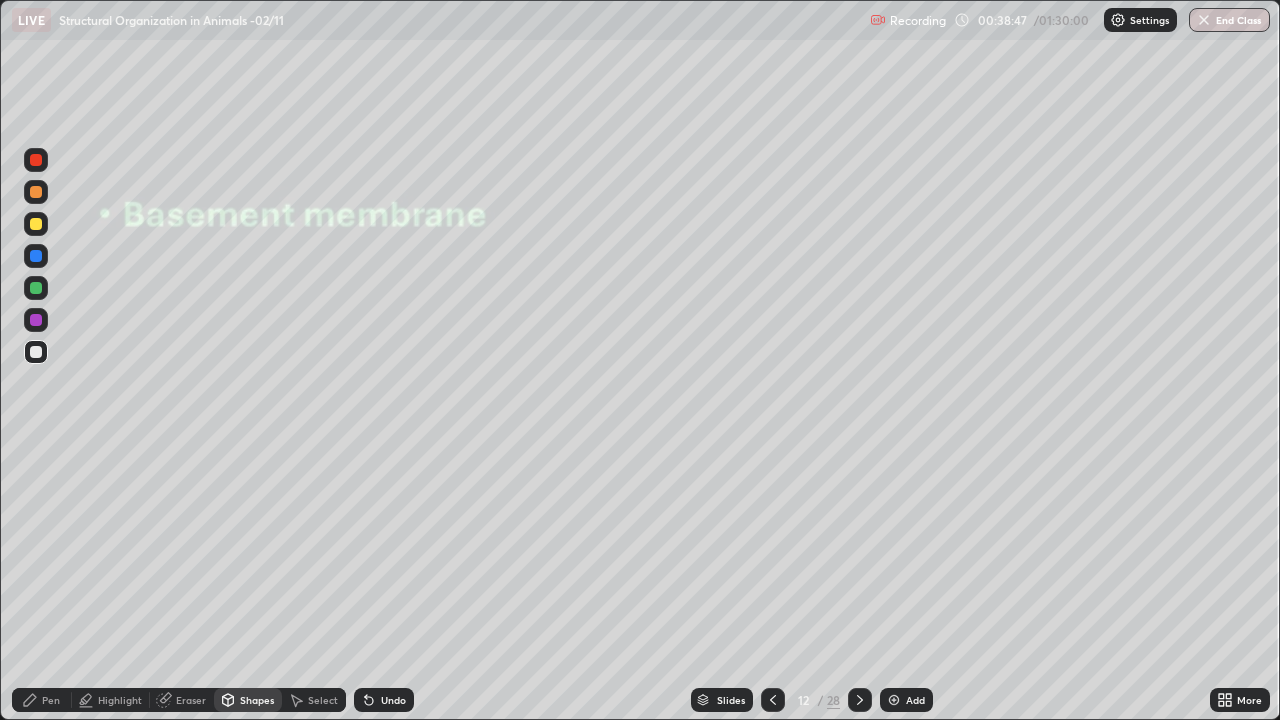 click on "Undo" at bounding box center [393, 700] 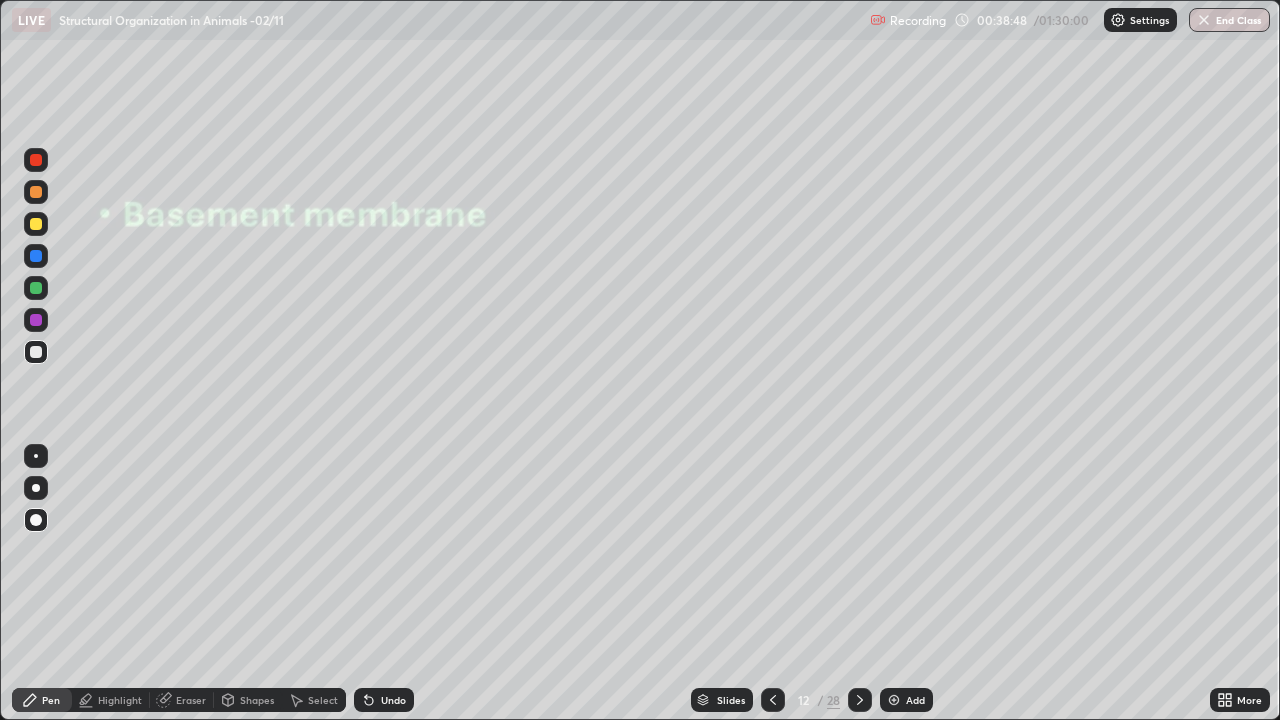 click at bounding box center (36, 520) 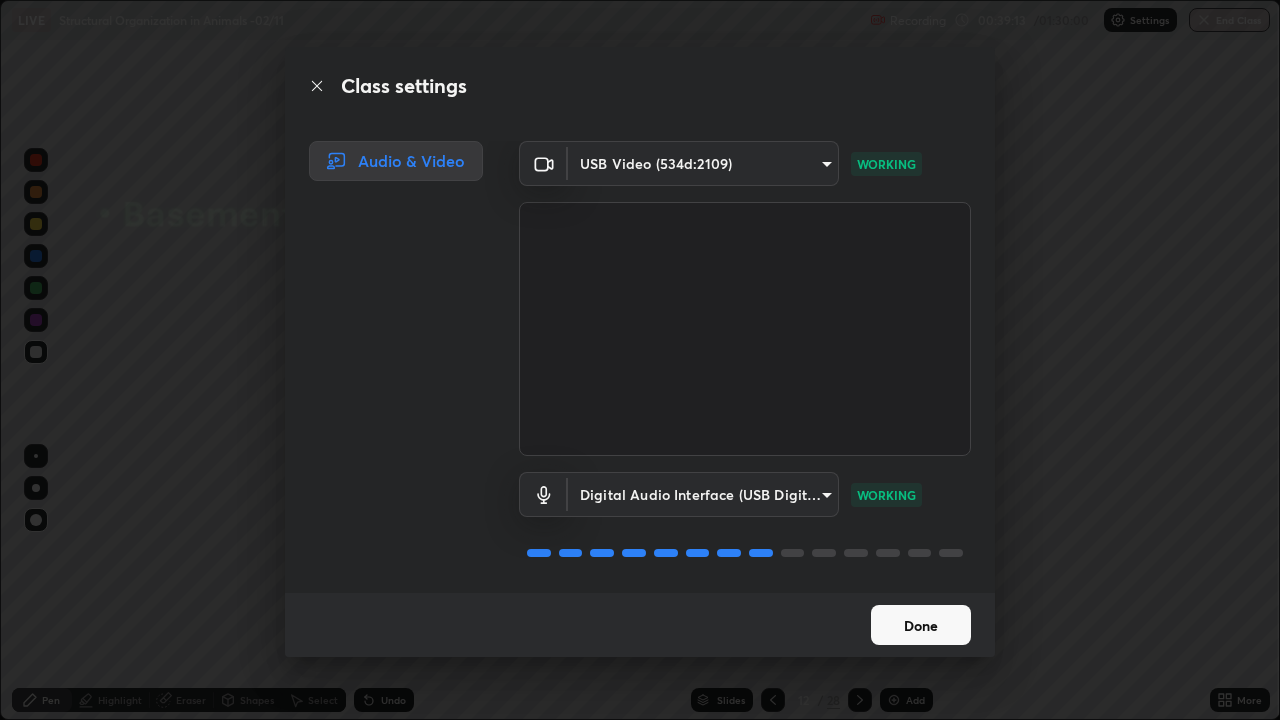 click on "Done" at bounding box center [921, 625] 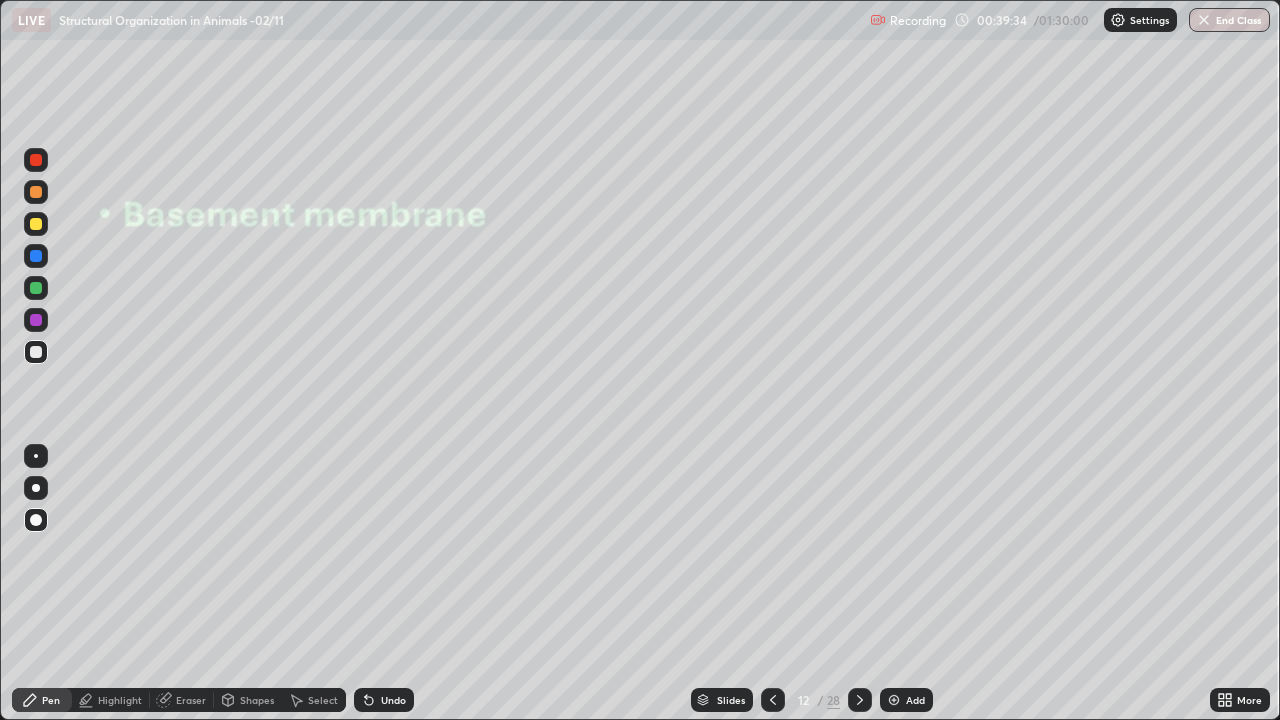 click at bounding box center [36, 288] 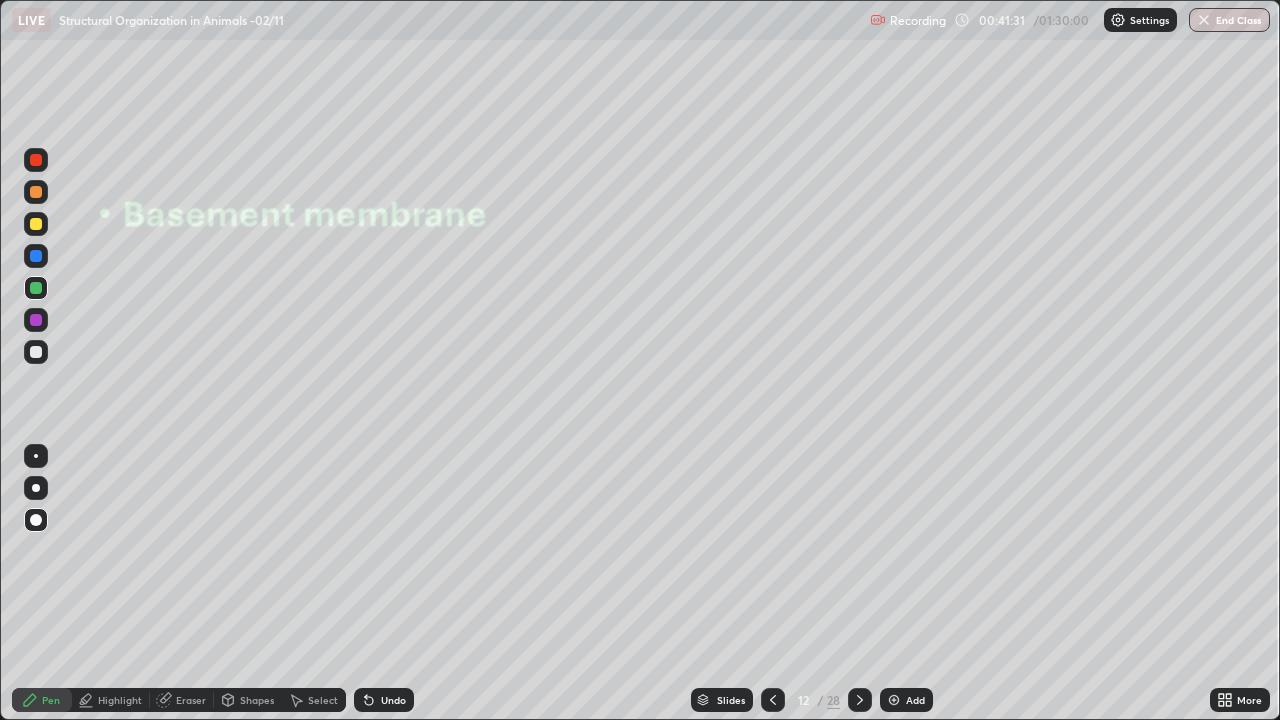 click at bounding box center (36, 456) 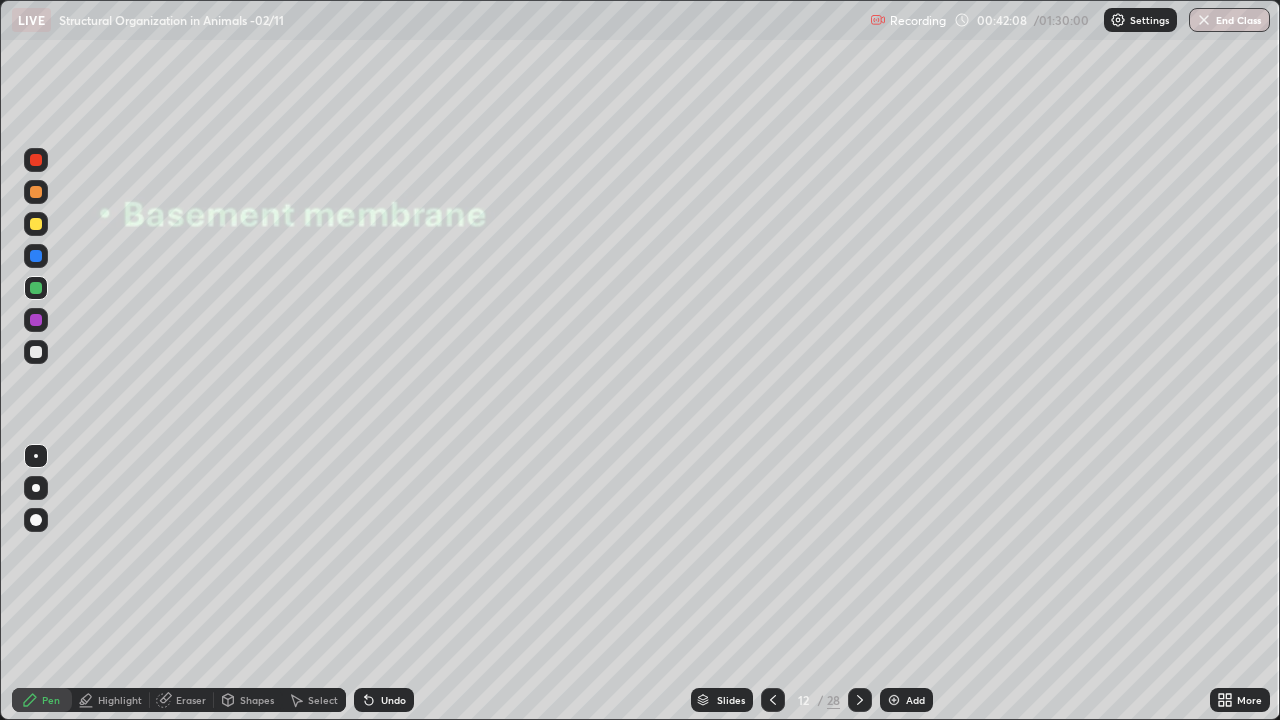 click on "Pen" at bounding box center (42, 700) 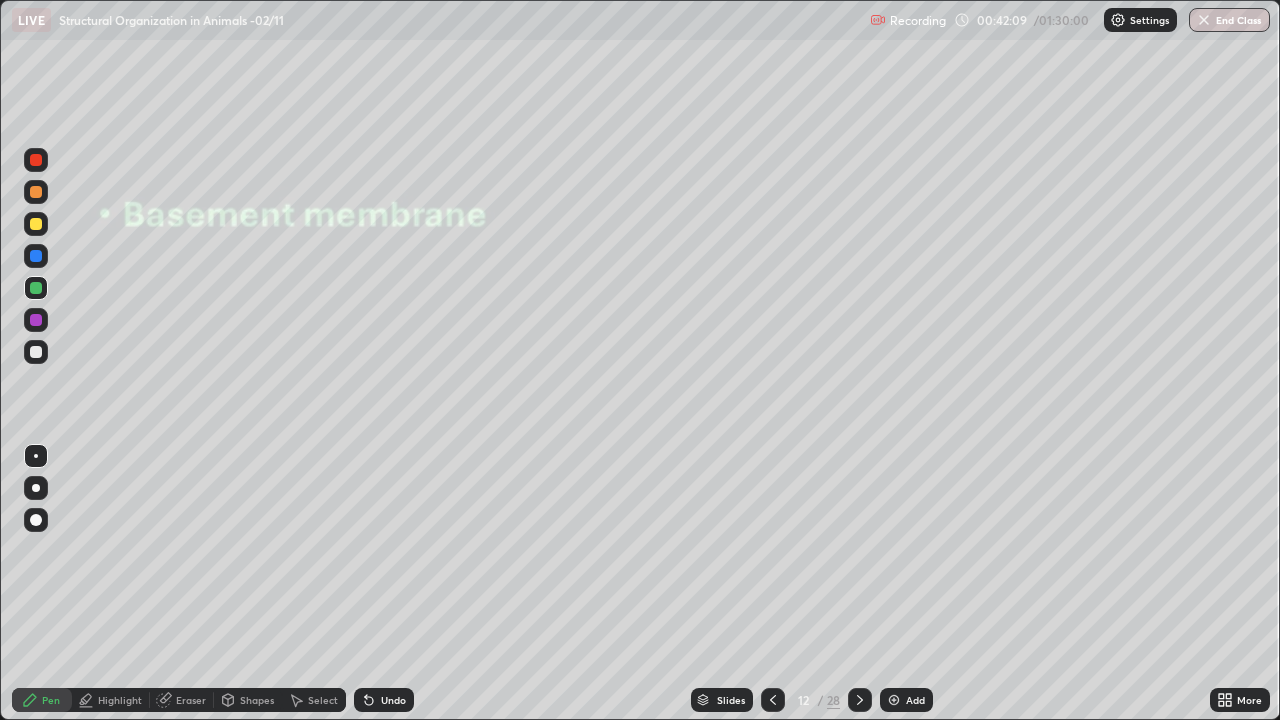 click at bounding box center (36, 488) 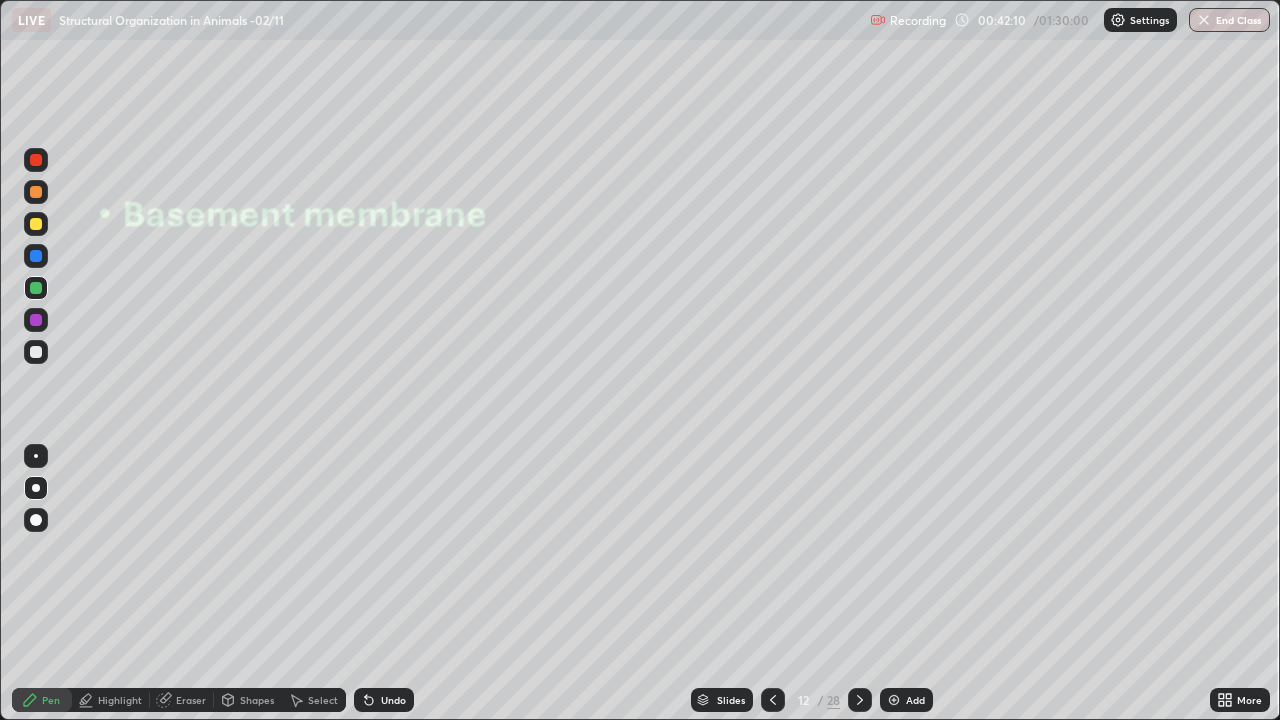 click at bounding box center (36, 520) 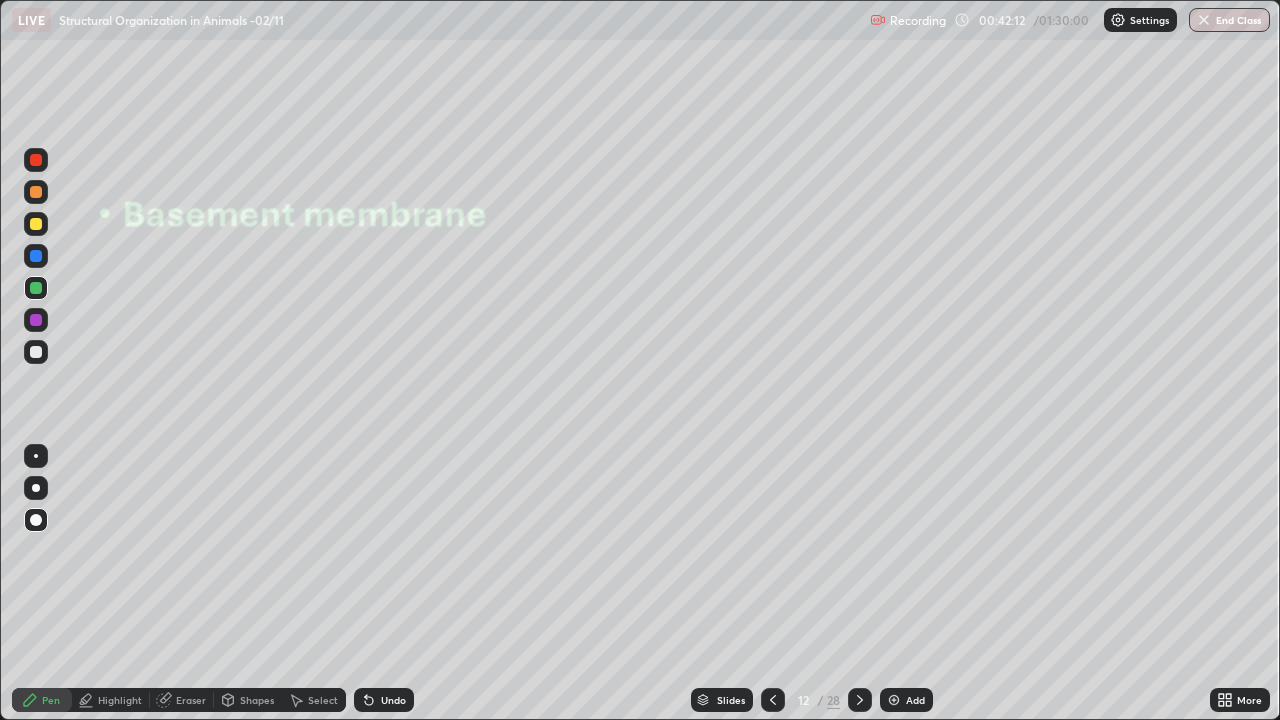 click on "Undo" at bounding box center (384, 700) 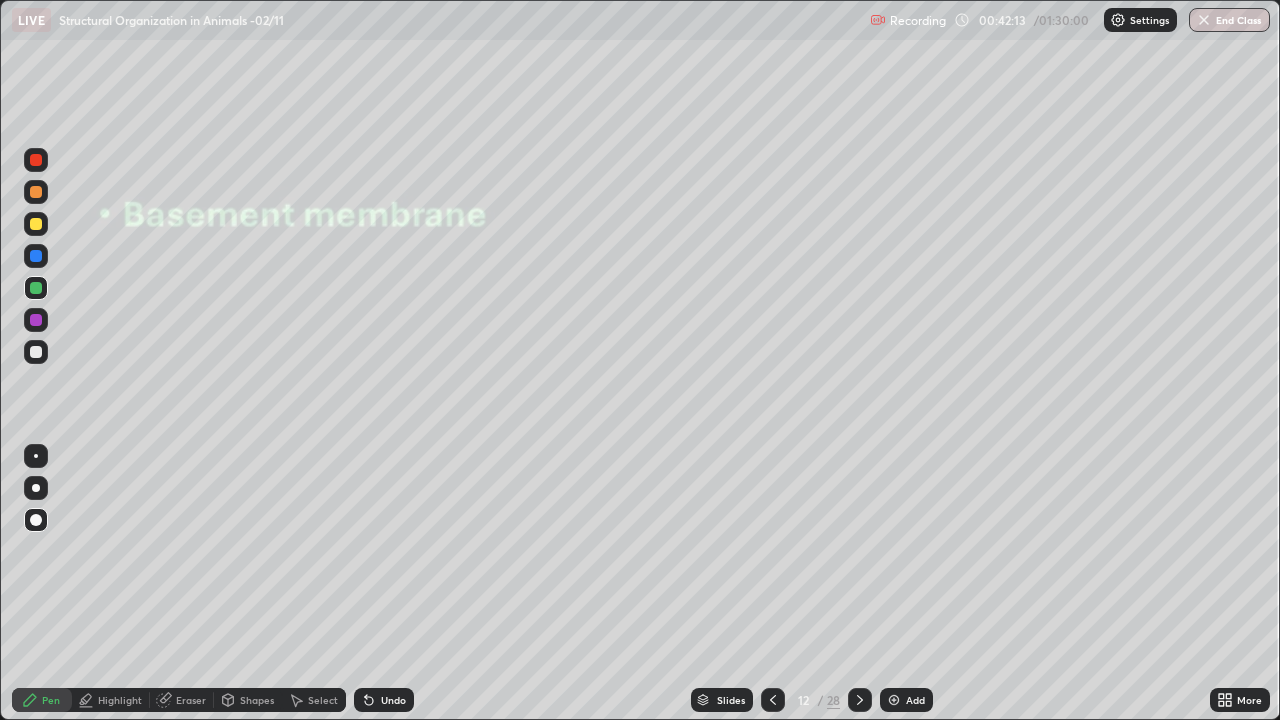 click on "Undo" at bounding box center (393, 700) 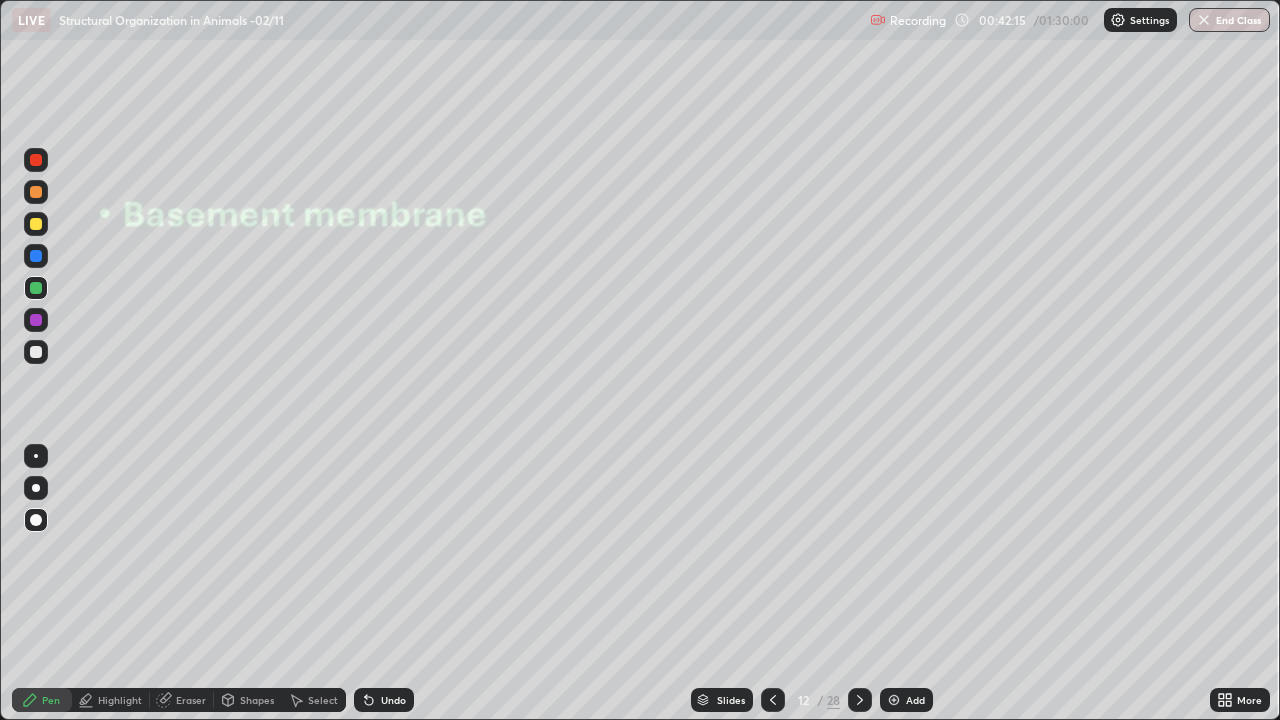 click at bounding box center [36, 352] 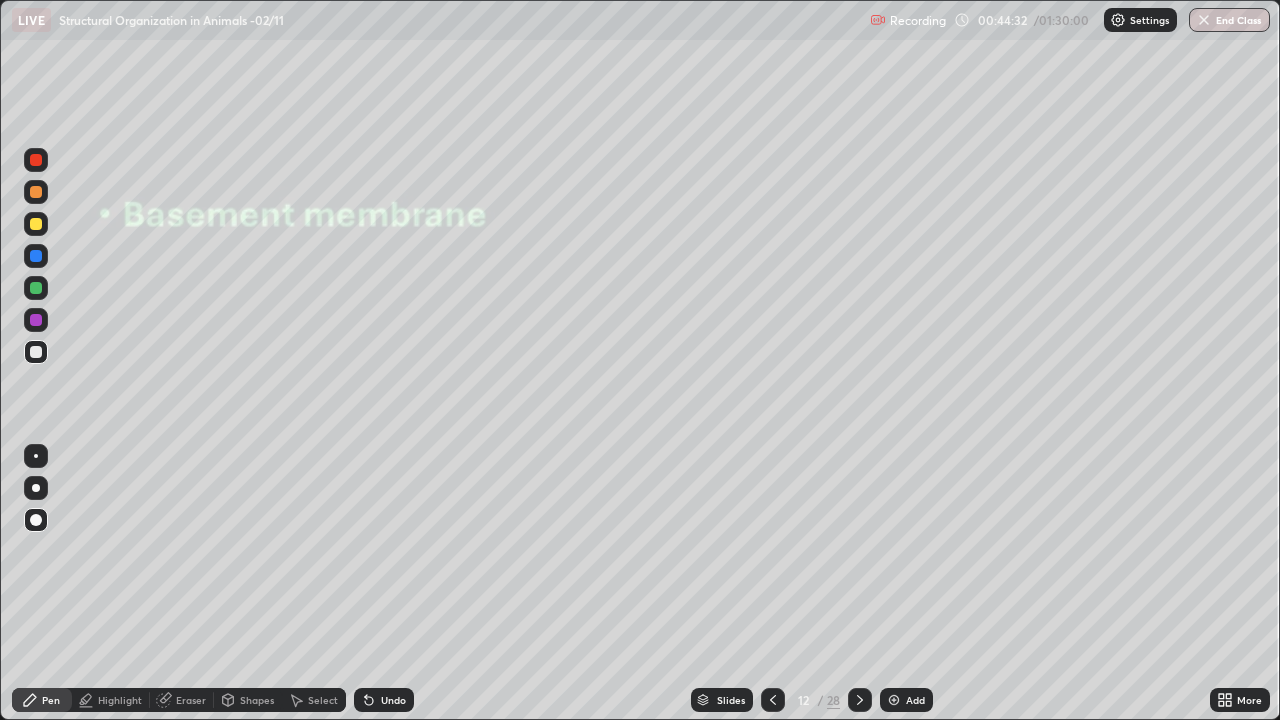 click at bounding box center (36, 352) 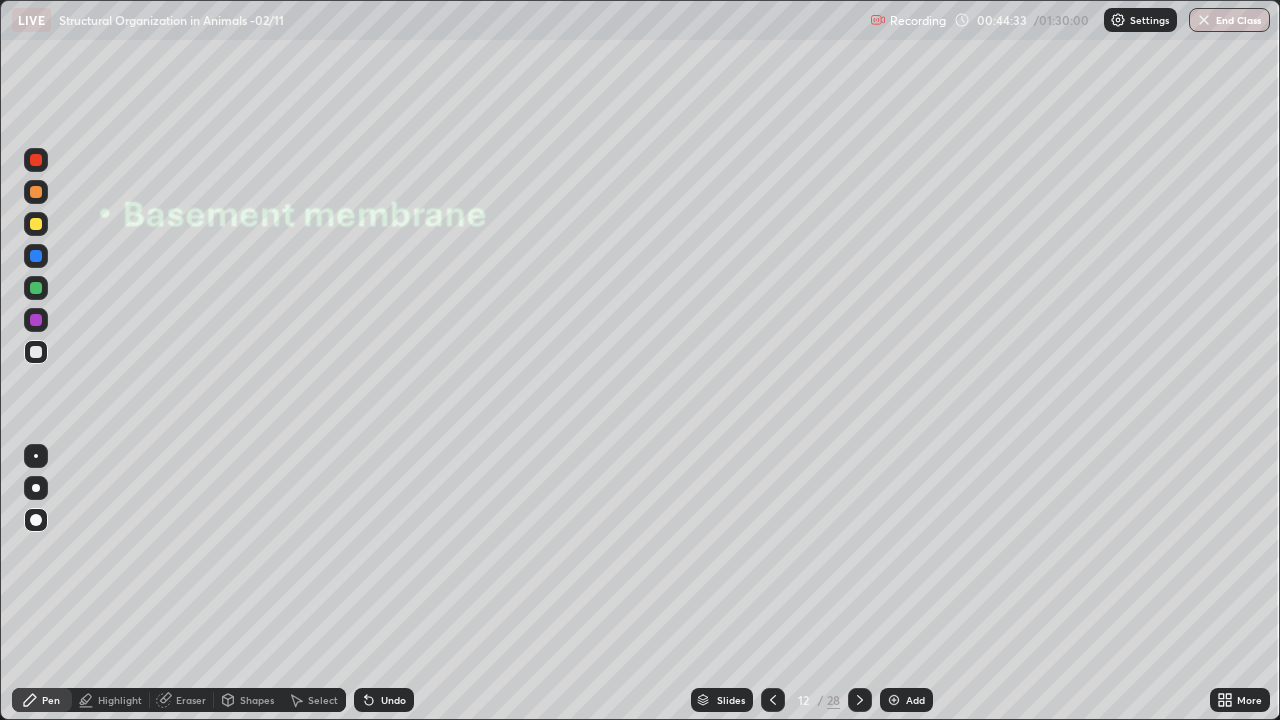 click at bounding box center [36, 456] 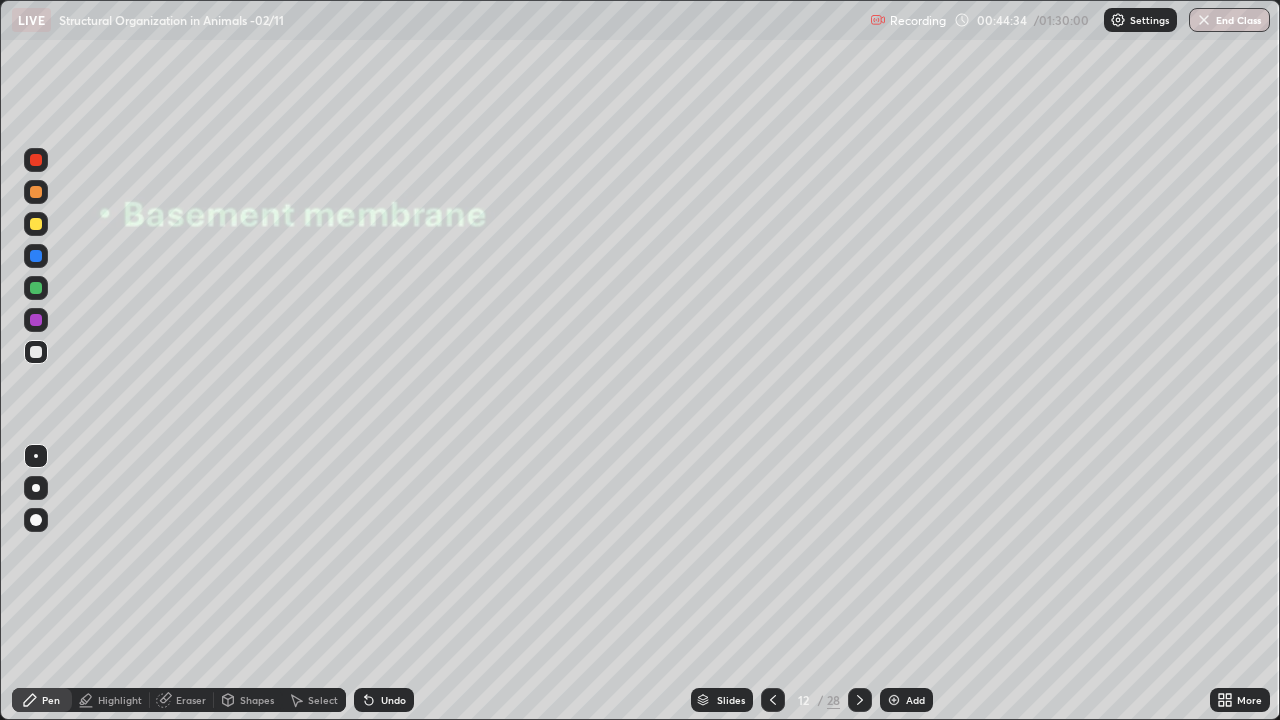 click on "Shapes" at bounding box center (257, 700) 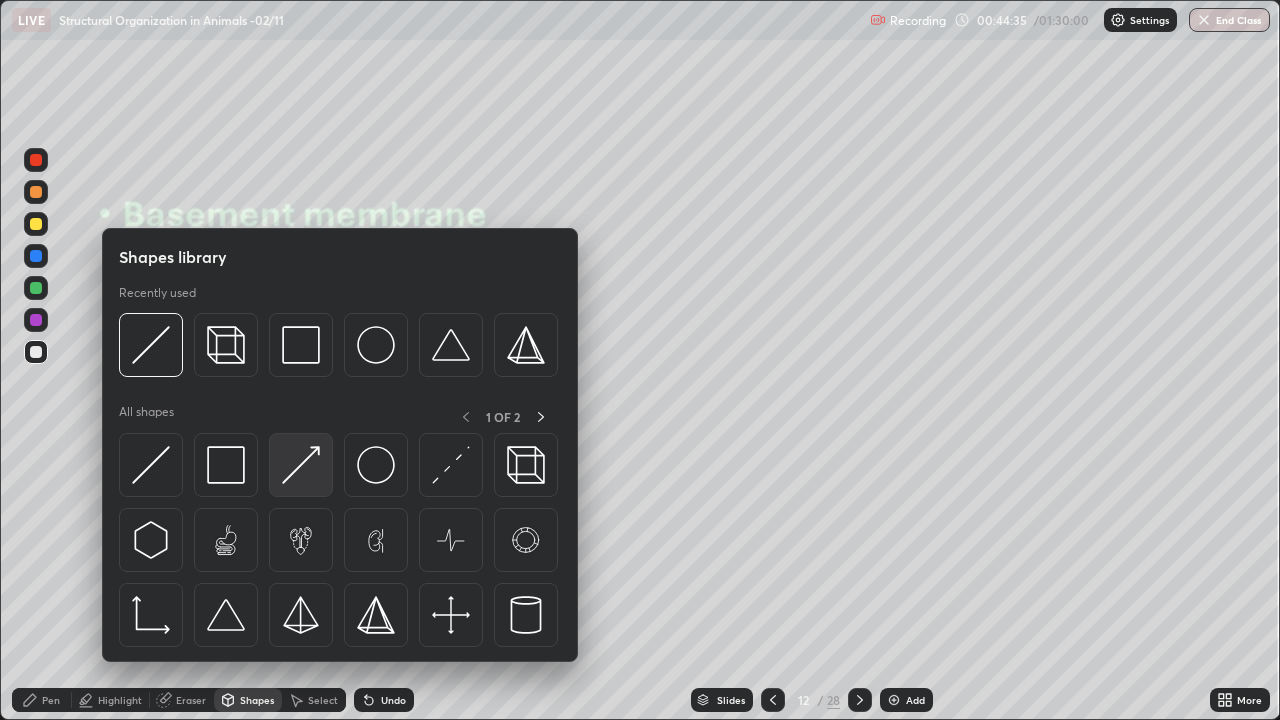 click at bounding box center [301, 465] 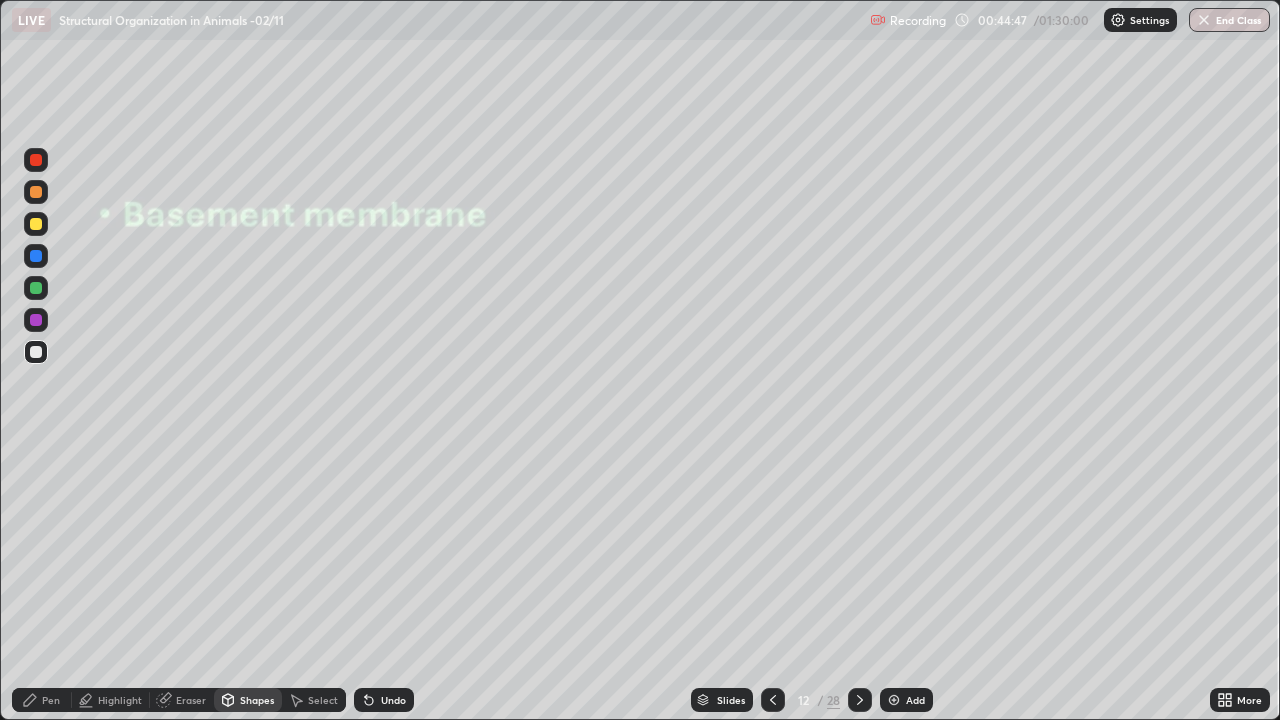 click at bounding box center (36, 320) 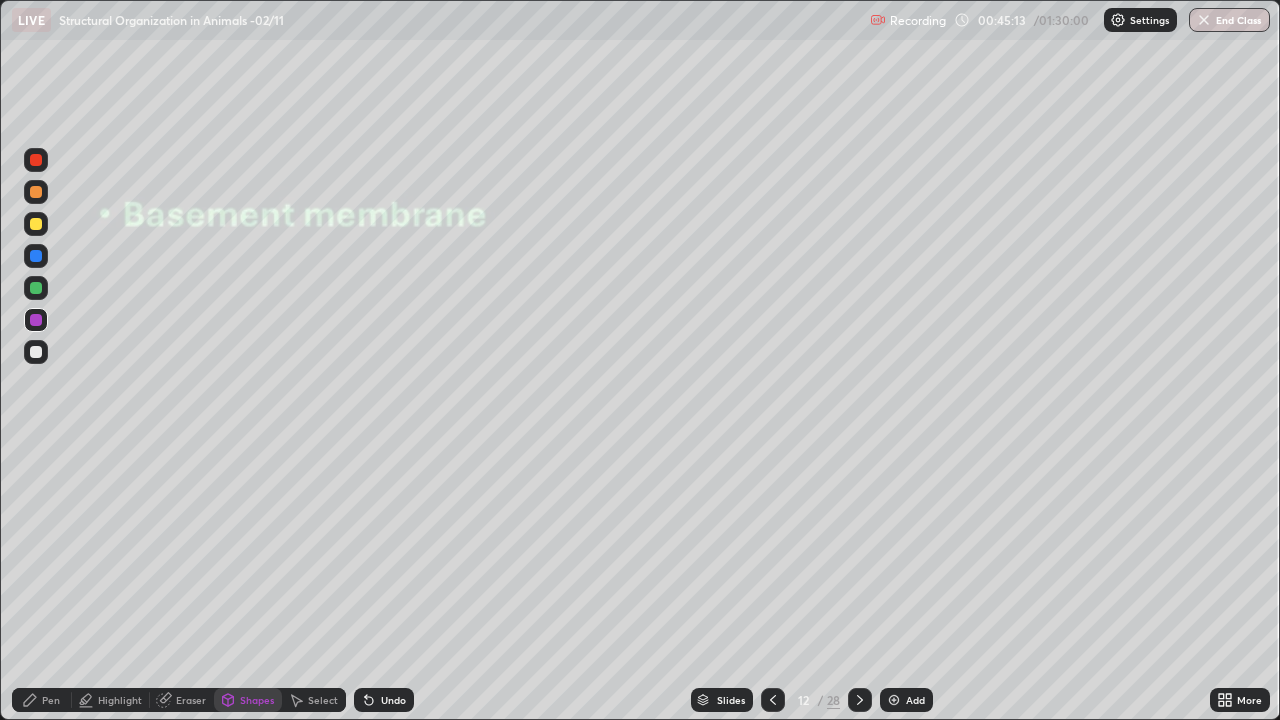 click on "Undo" at bounding box center [393, 700] 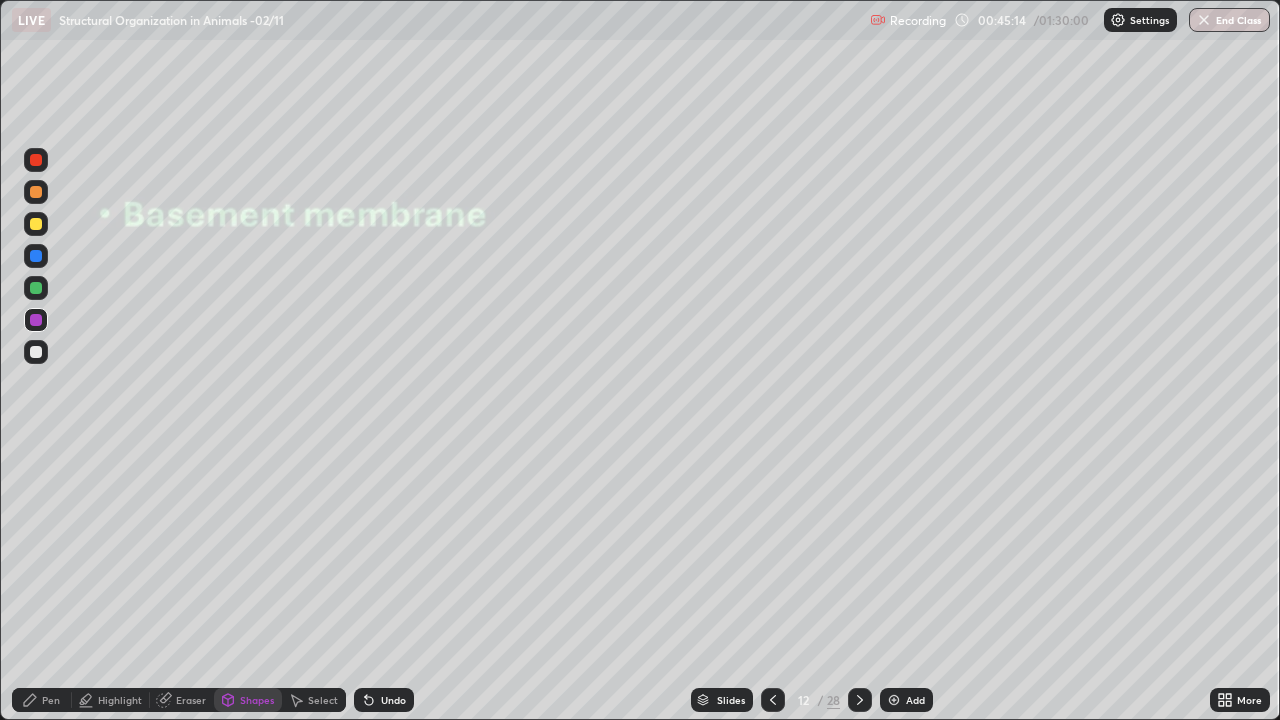 click on "Undo" at bounding box center [384, 700] 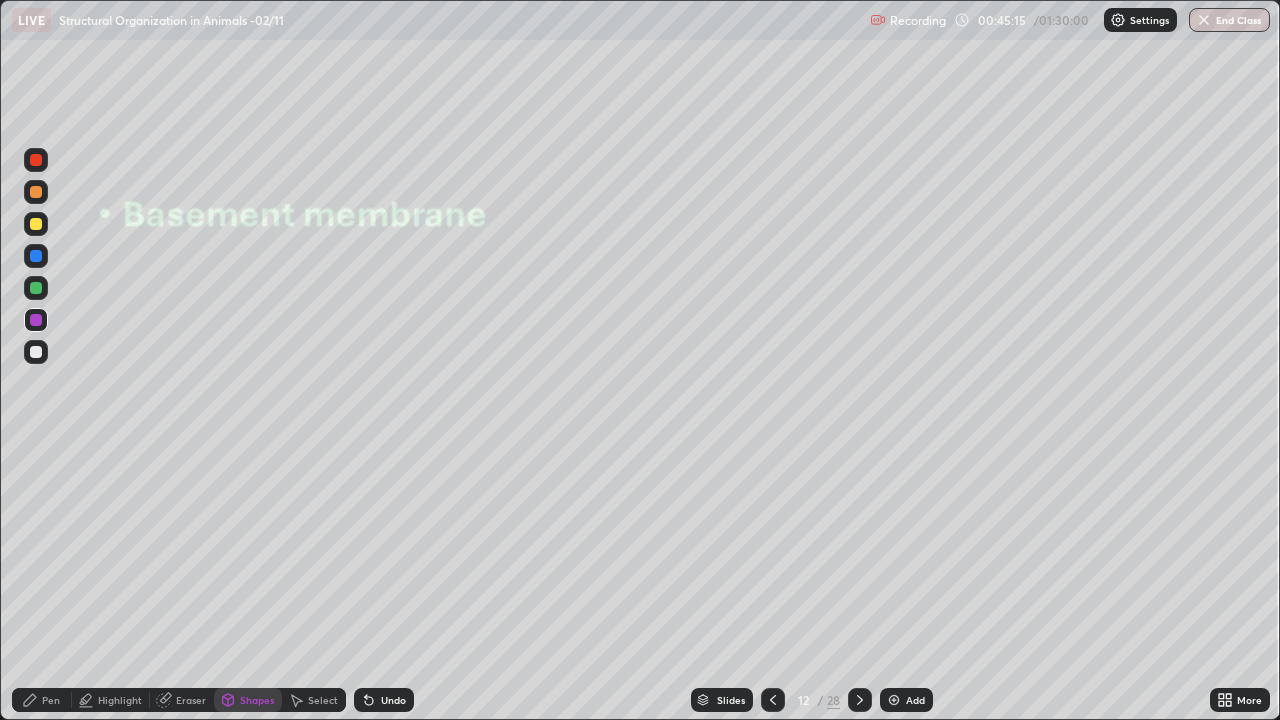 click on "Undo" at bounding box center [384, 700] 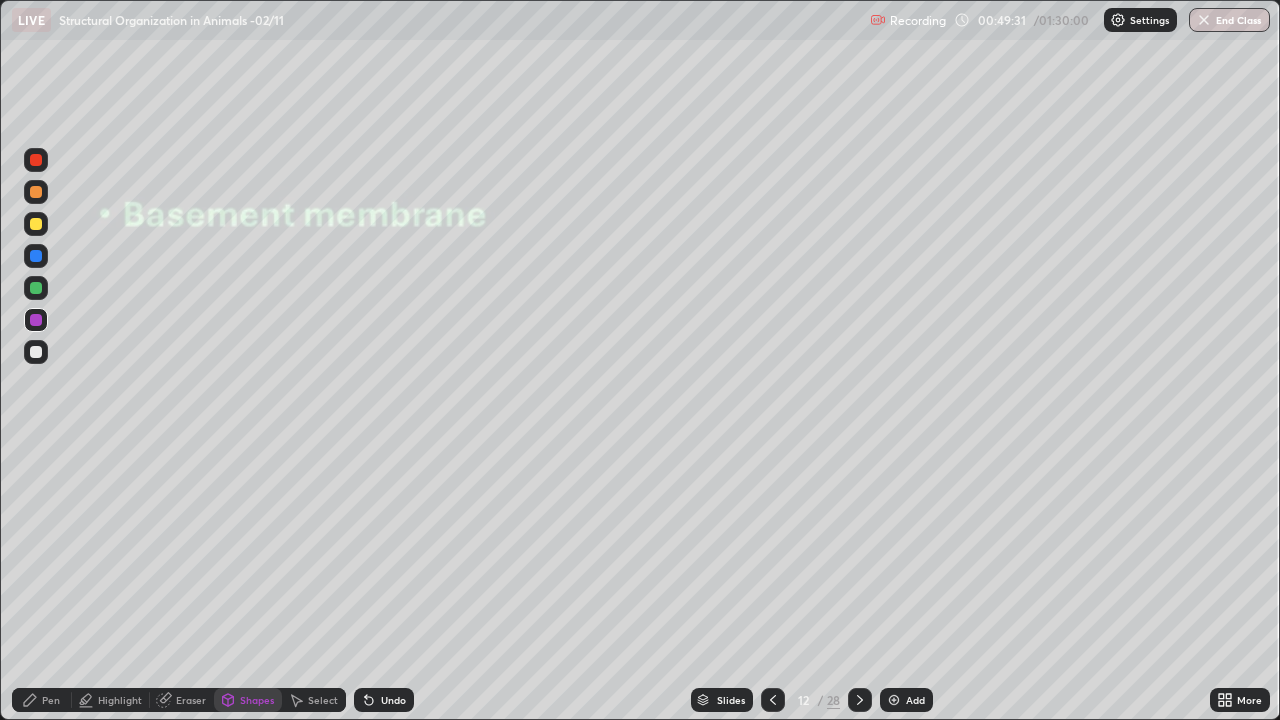 click 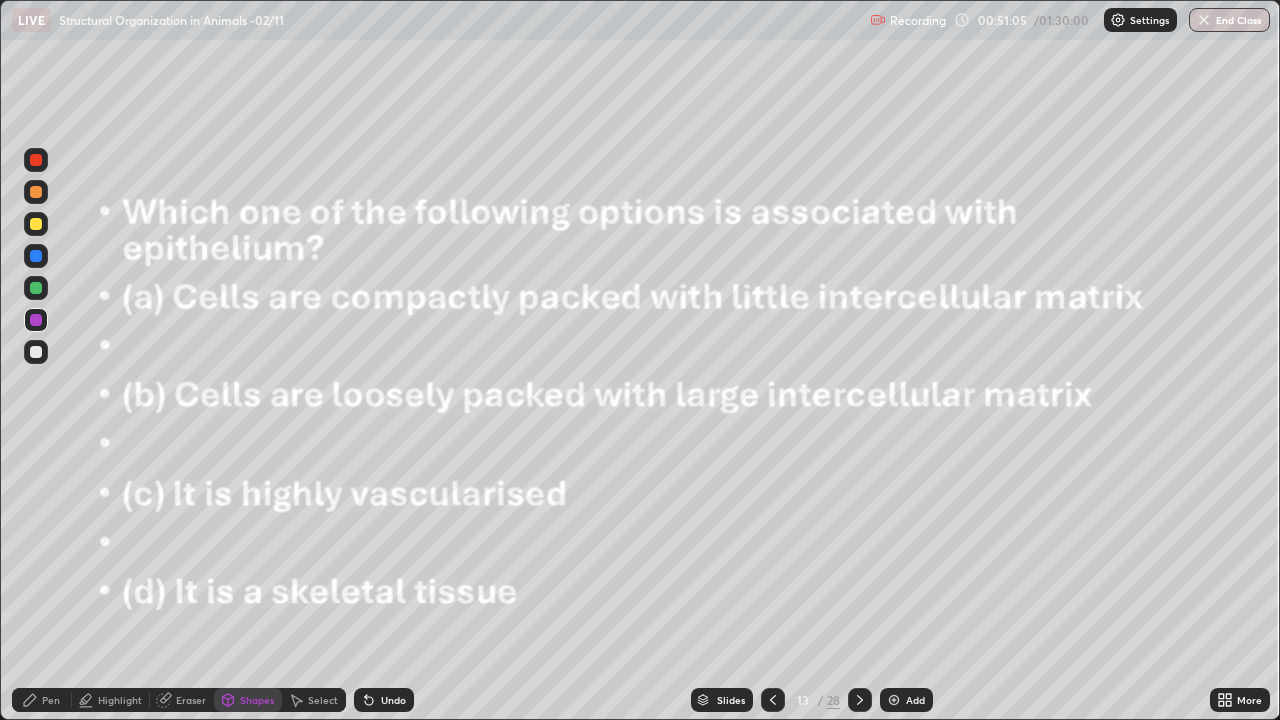 click 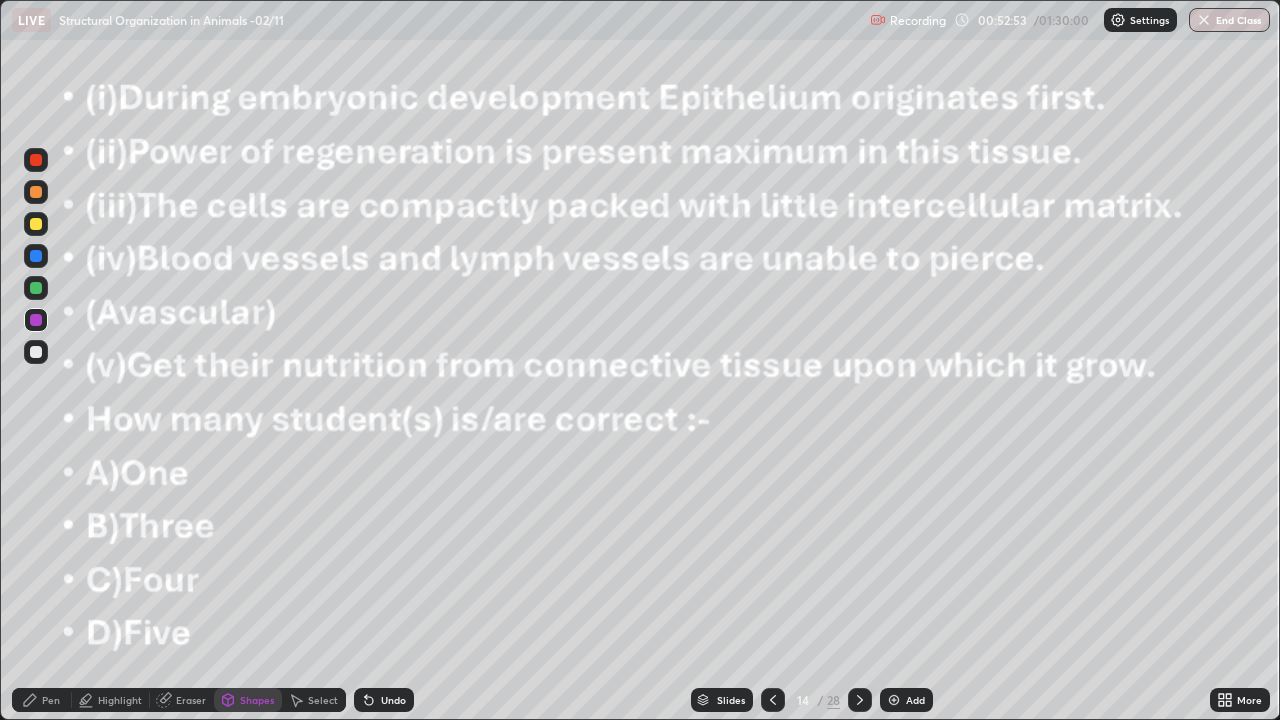 click 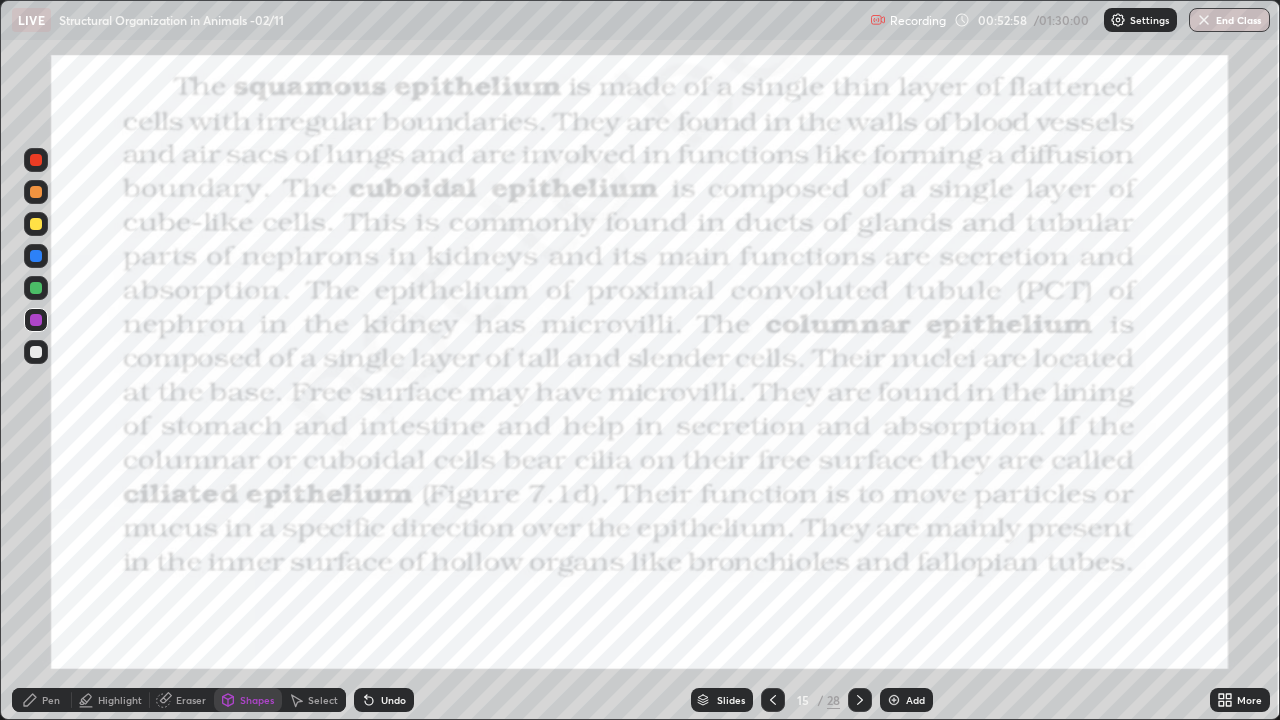 click at bounding box center [860, 700] 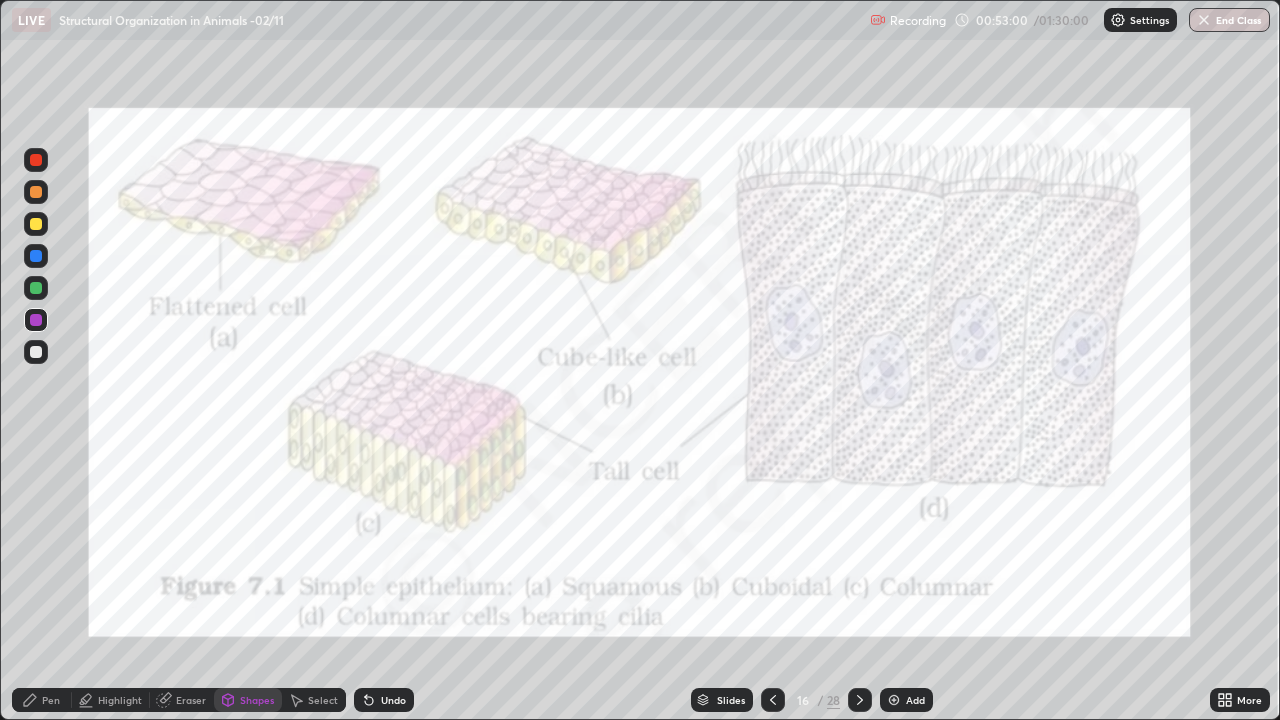 click at bounding box center [860, 700] 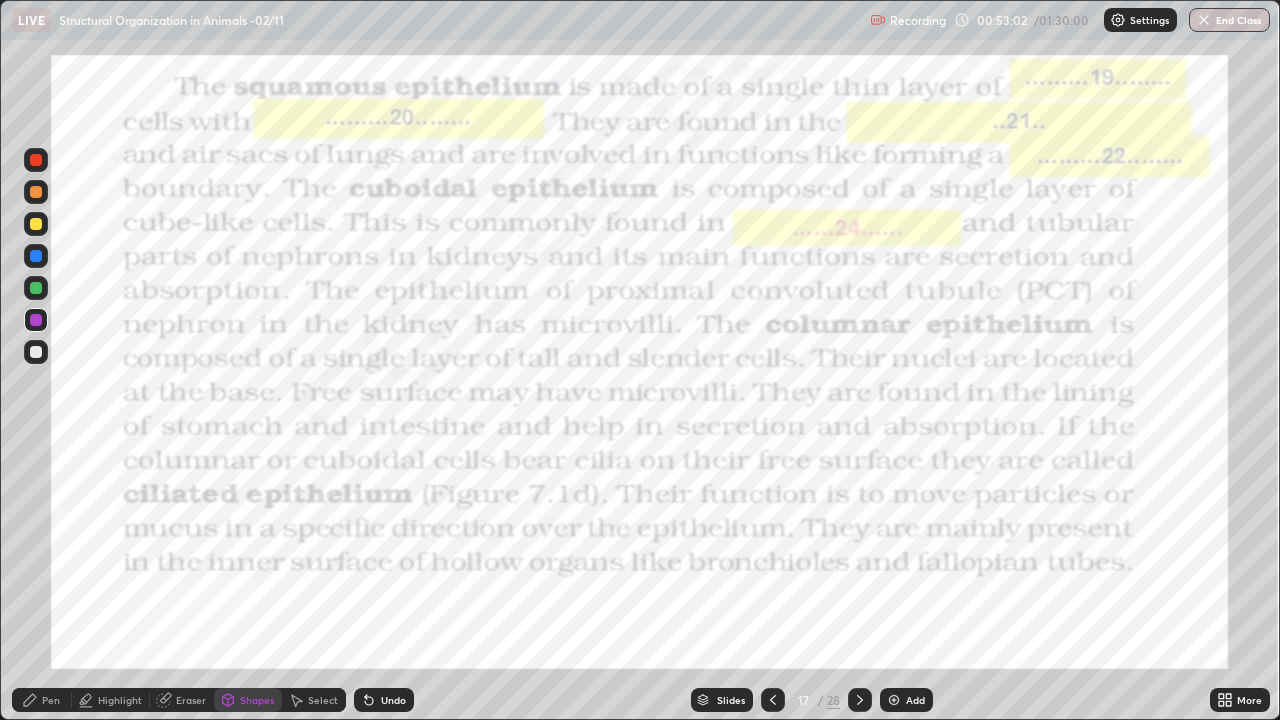 click 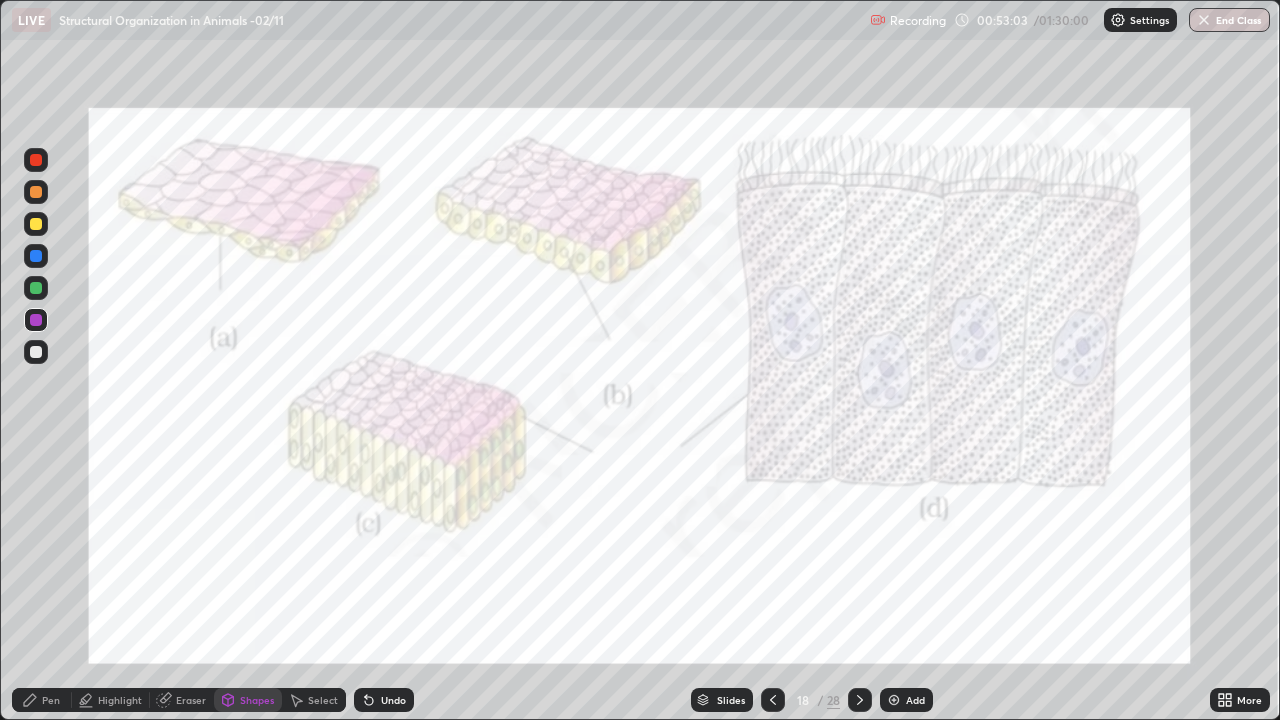 click 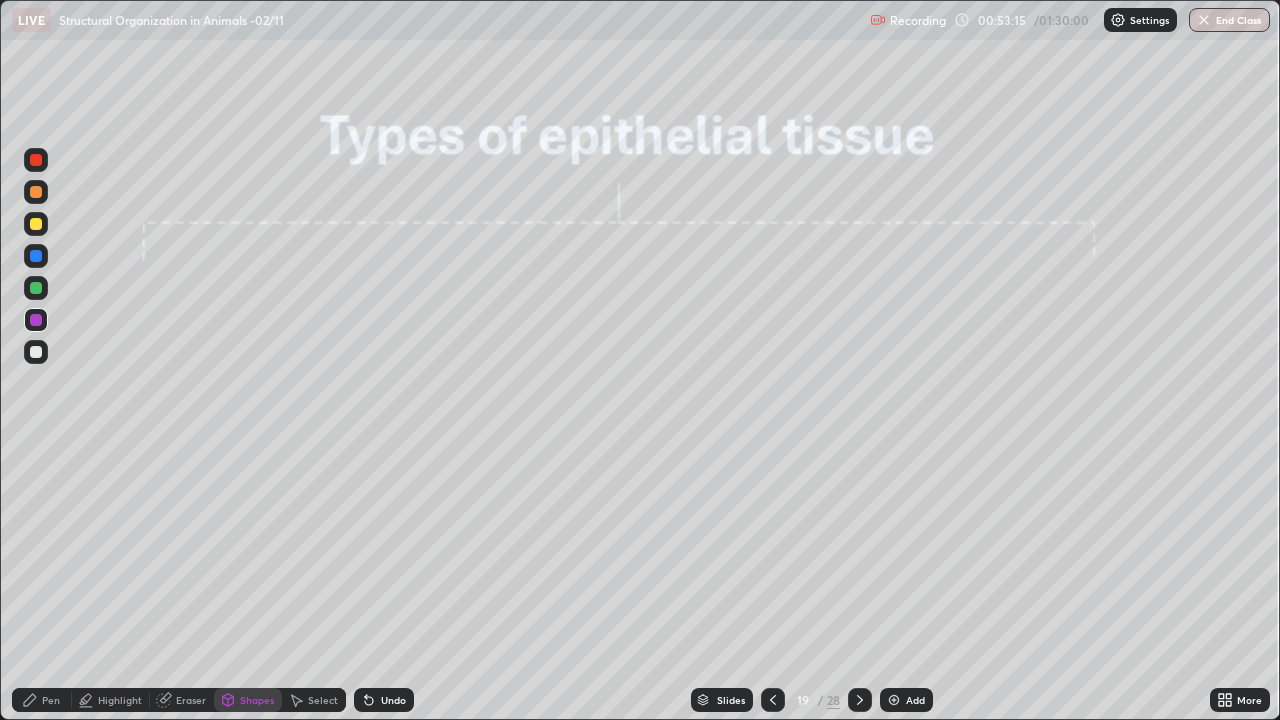 click at bounding box center [36, 352] 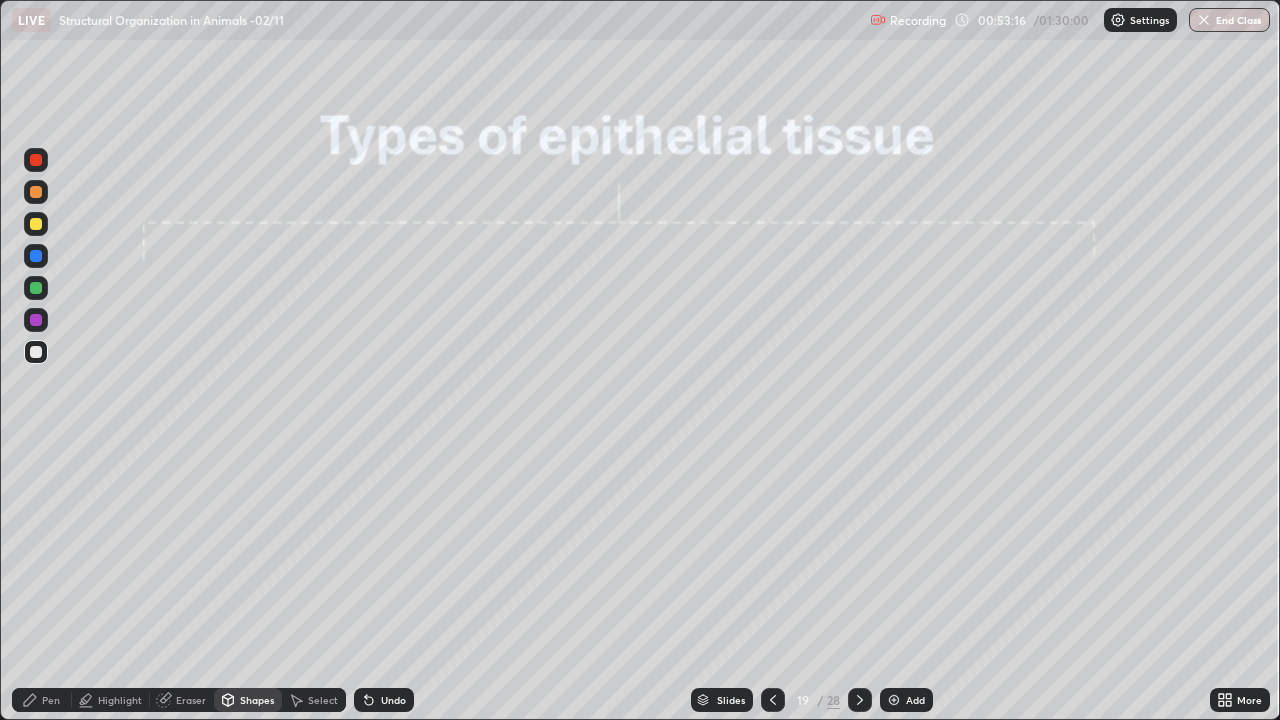 click on "Pen" at bounding box center [51, 700] 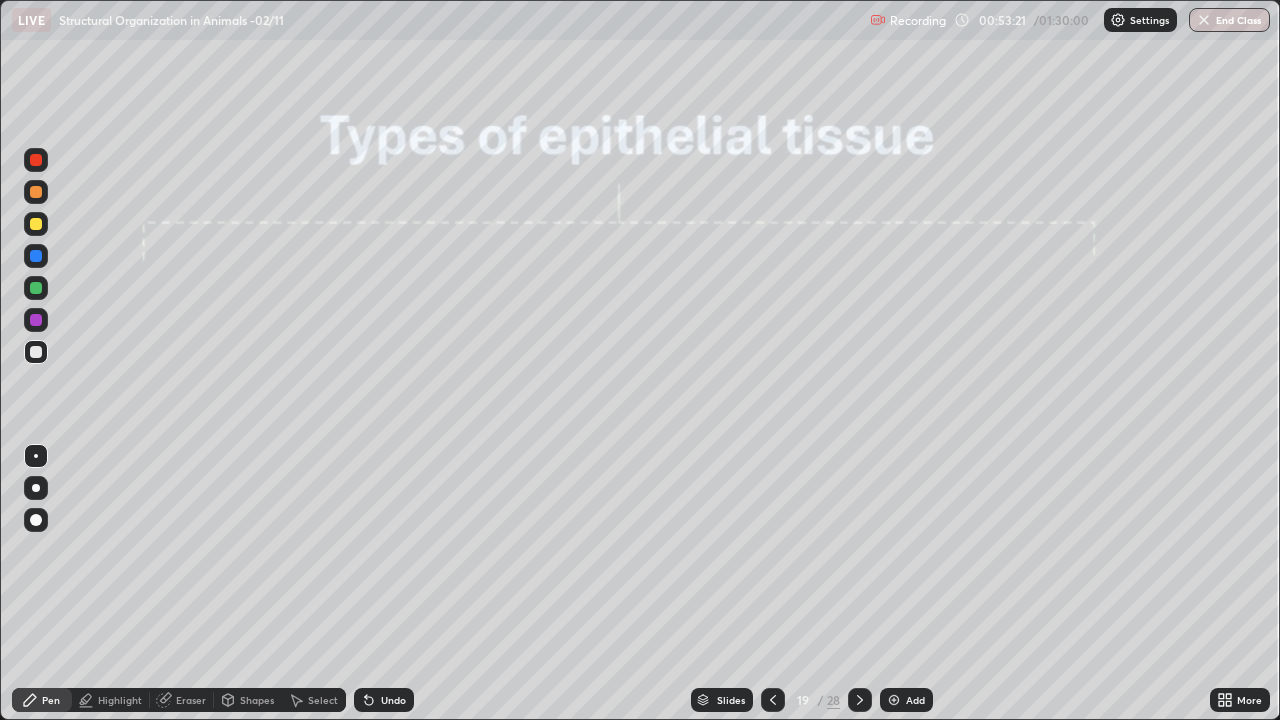 click on "Undo" at bounding box center [393, 700] 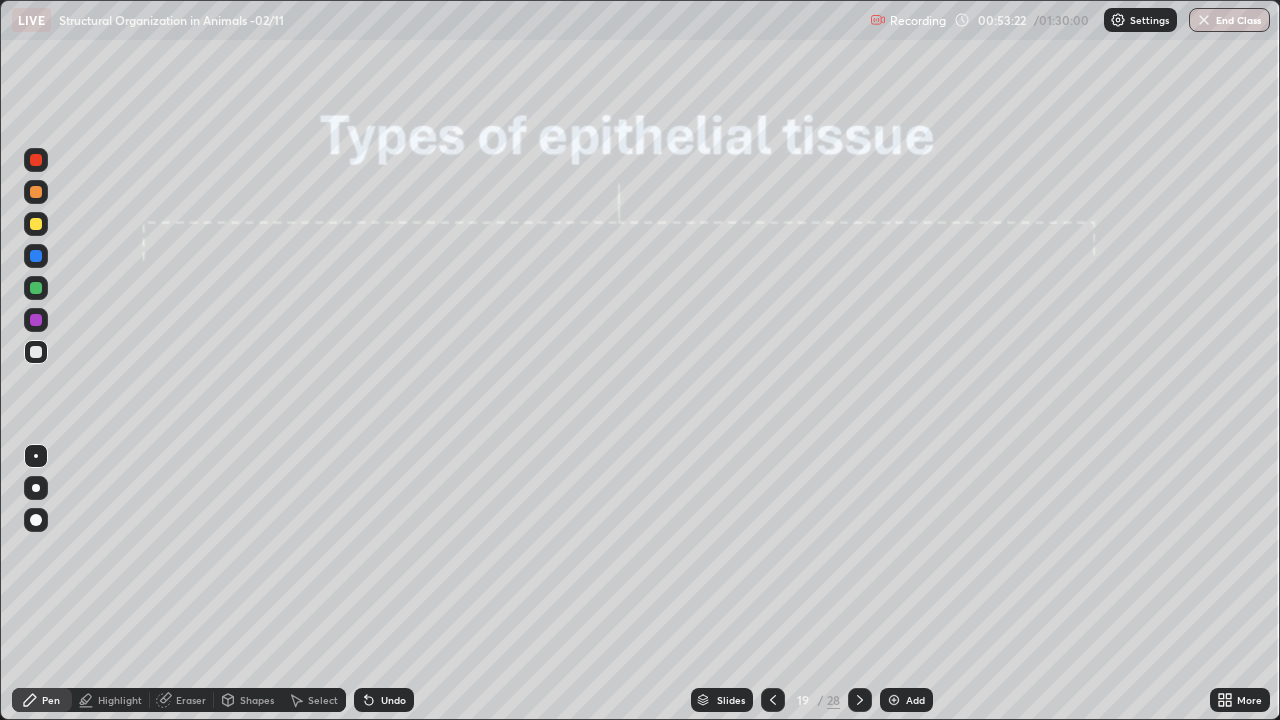 click on "Undo" at bounding box center [393, 700] 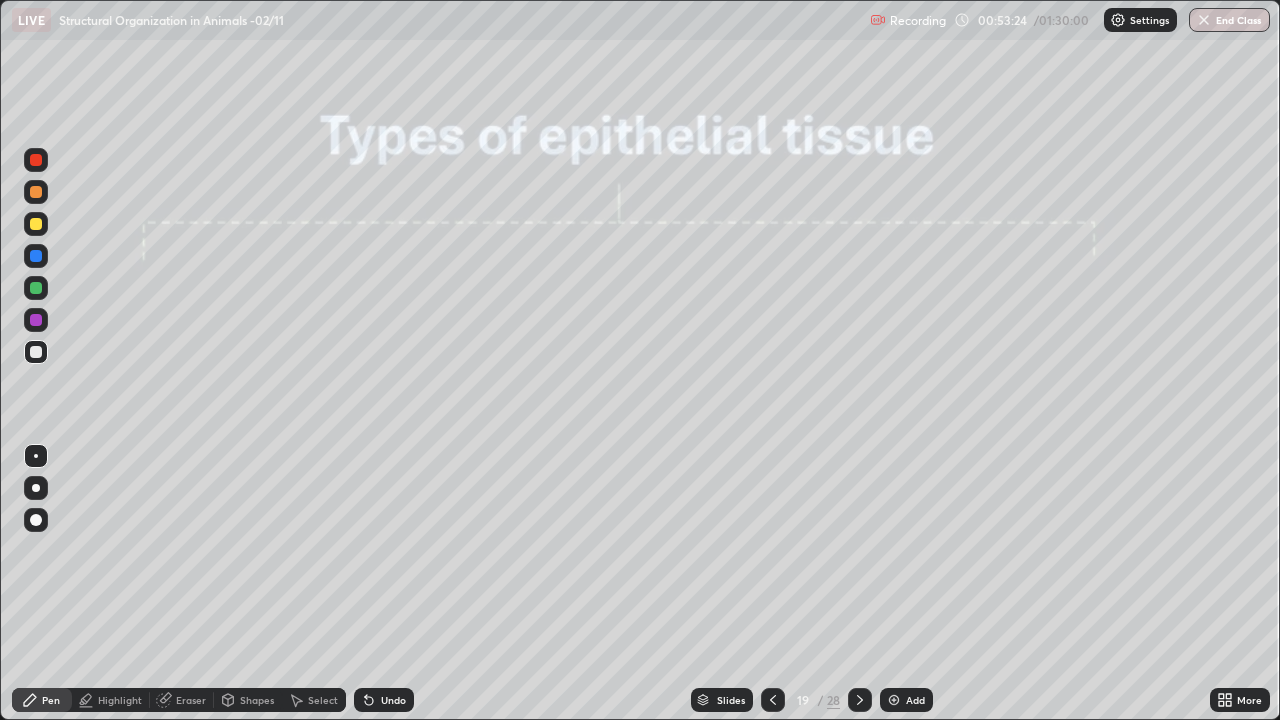 click at bounding box center [36, 520] 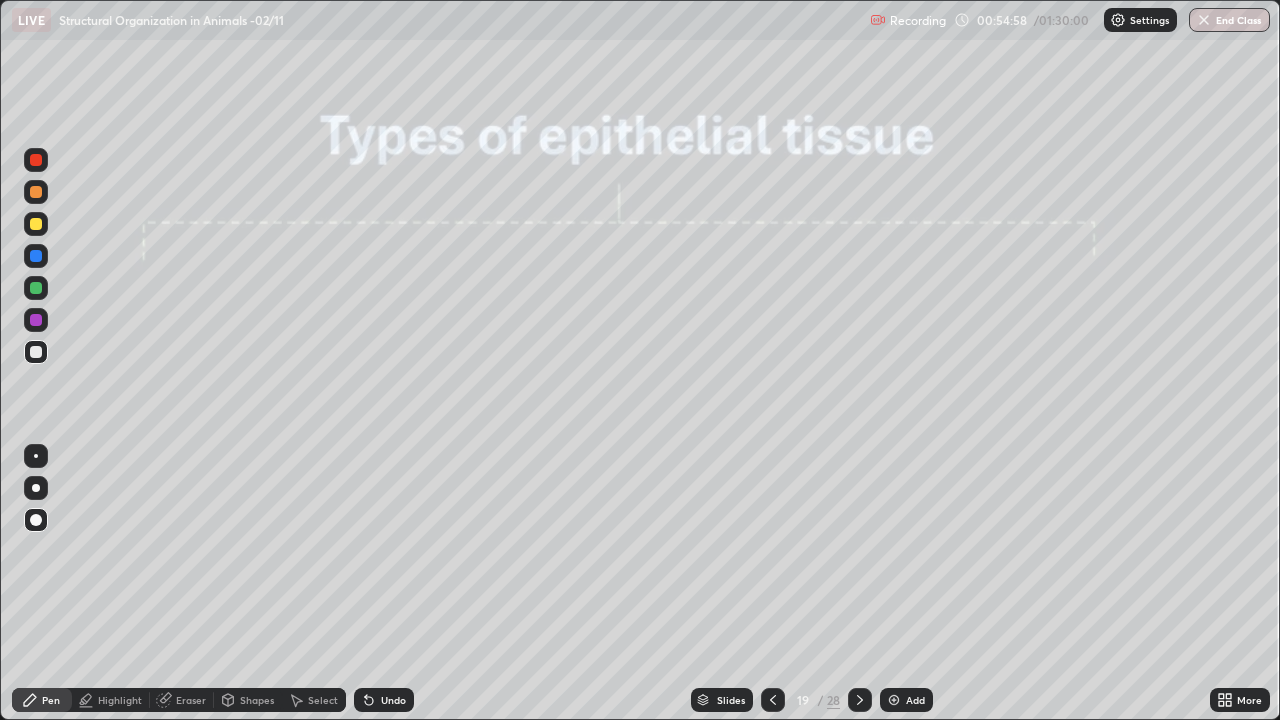 click 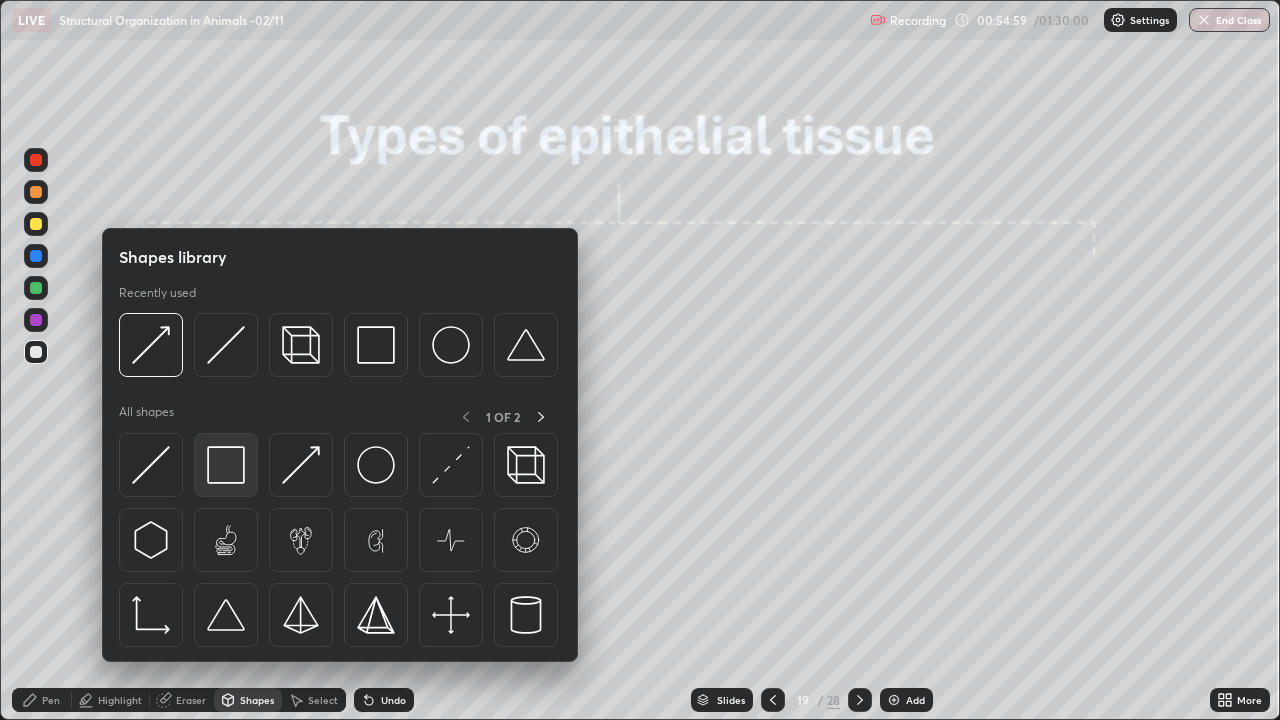 click at bounding box center [226, 465] 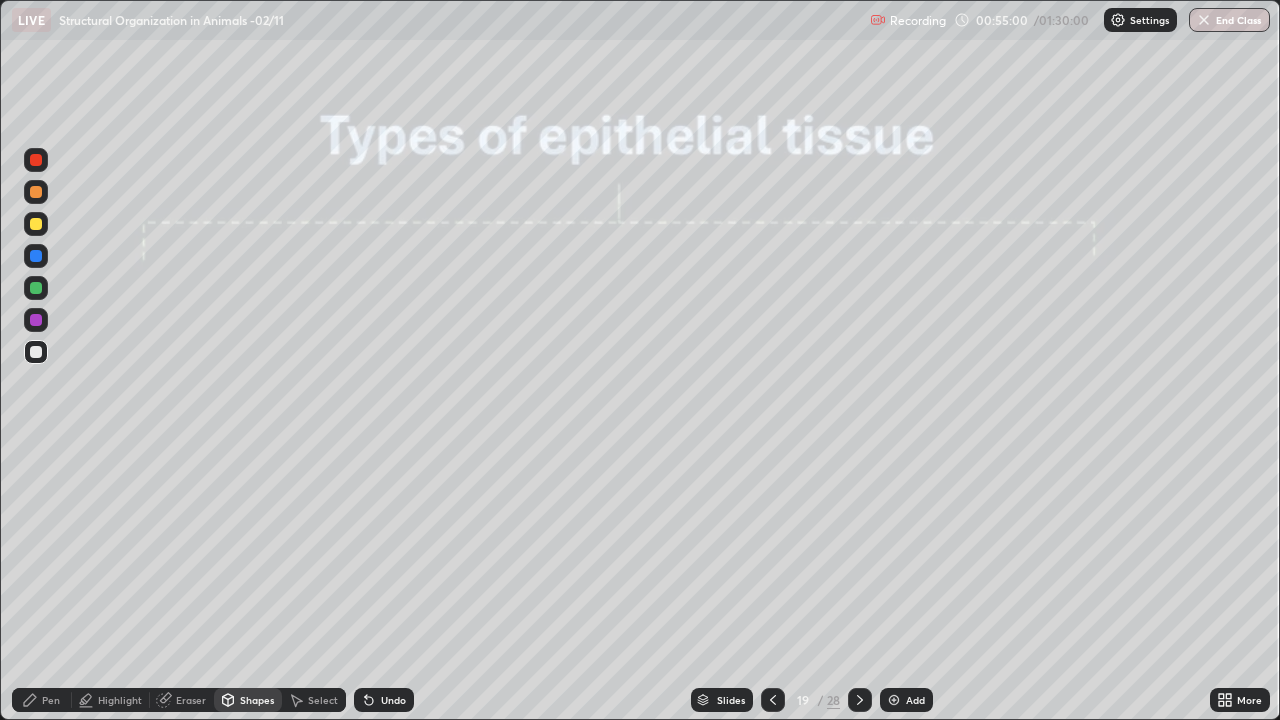 click at bounding box center (36, 256) 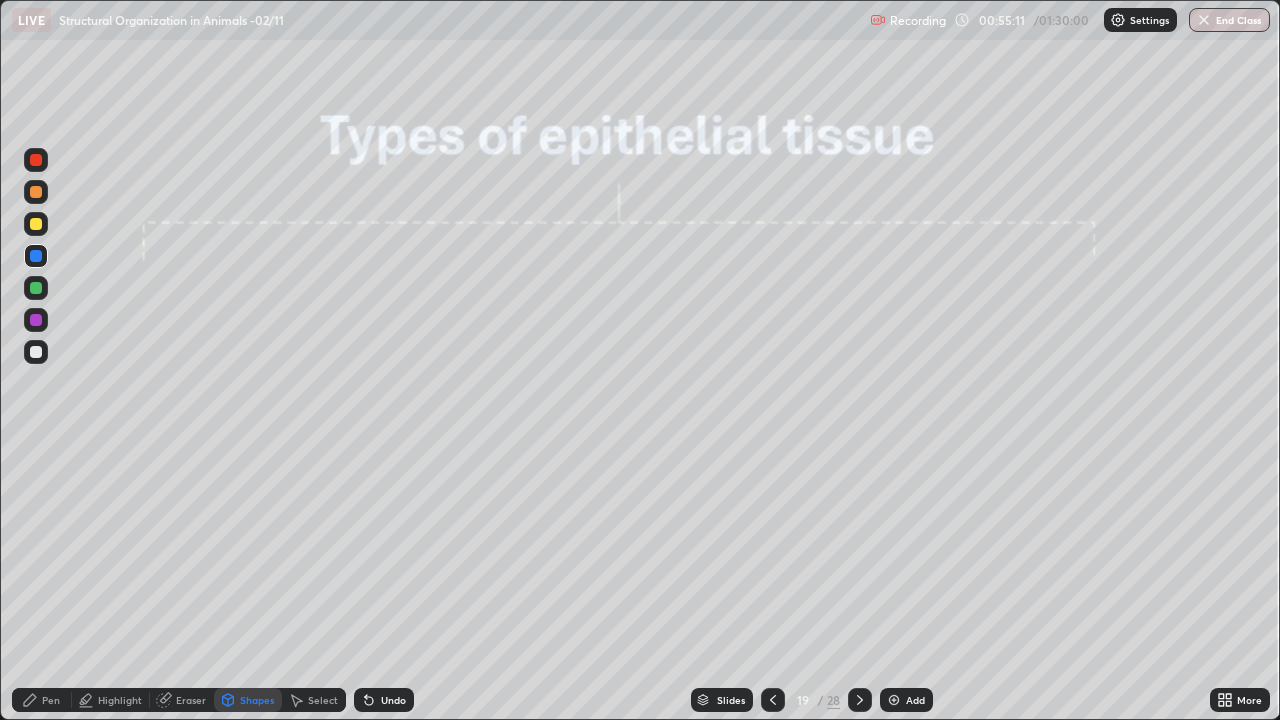 click at bounding box center [36, 192] 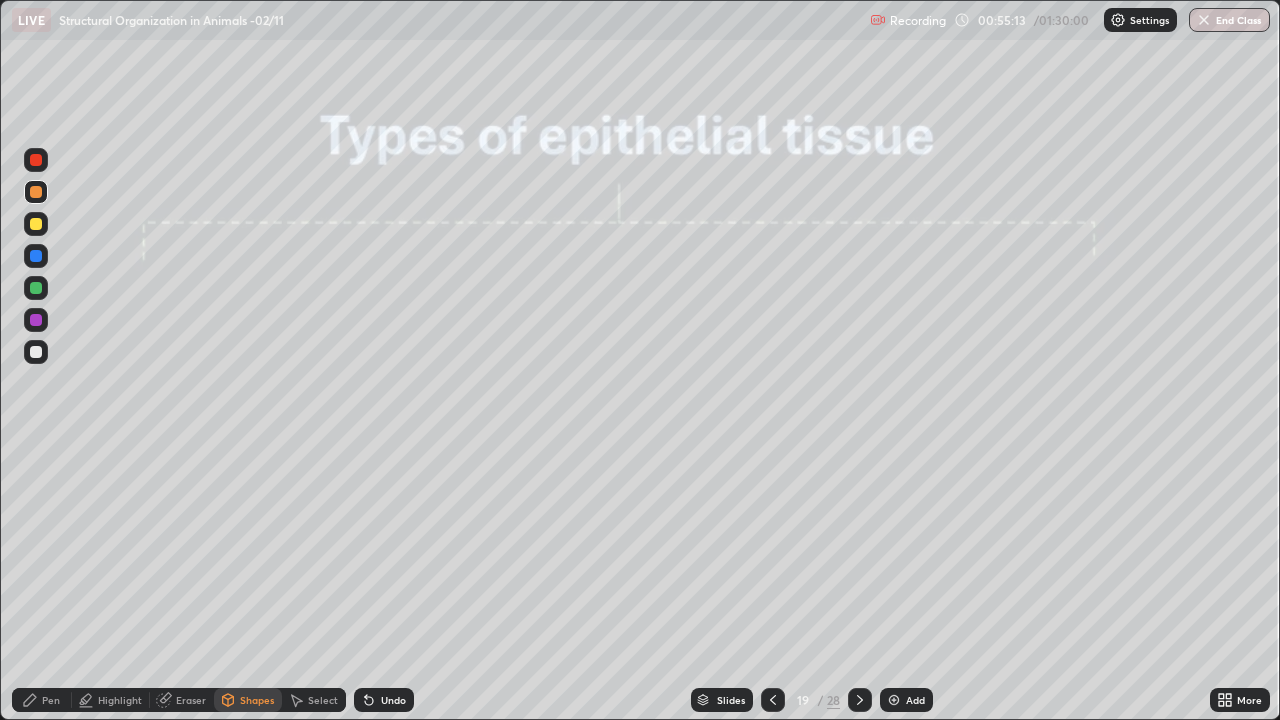 click at bounding box center (36, 224) 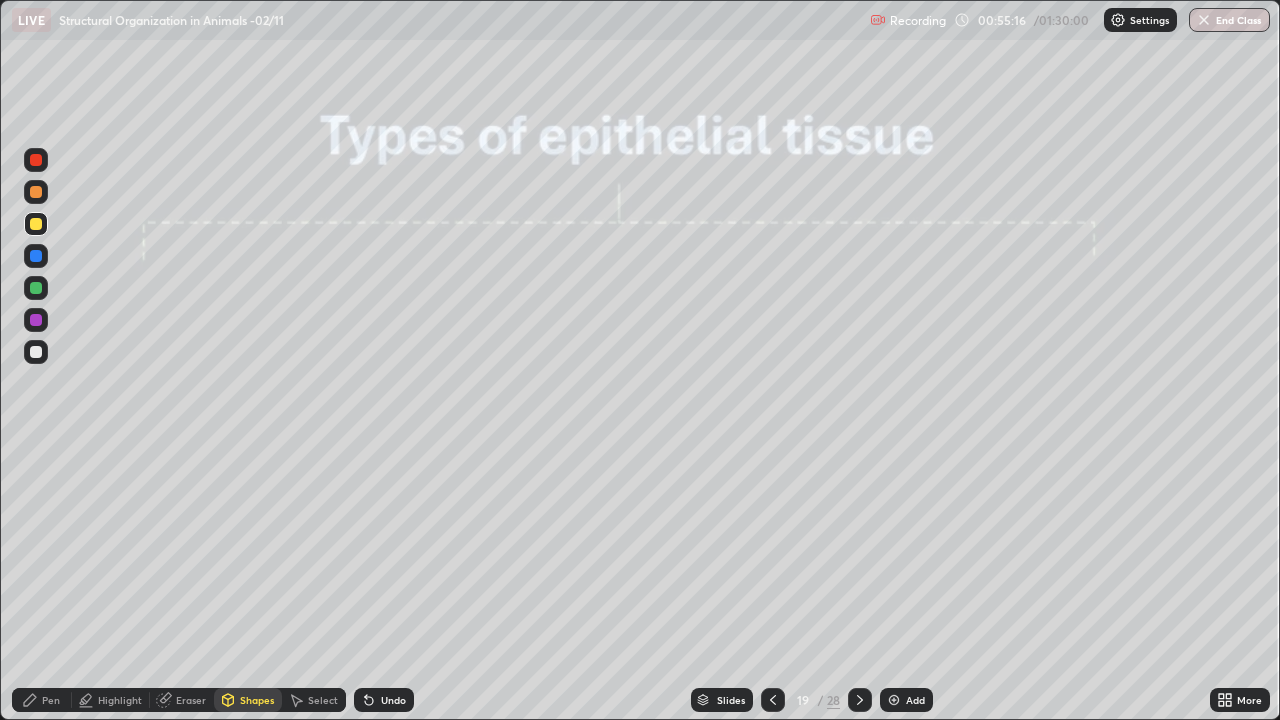 click on "Undo" at bounding box center (393, 700) 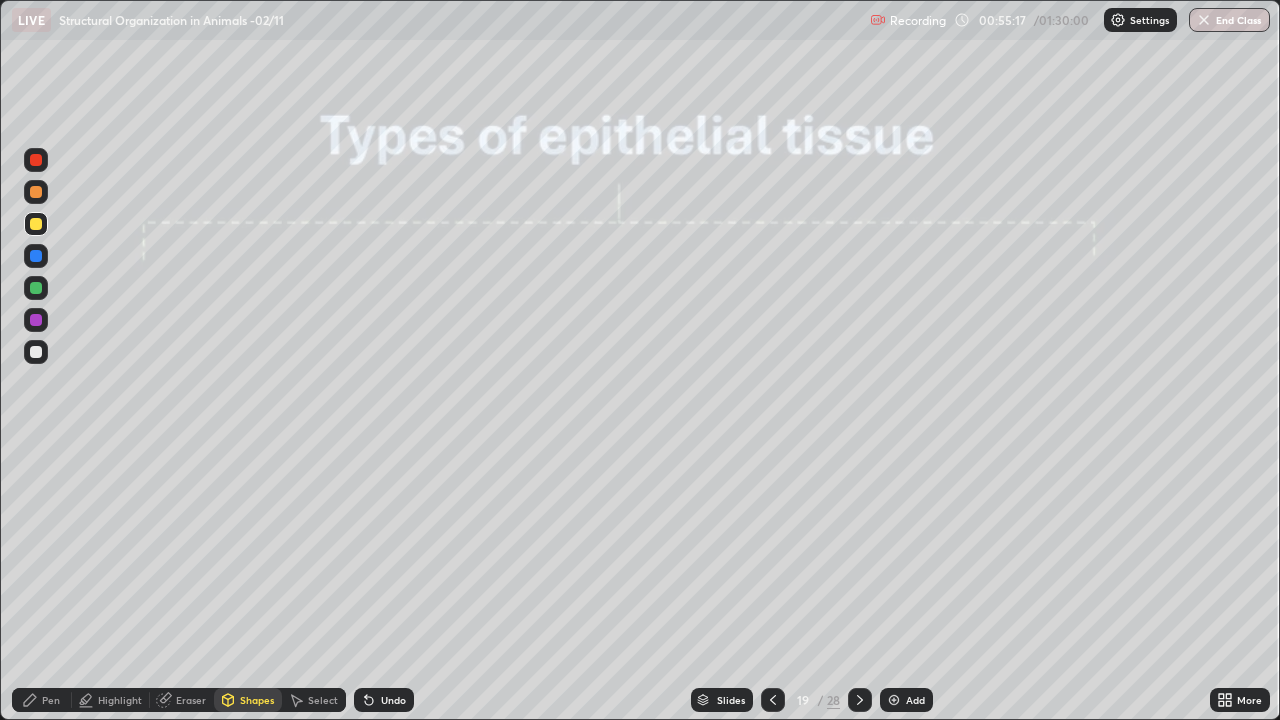 click on "Pen" at bounding box center [51, 700] 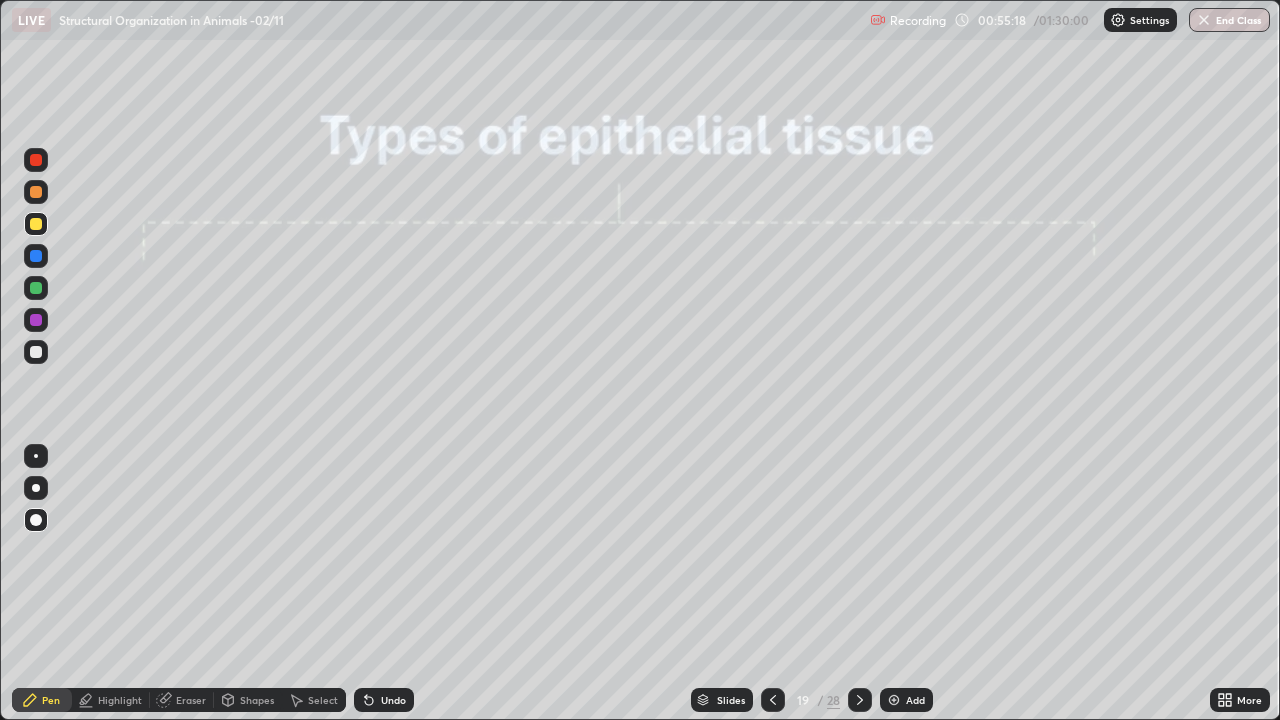 click at bounding box center (36, 456) 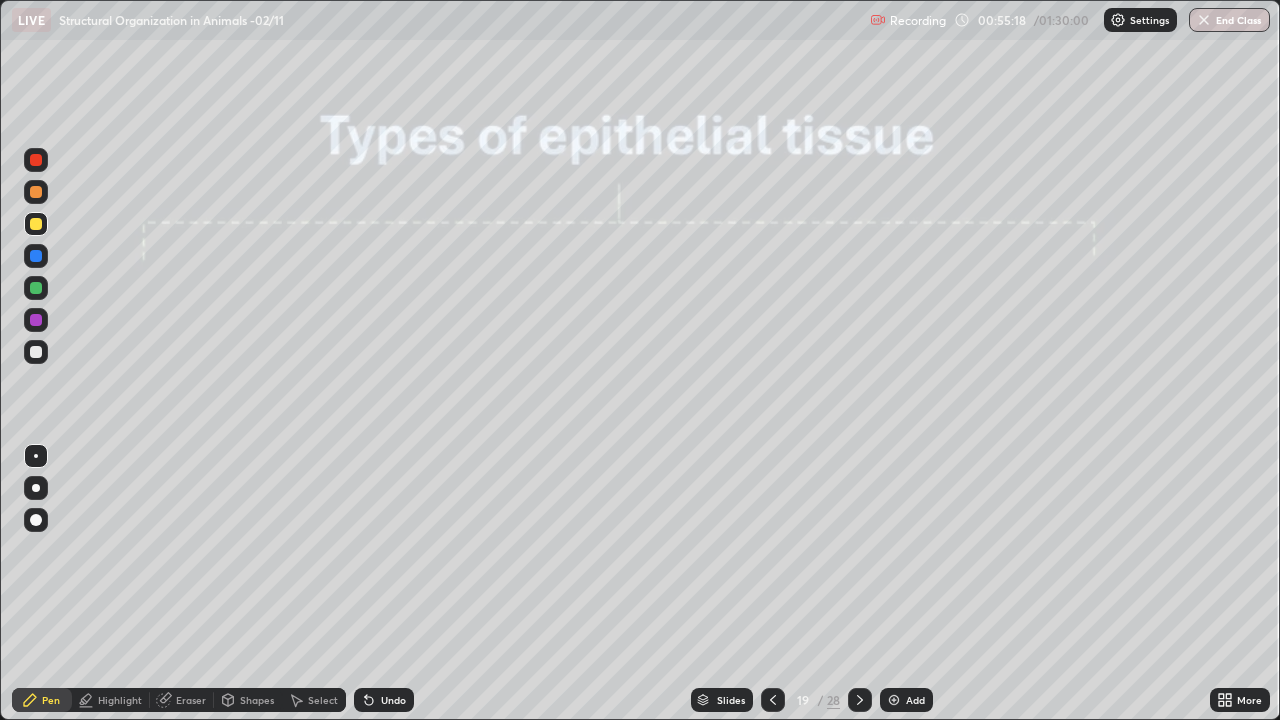 click on "Pen" at bounding box center (42, 700) 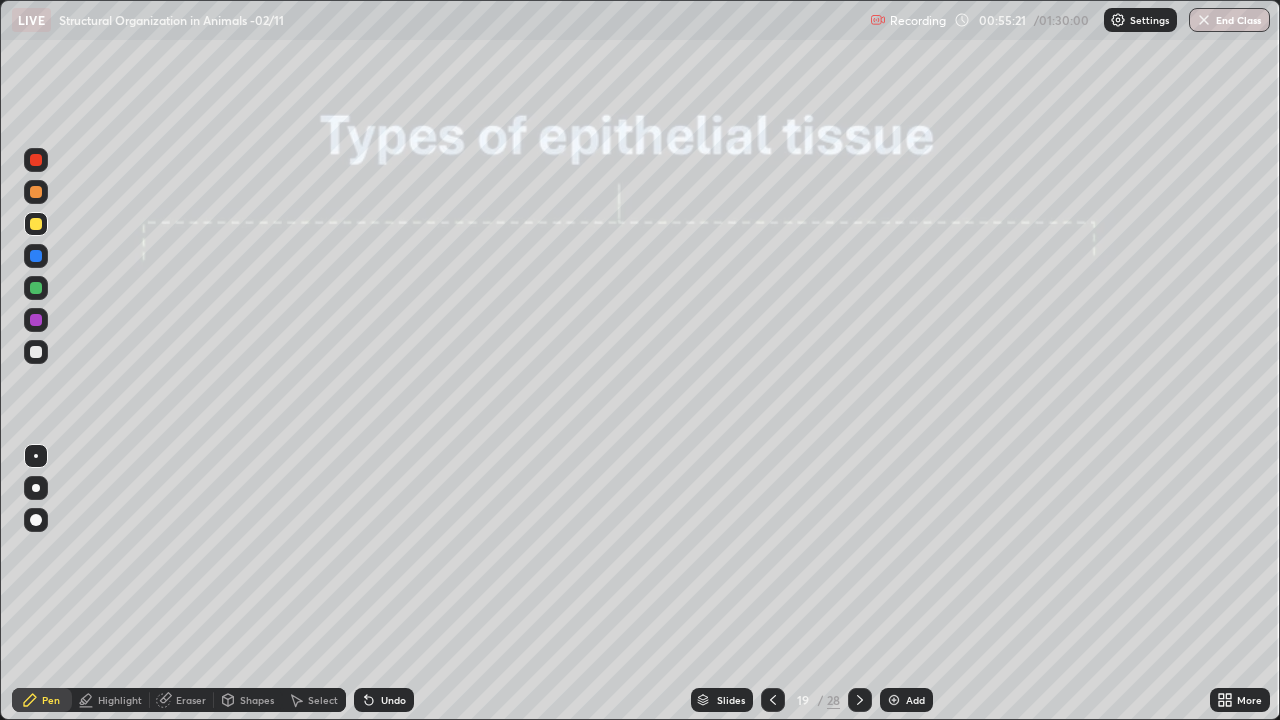 click on "Undo" at bounding box center (384, 700) 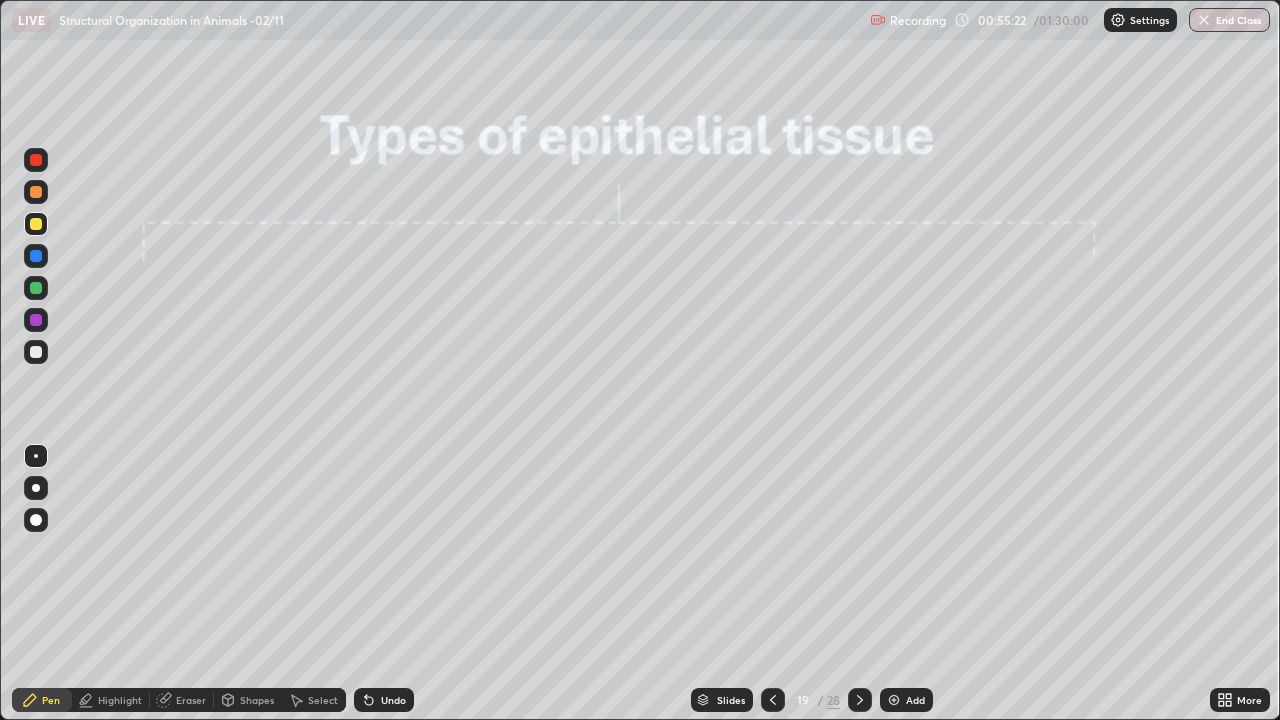 click on "Shapes" at bounding box center [257, 700] 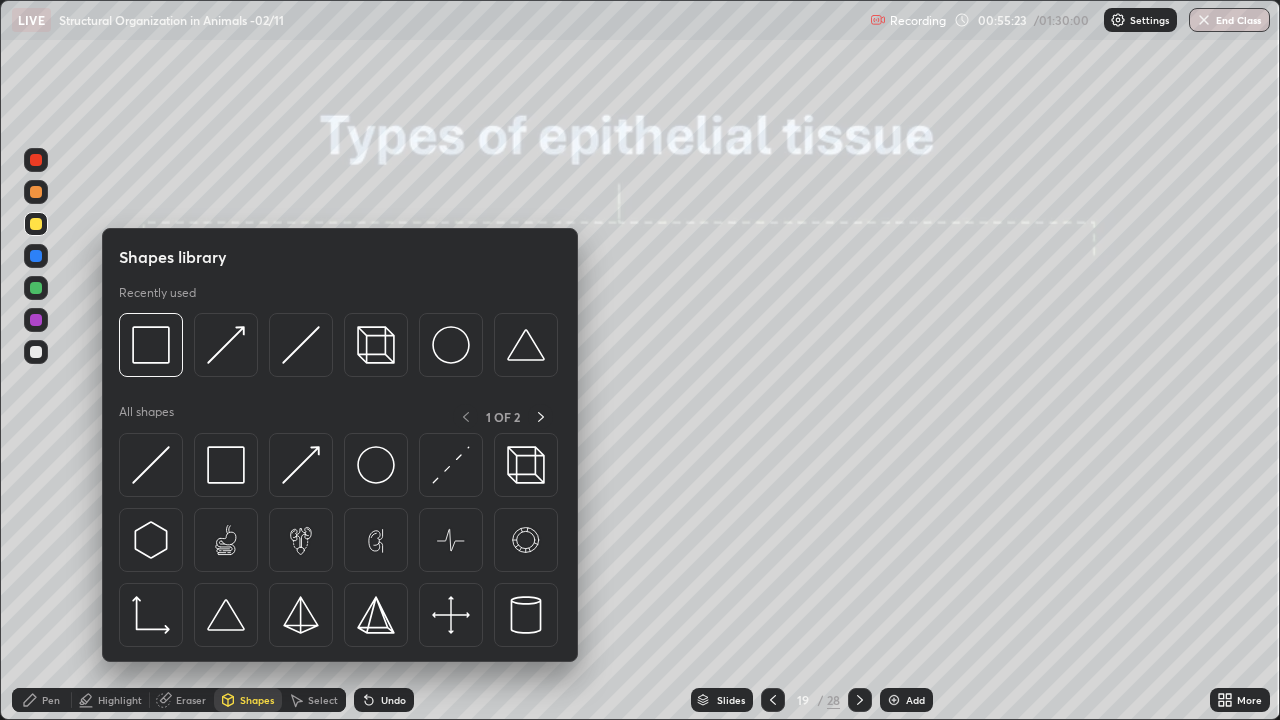 click at bounding box center (226, 465) 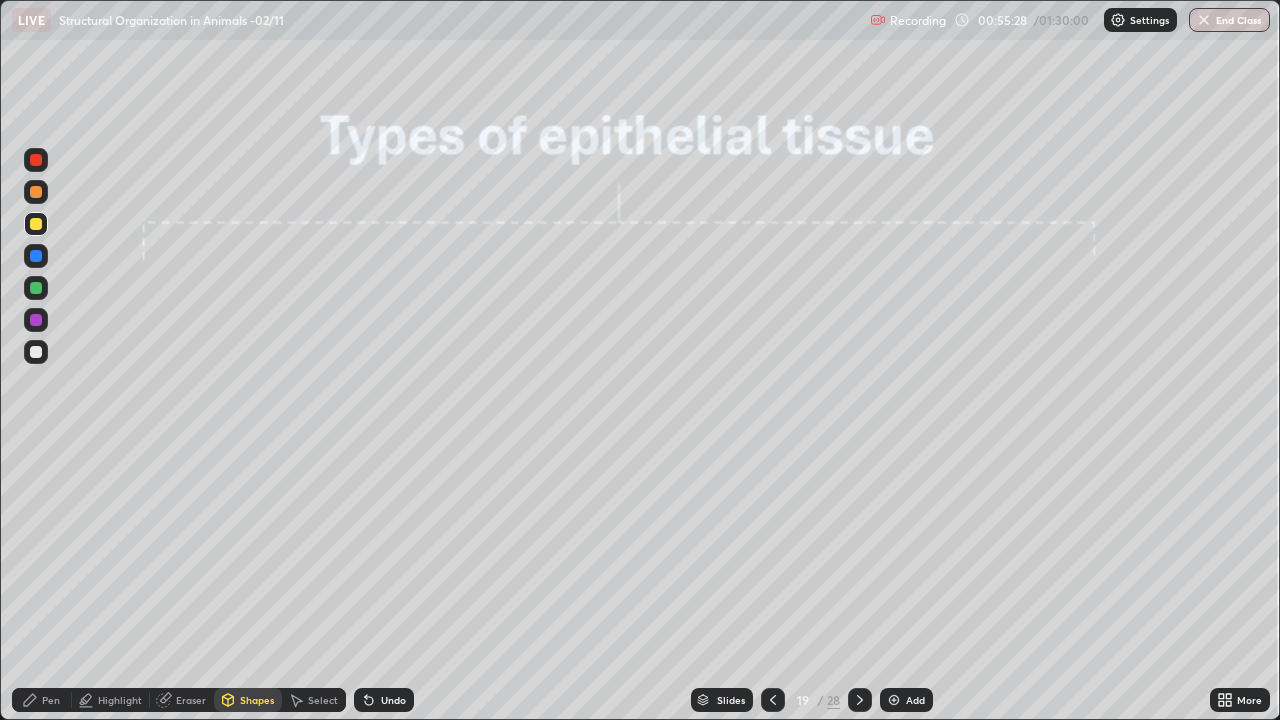 click at bounding box center [36, 160] 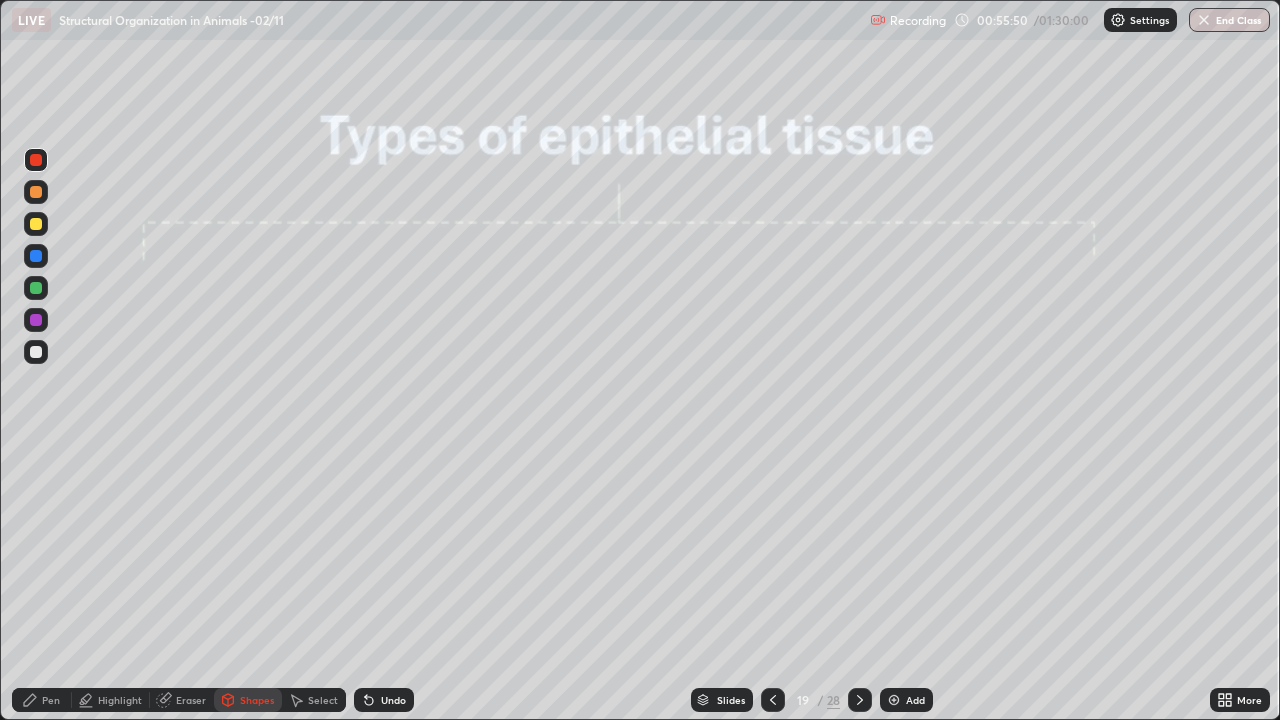 click on "Select" at bounding box center [314, 700] 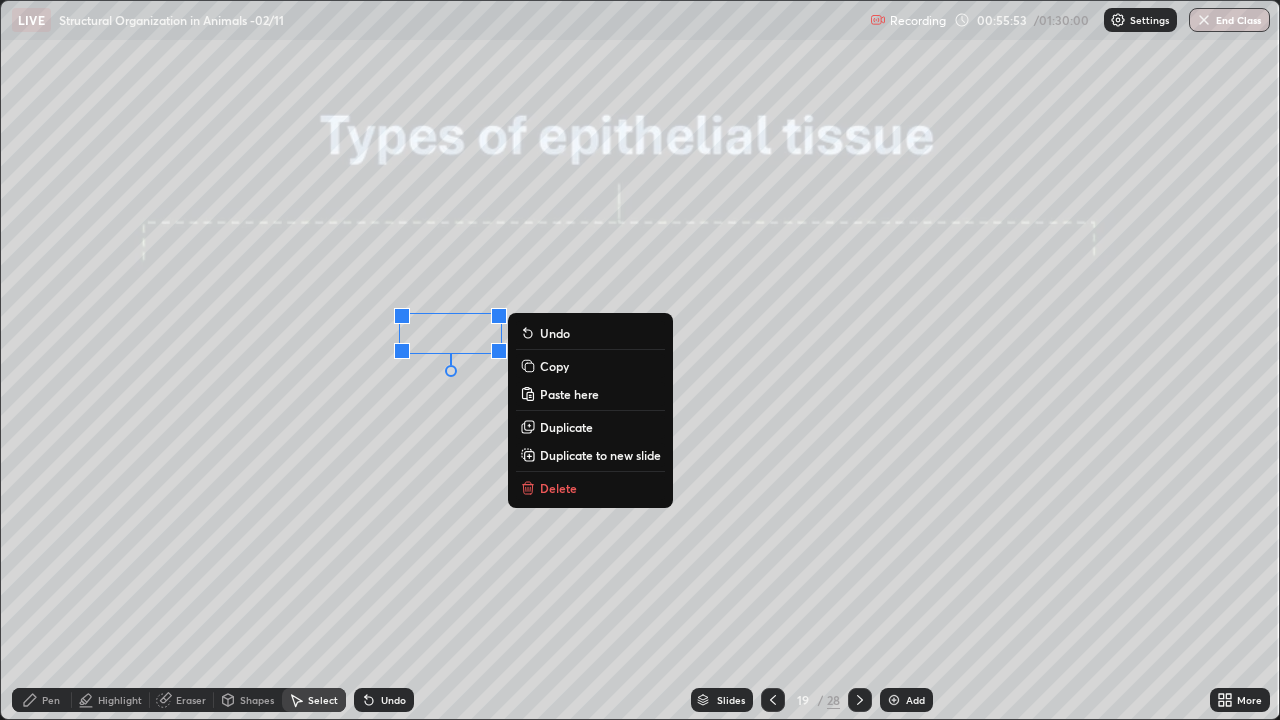 click on "Copy" at bounding box center [554, 366] 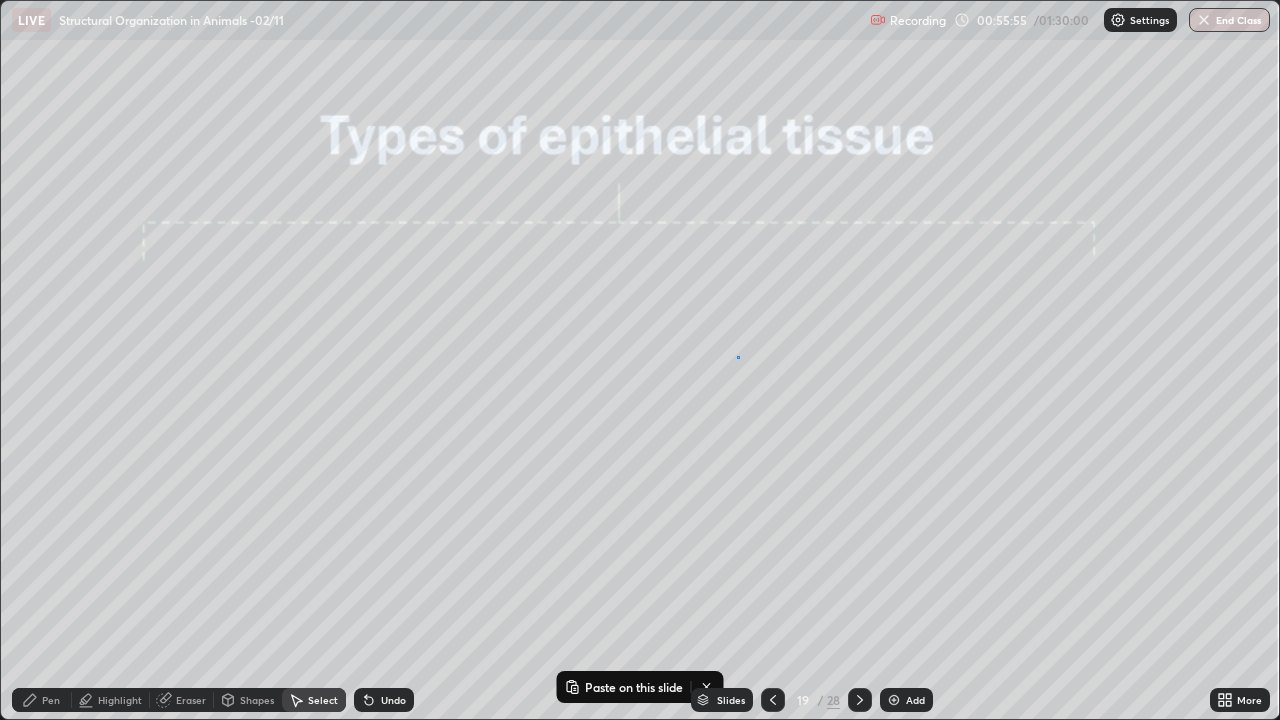 click on "0 ° Undo Copy Paste here Duplicate Duplicate to new slide Delete" at bounding box center [640, 360] 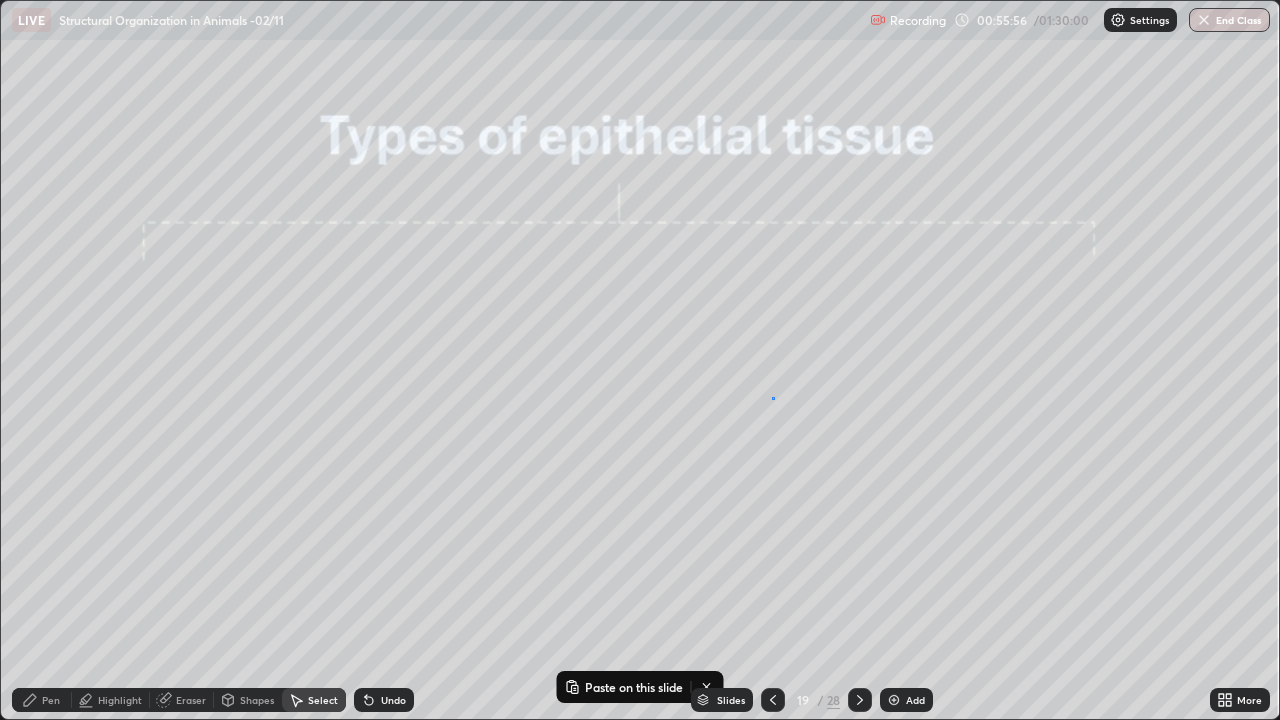click on "0 ° Undo Copy Paste here Duplicate Duplicate to new slide Delete" at bounding box center [640, 360] 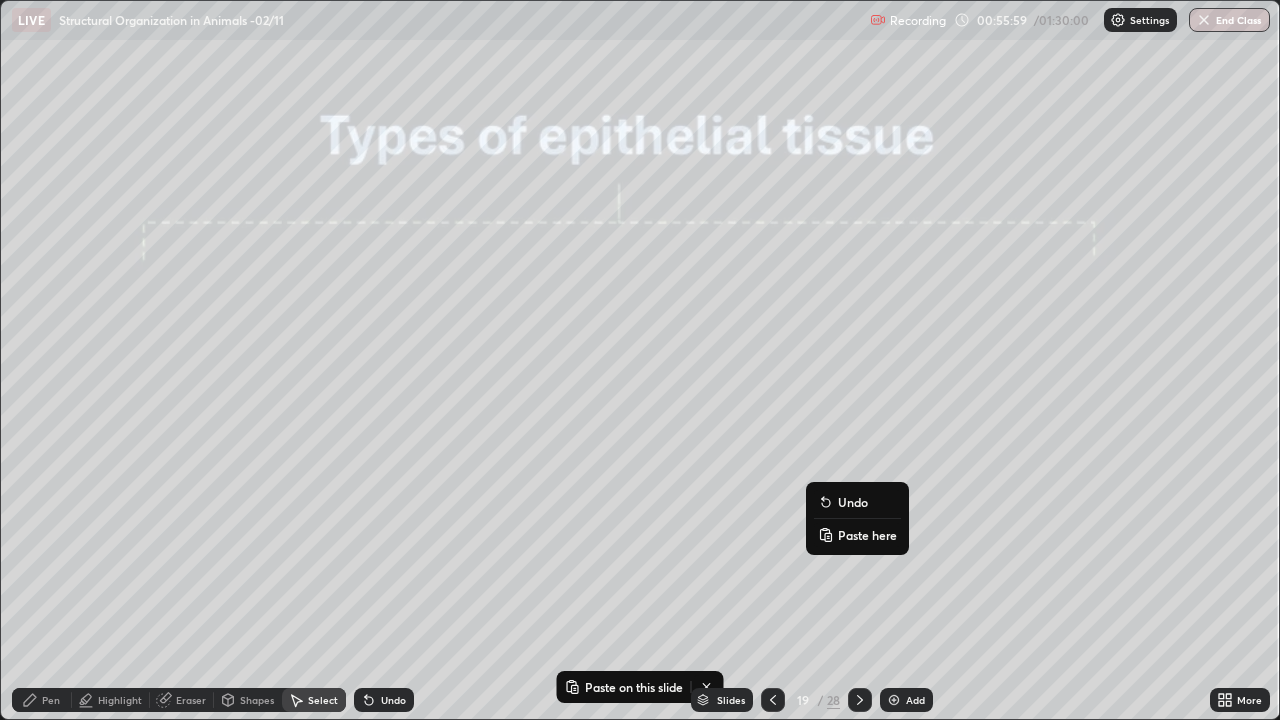 click on "Paste here" at bounding box center [867, 535] 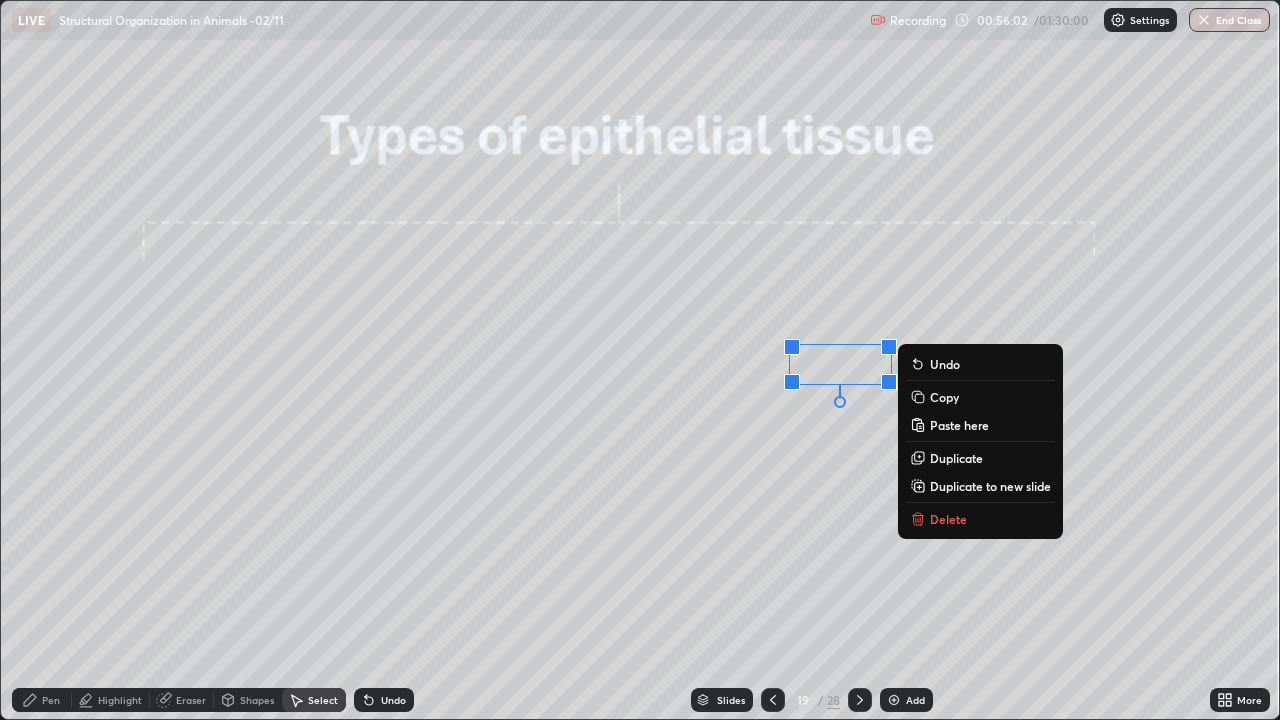 click on "0 ° Undo Copy Paste here Duplicate Duplicate to new slide Delete" at bounding box center [640, 360] 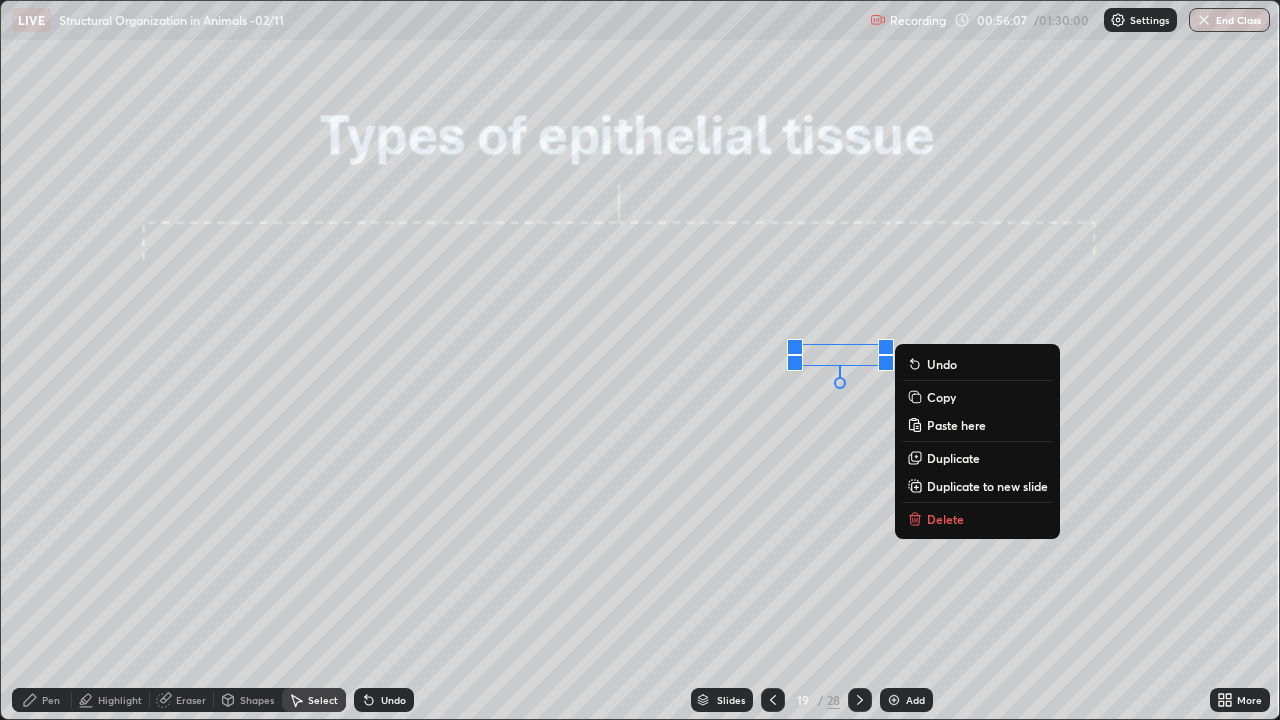 click on "Copy" at bounding box center [941, 397] 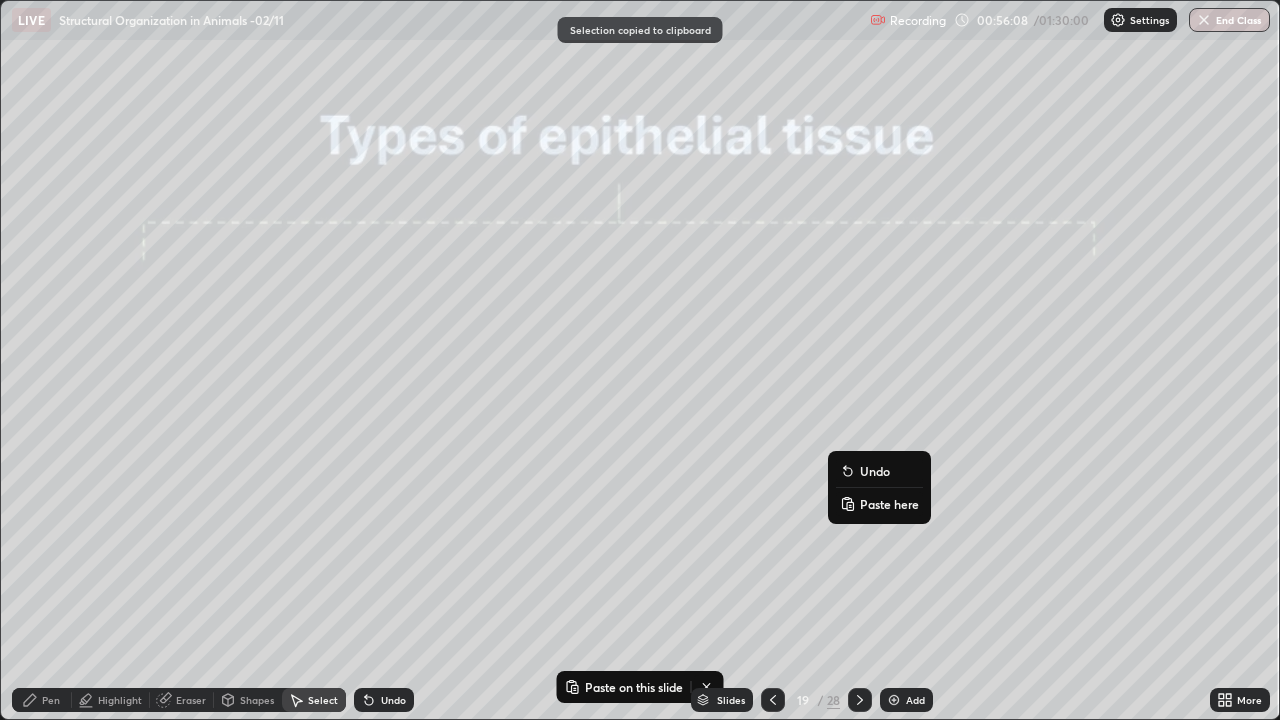 click on "Paste here" at bounding box center (889, 504) 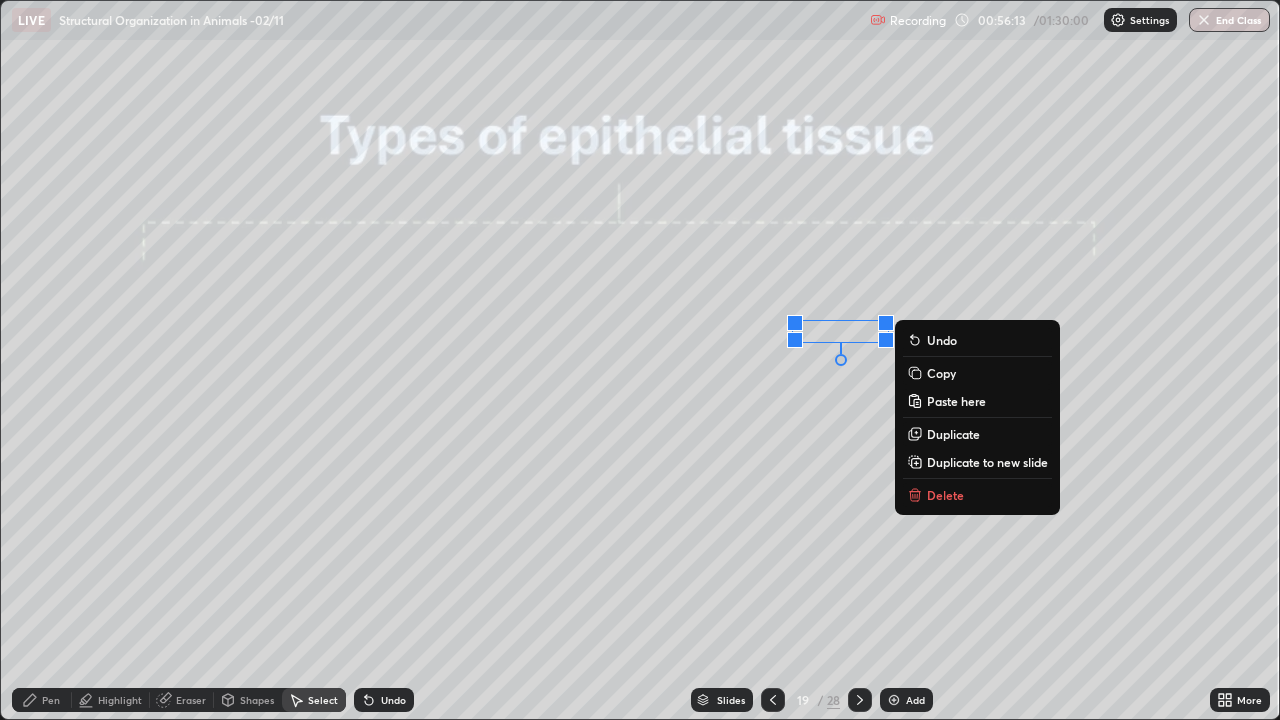 click on "0 ° Undo Copy Paste here Duplicate Duplicate to new slide Delete" at bounding box center (640, 360) 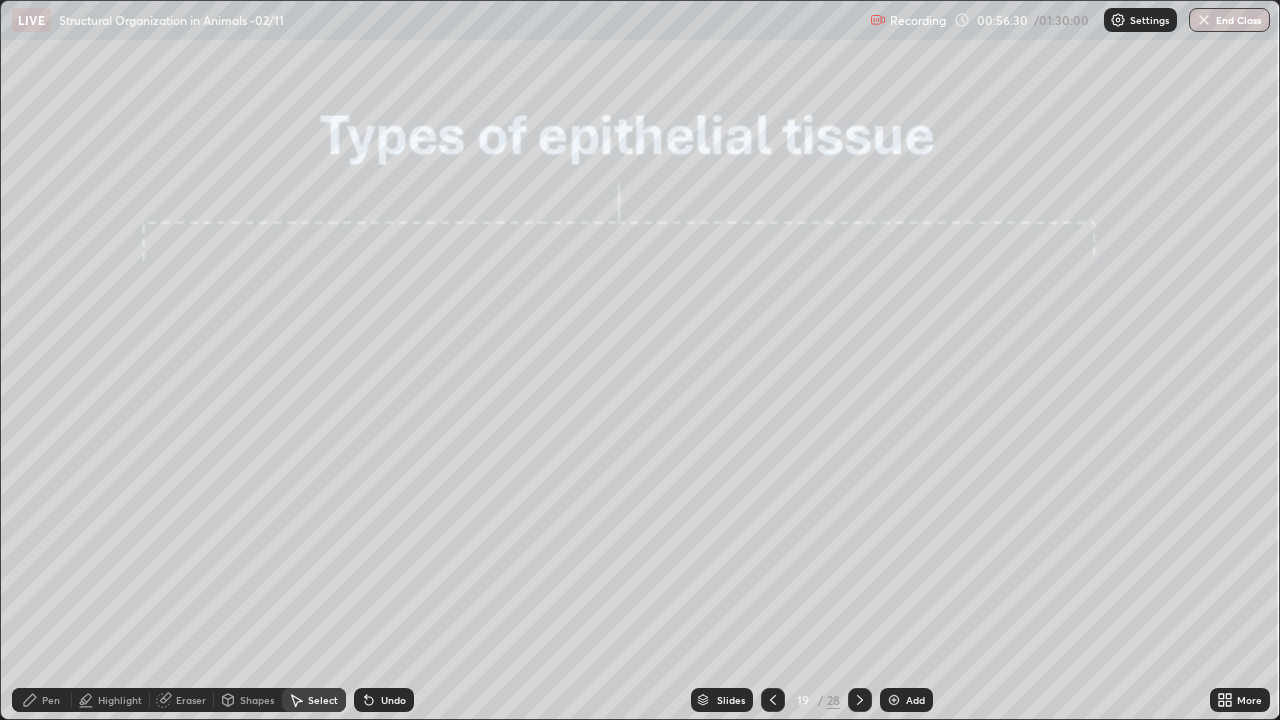 click on "Shapes" at bounding box center (248, 700) 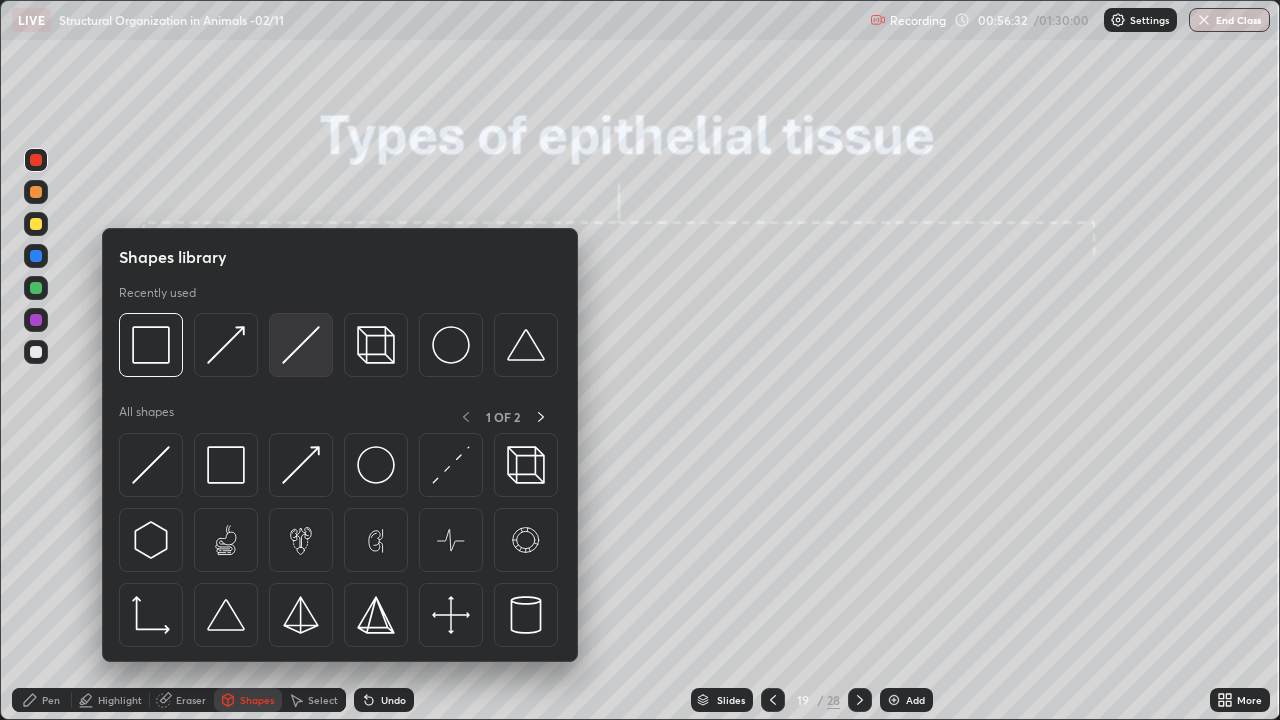 click at bounding box center [301, 345] 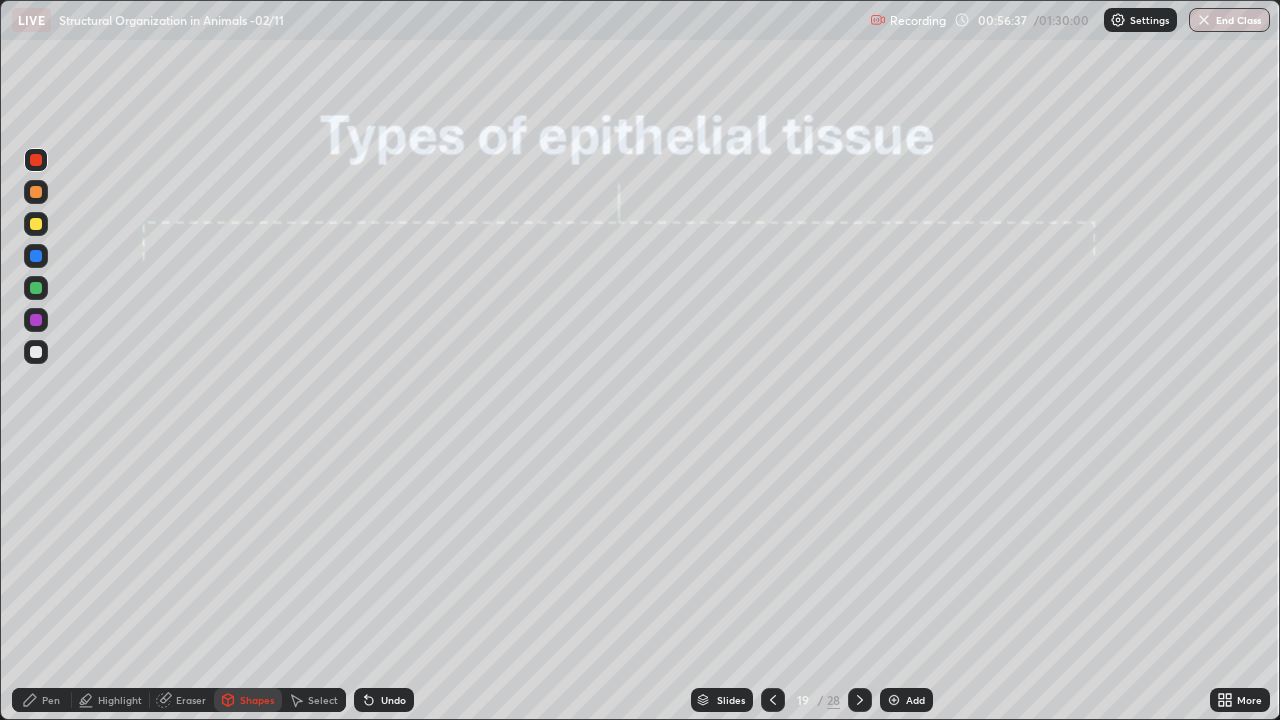 click on "Pen" at bounding box center [51, 700] 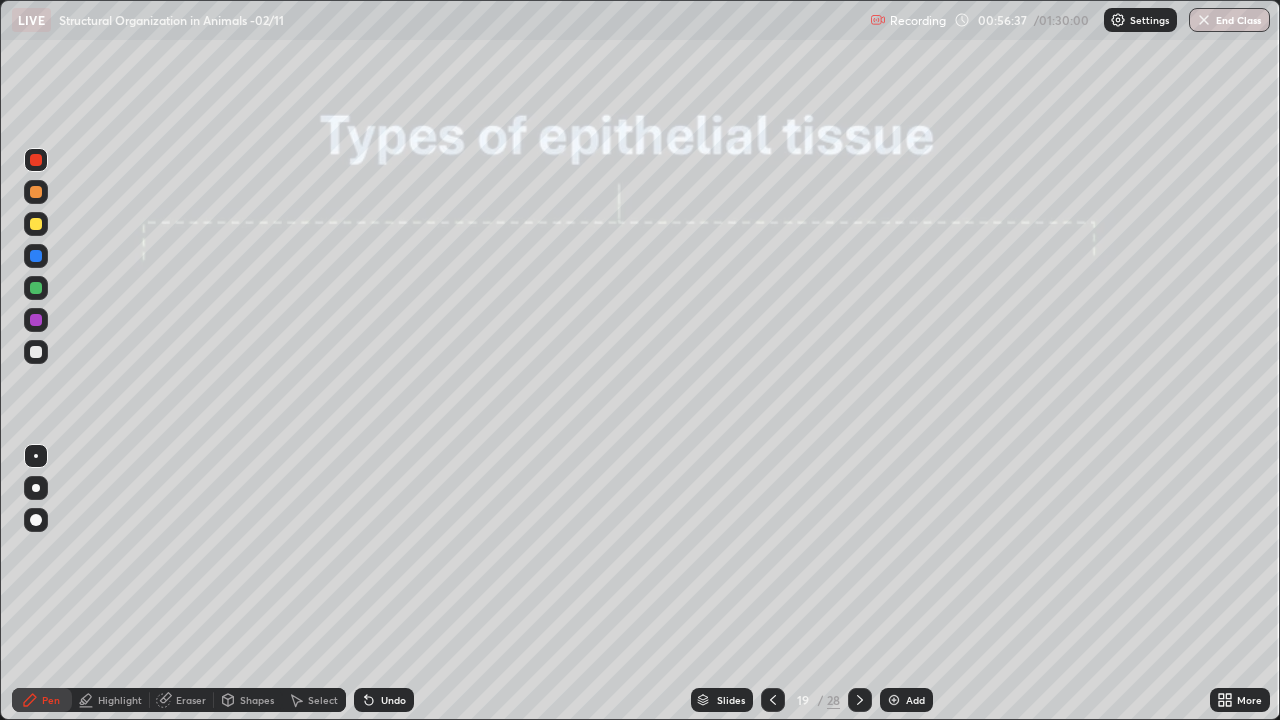click at bounding box center [36, 520] 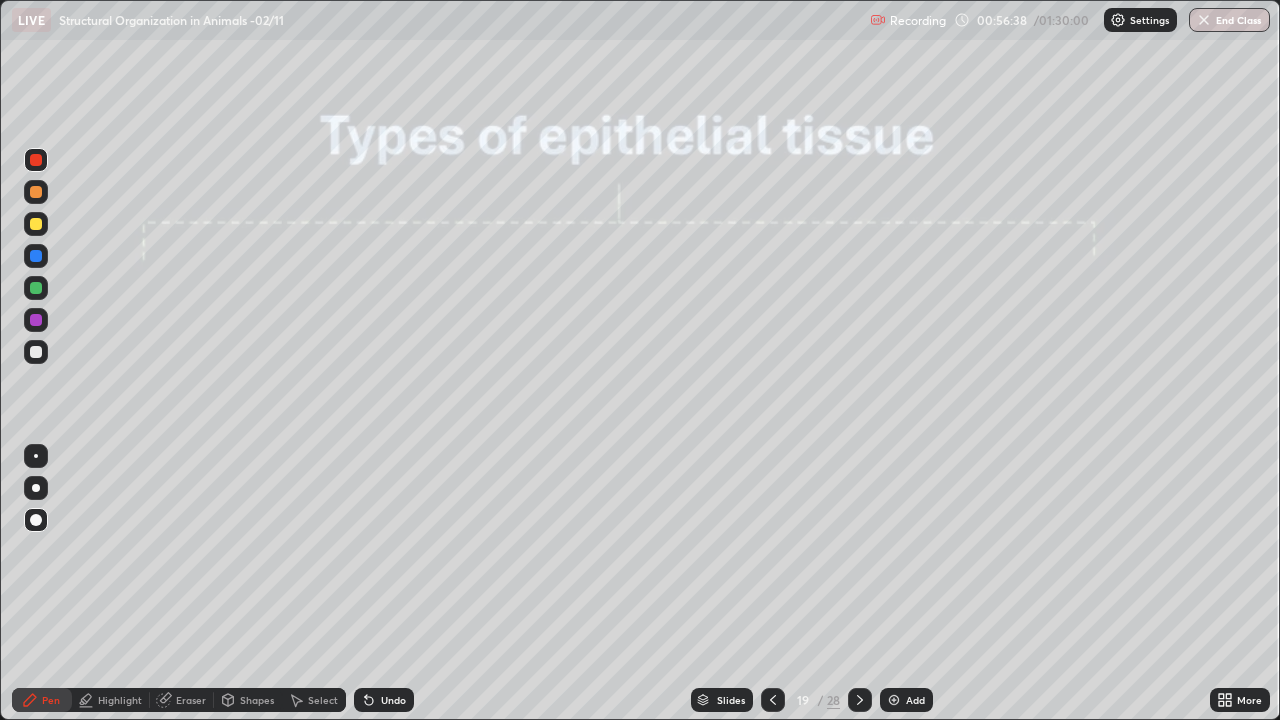 click at bounding box center [36, 352] 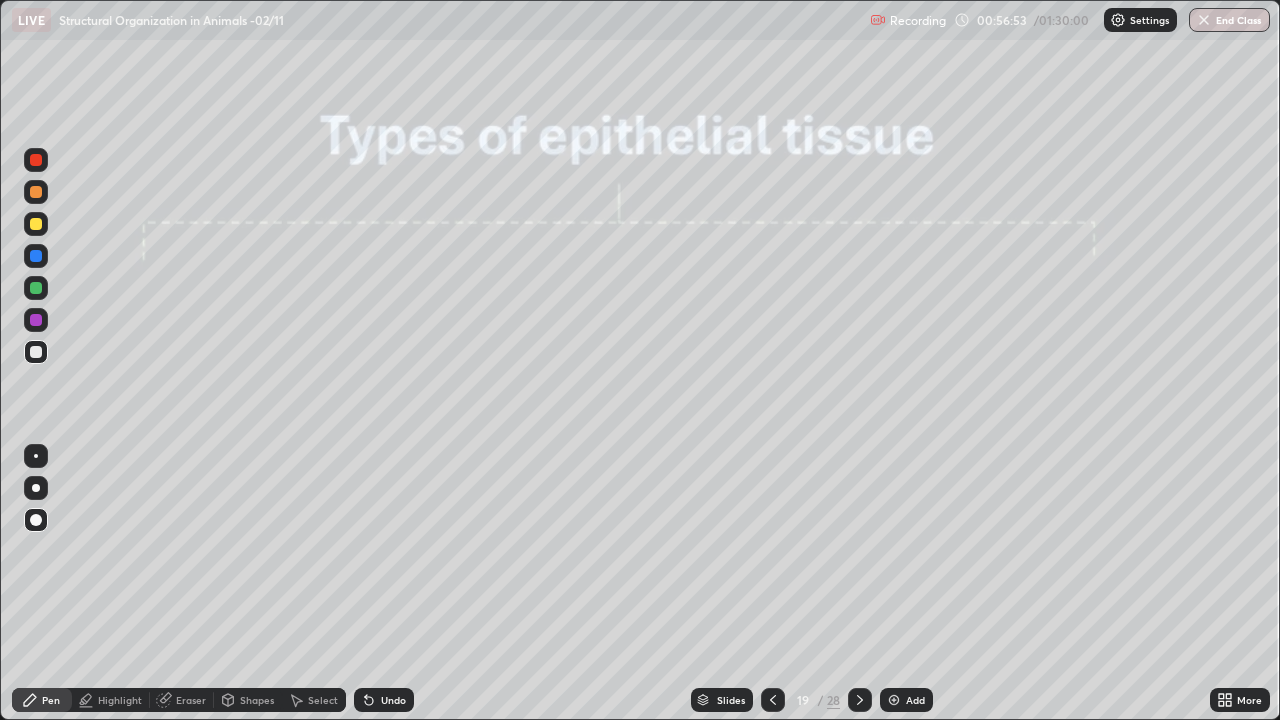 click on "Shapes" at bounding box center (257, 700) 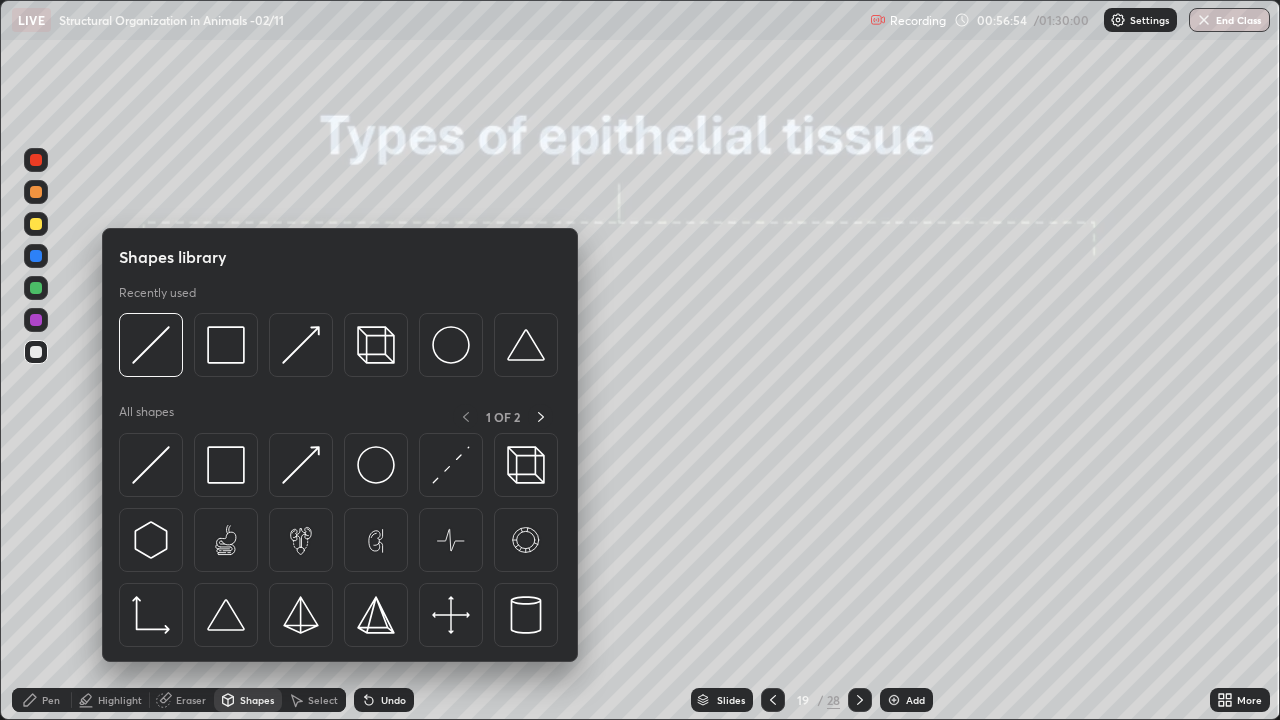 click at bounding box center (151, 465) 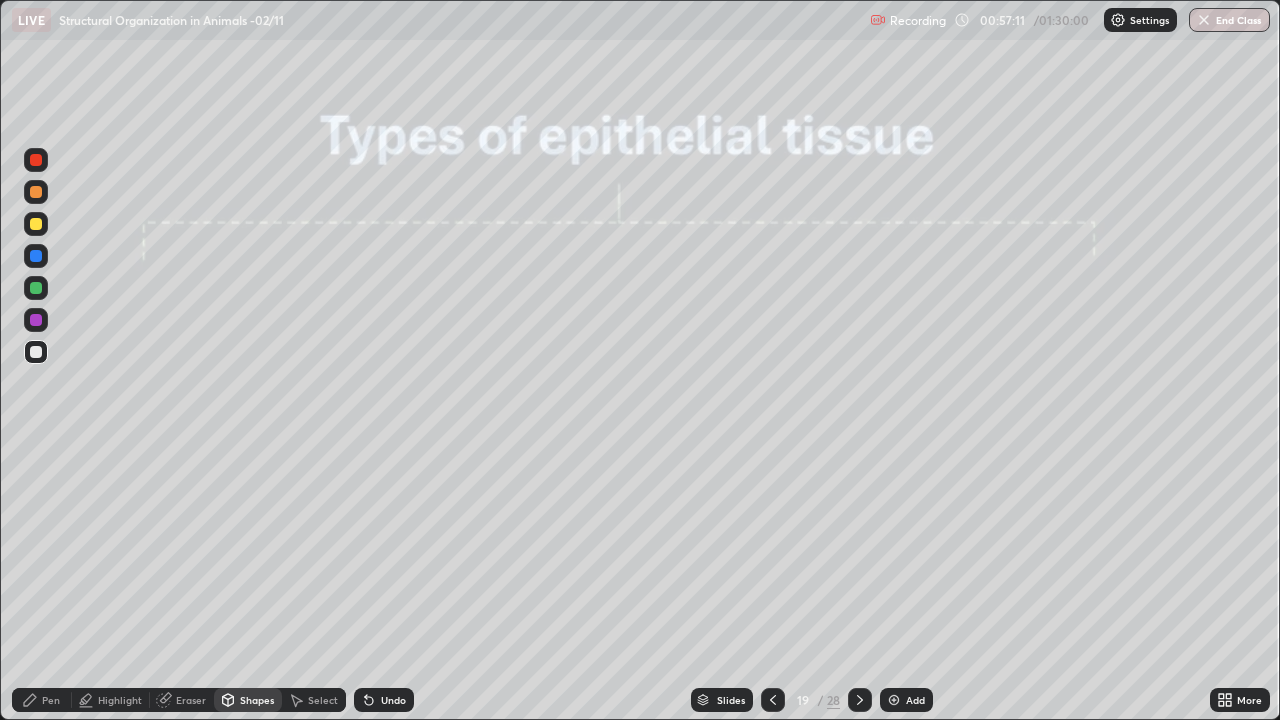 click 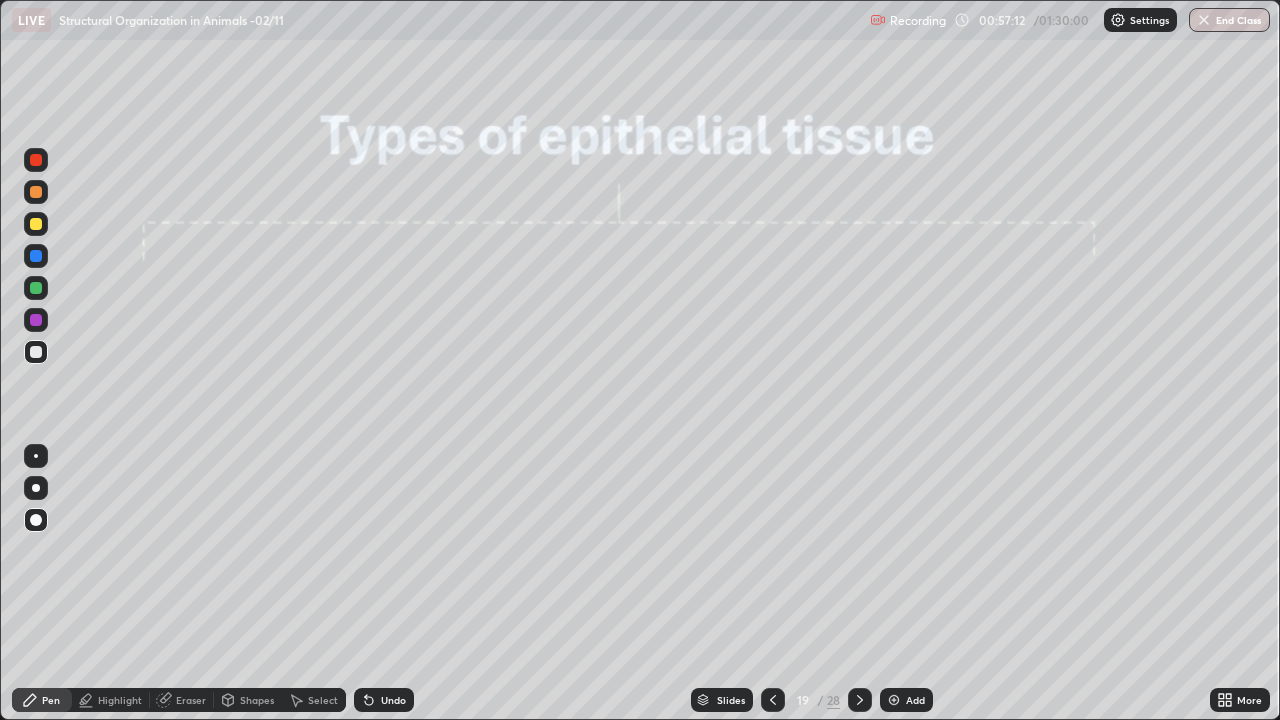click at bounding box center [36, 352] 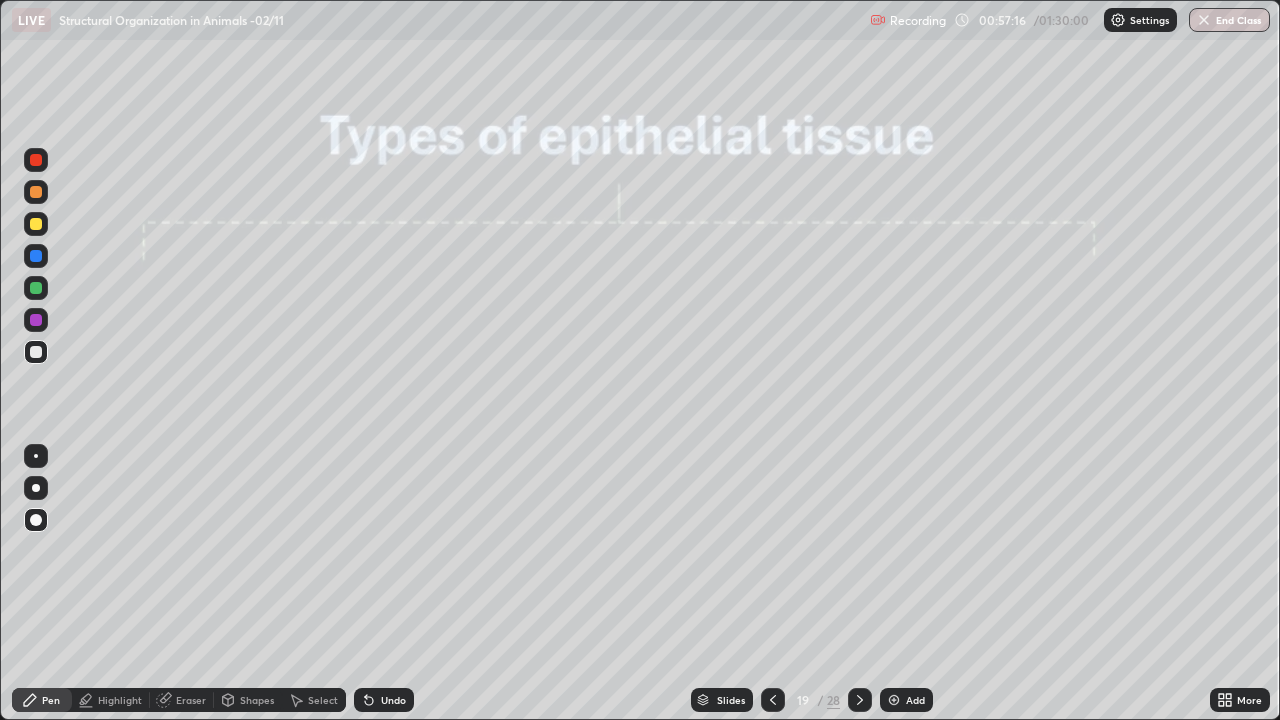 click on "Undo" at bounding box center (393, 700) 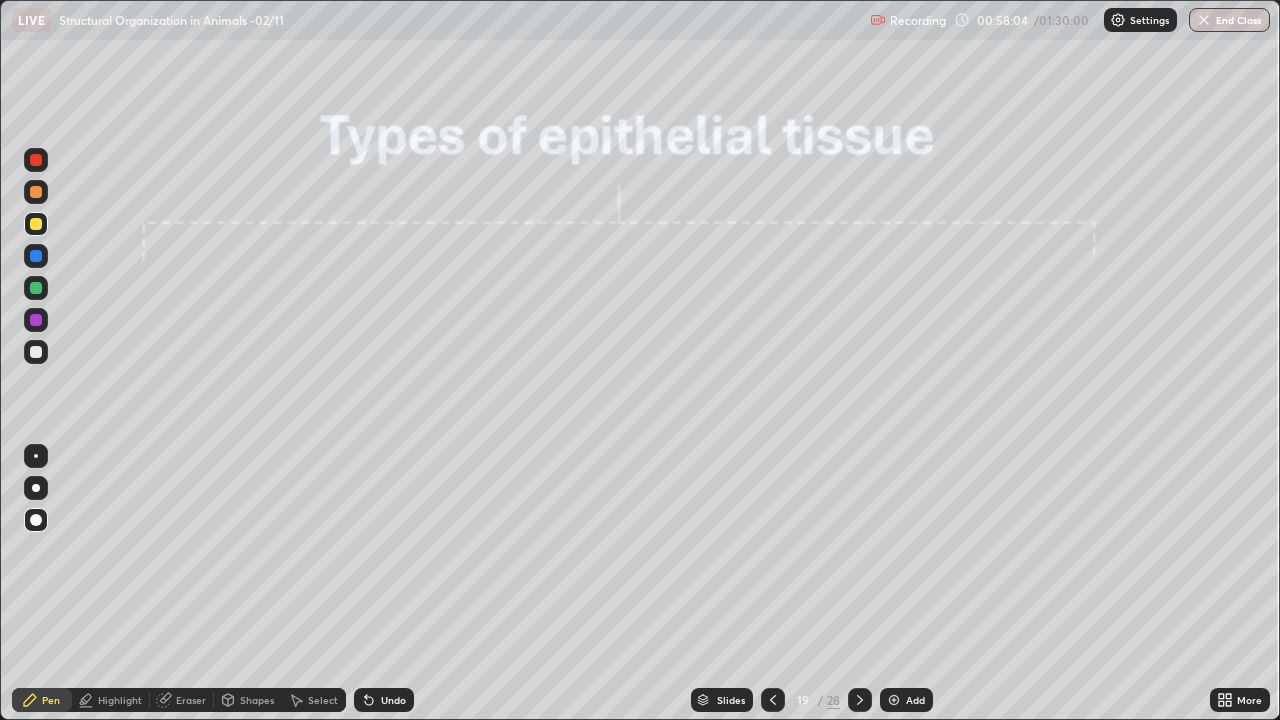 click at bounding box center [36, 256] 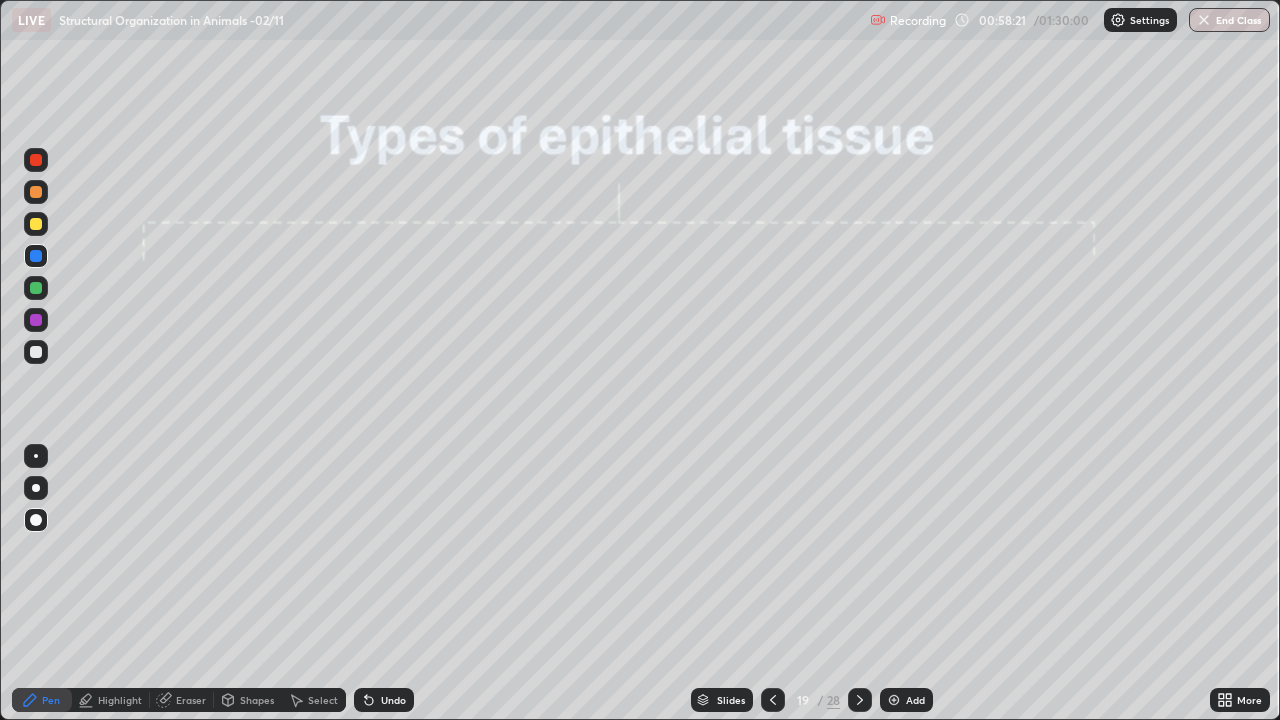 click at bounding box center (36, 352) 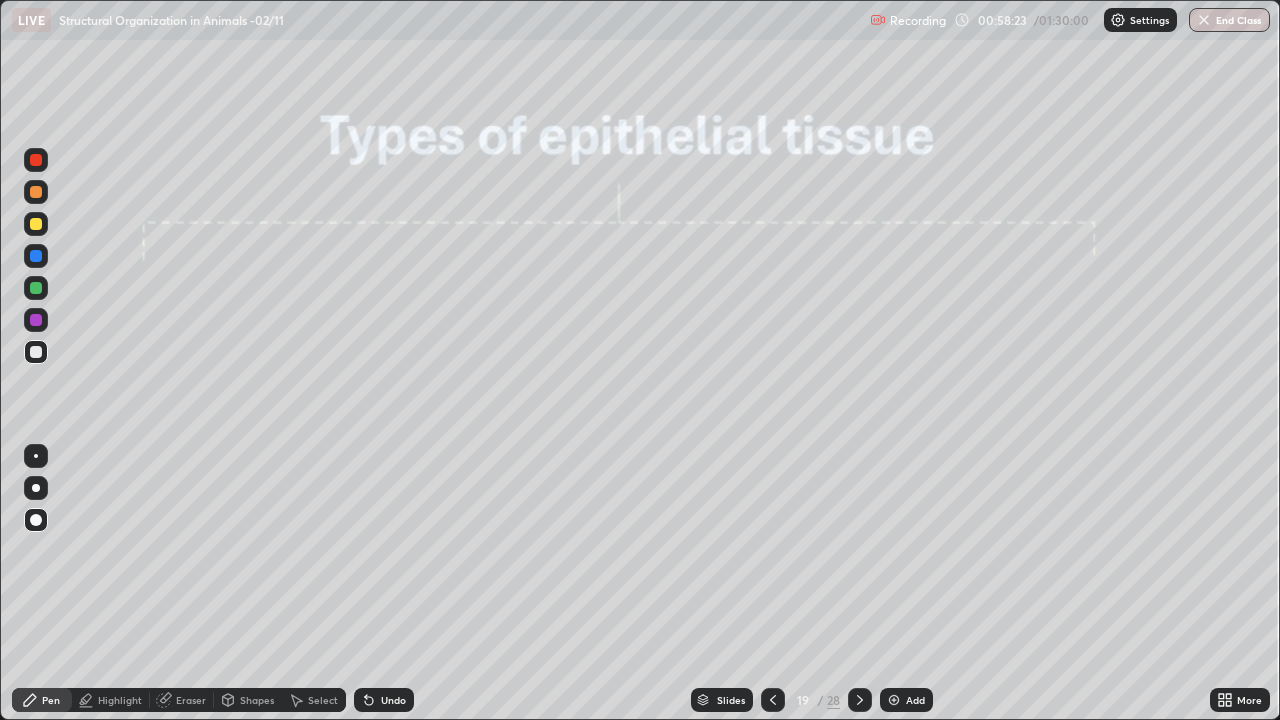 click at bounding box center (36, 488) 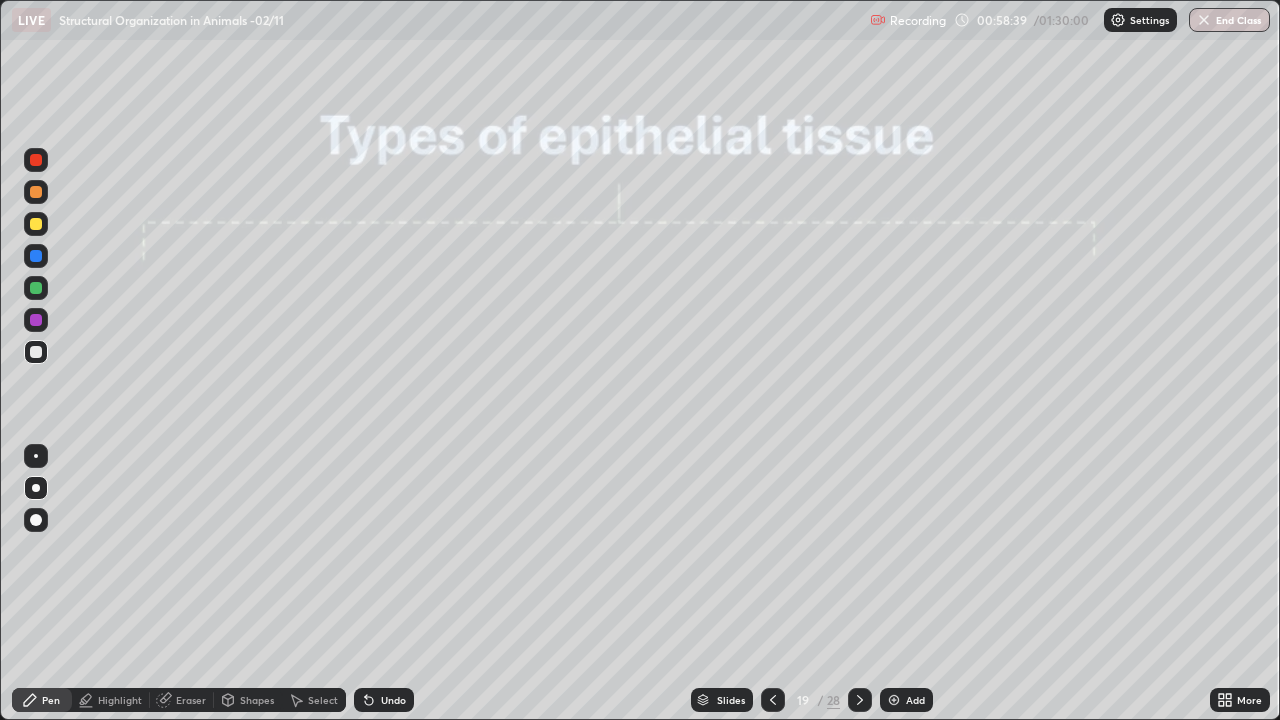 click at bounding box center [36, 352] 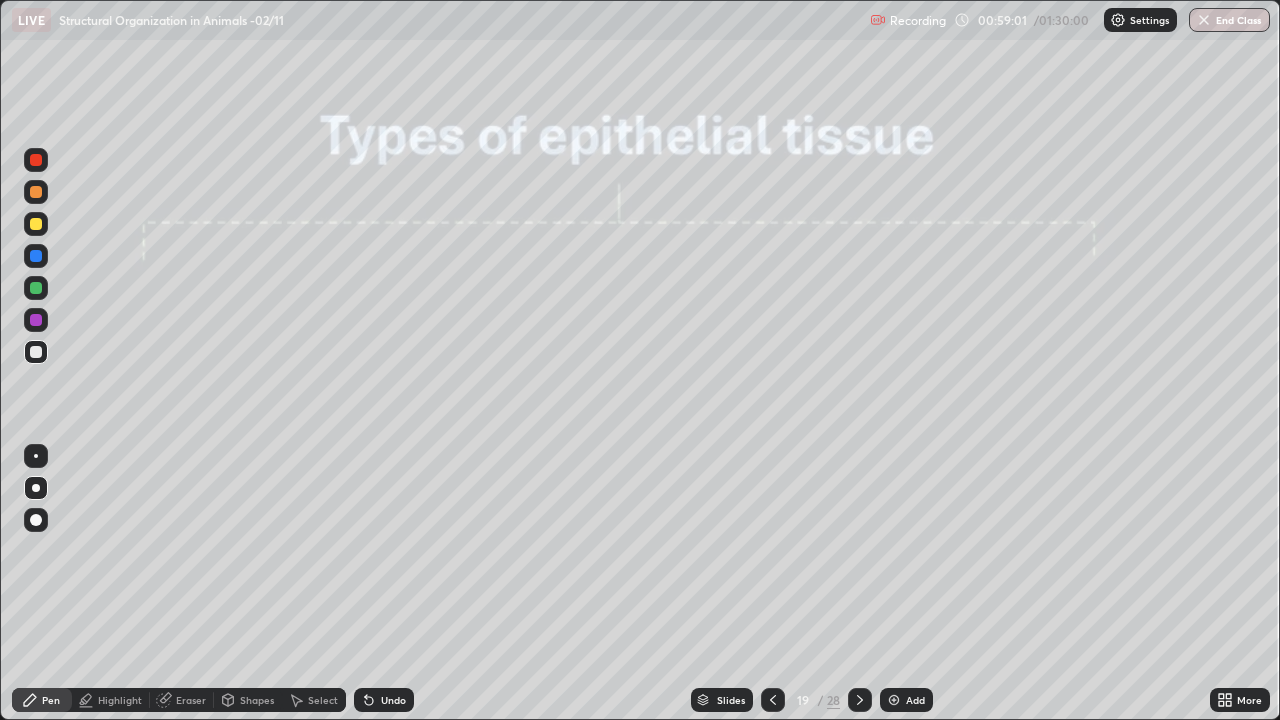 click on "Slides 19 / 28 Add" at bounding box center (812, 700) 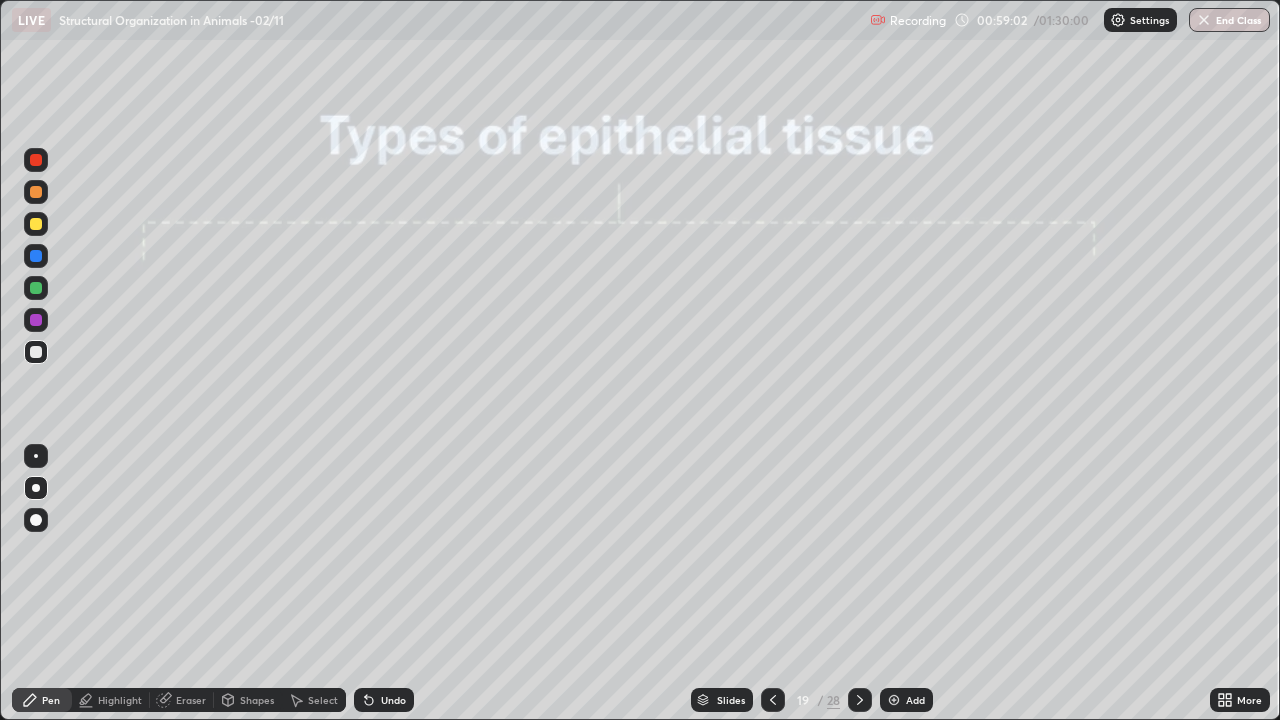 click on "Slides 19 / 28 Add" at bounding box center (812, 700) 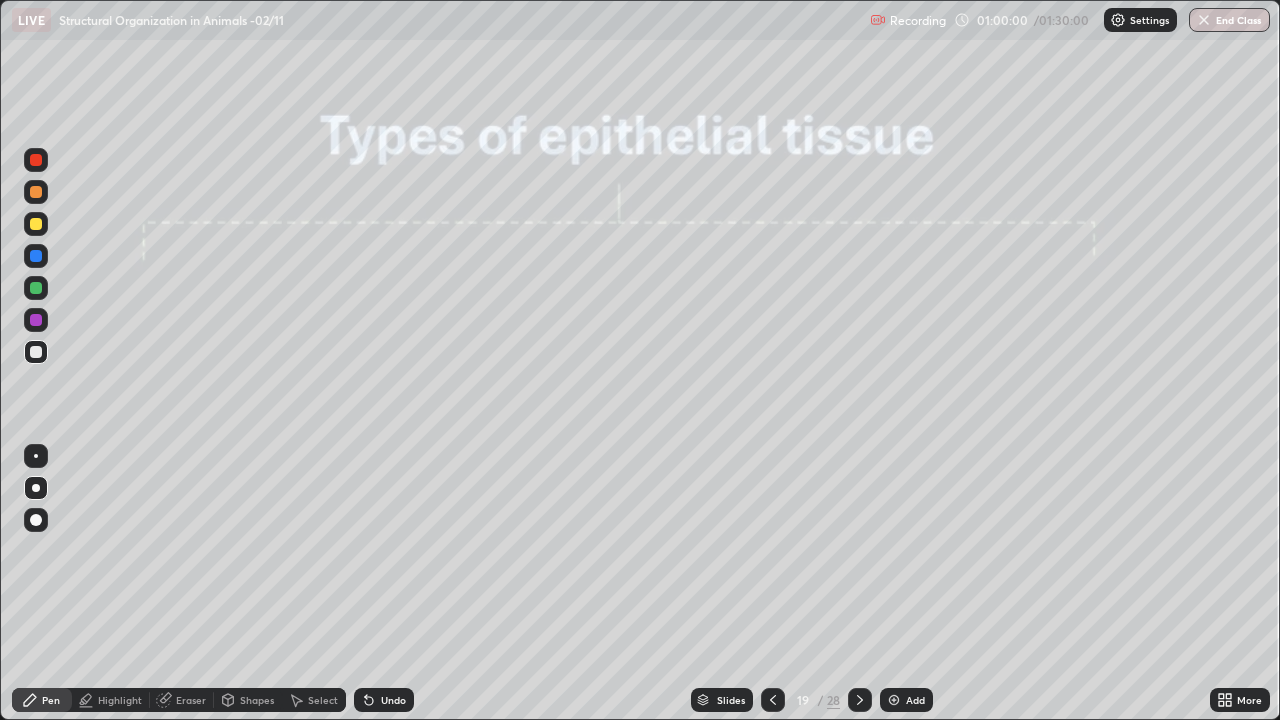 click on "Shapes" at bounding box center [257, 700] 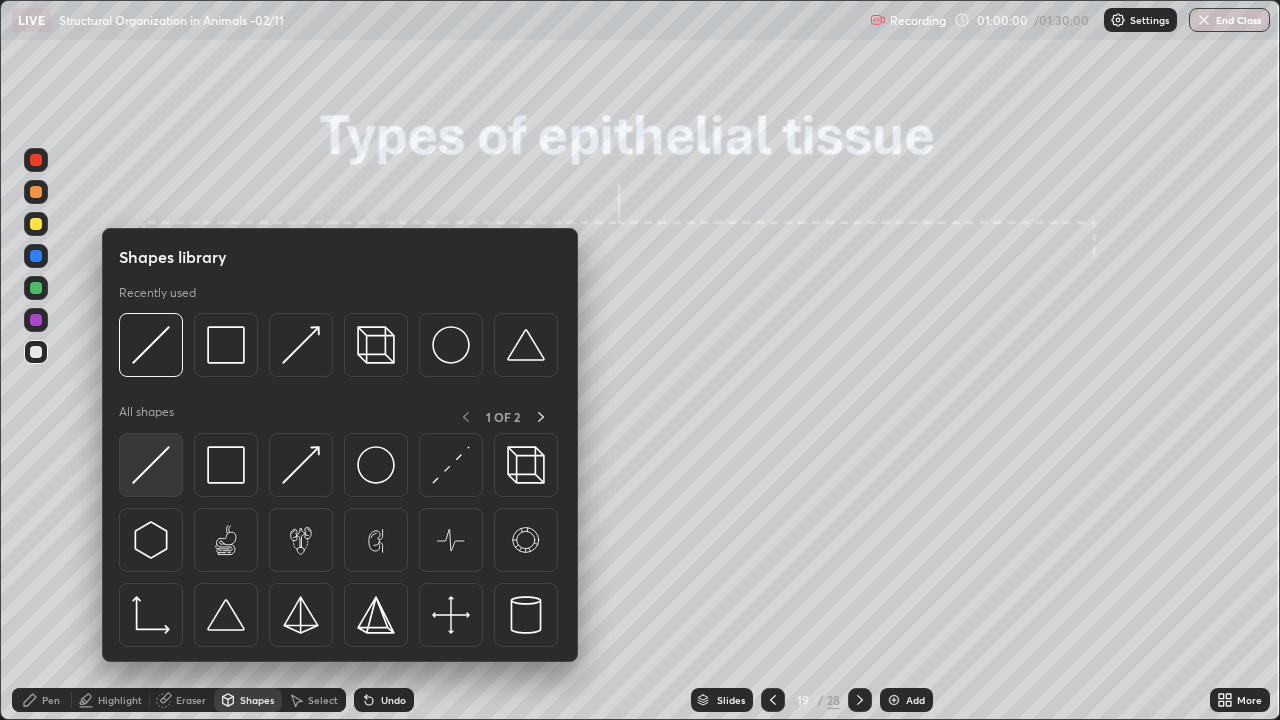 click at bounding box center [151, 465] 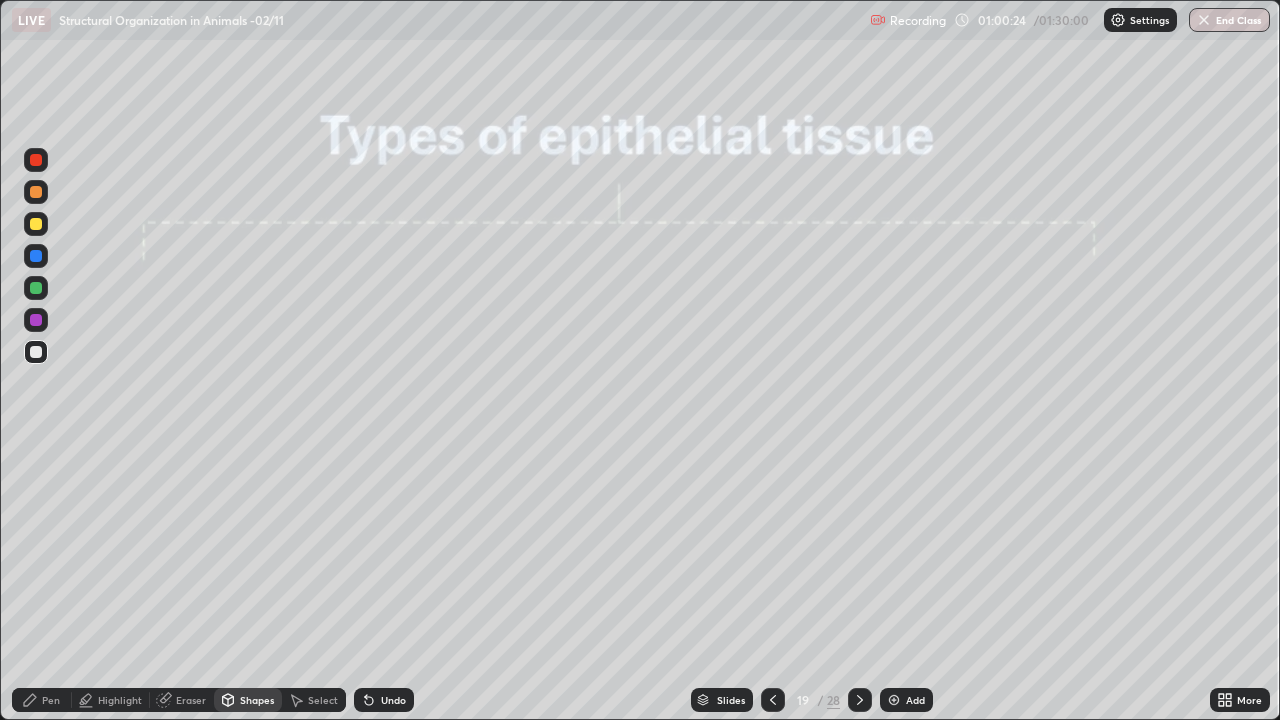 click on "Pen" at bounding box center (51, 700) 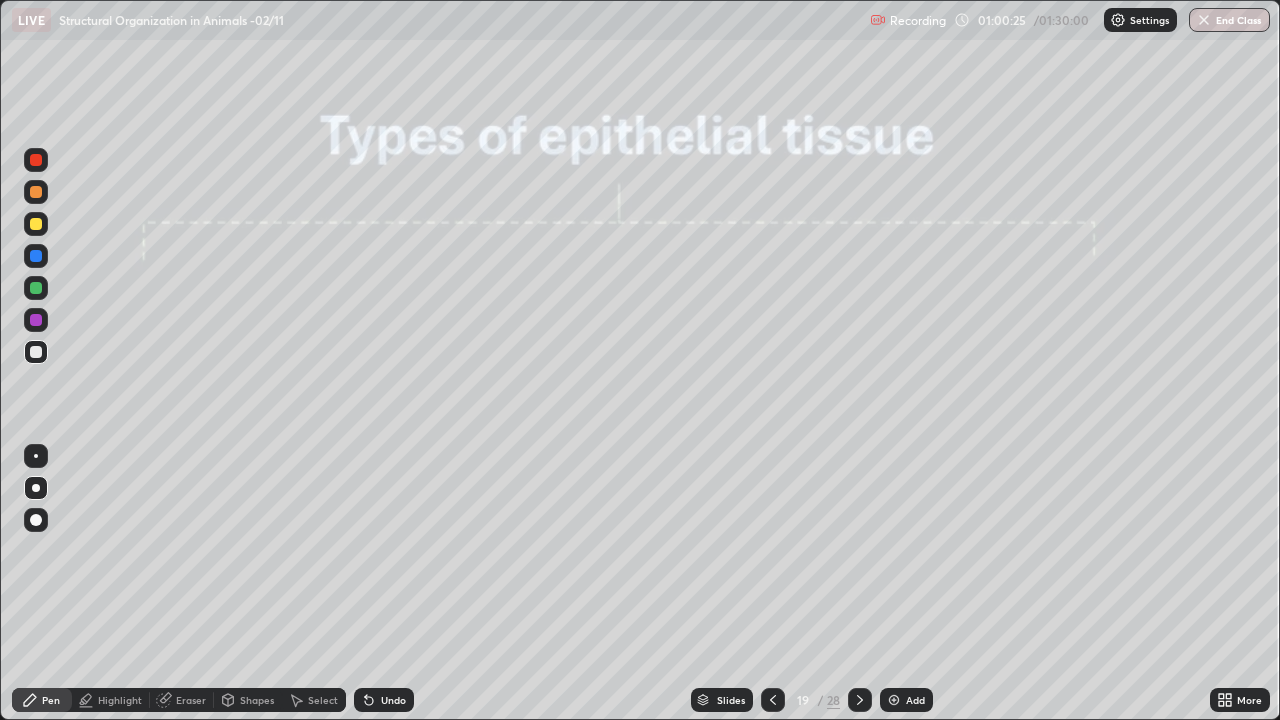 click at bounding box center [36, 520] 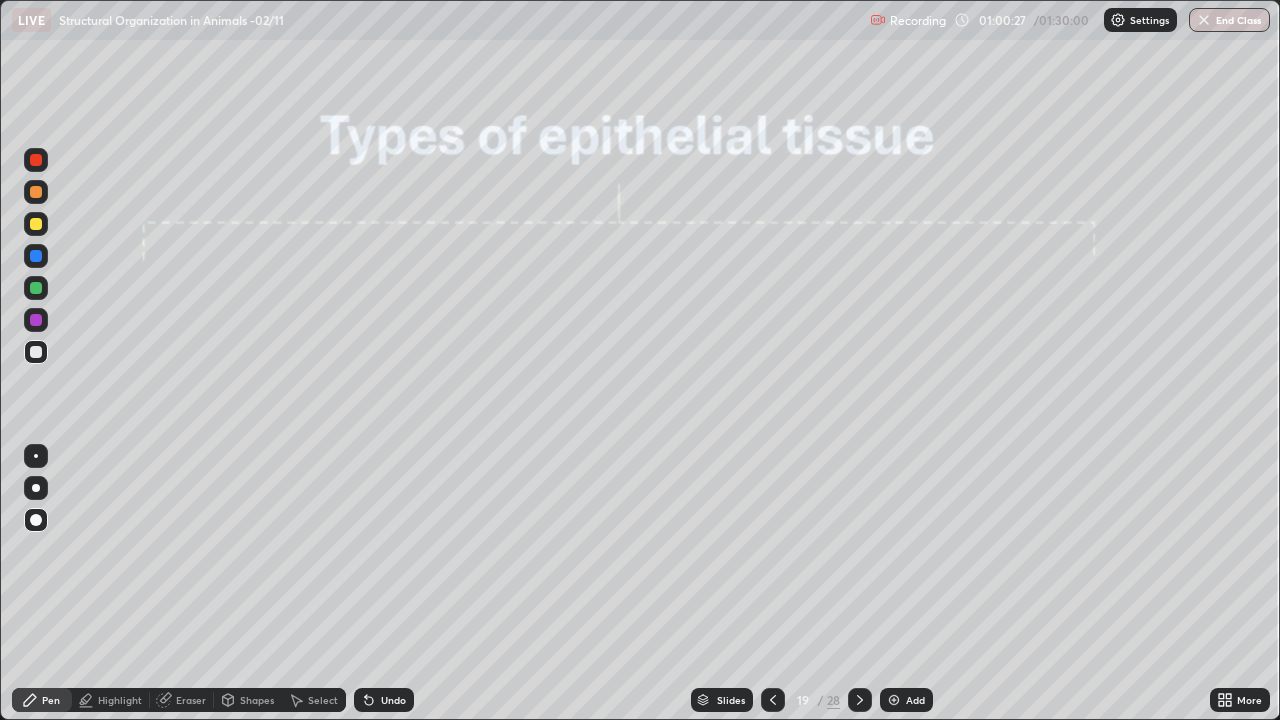 click at bounding box center [36, 224] 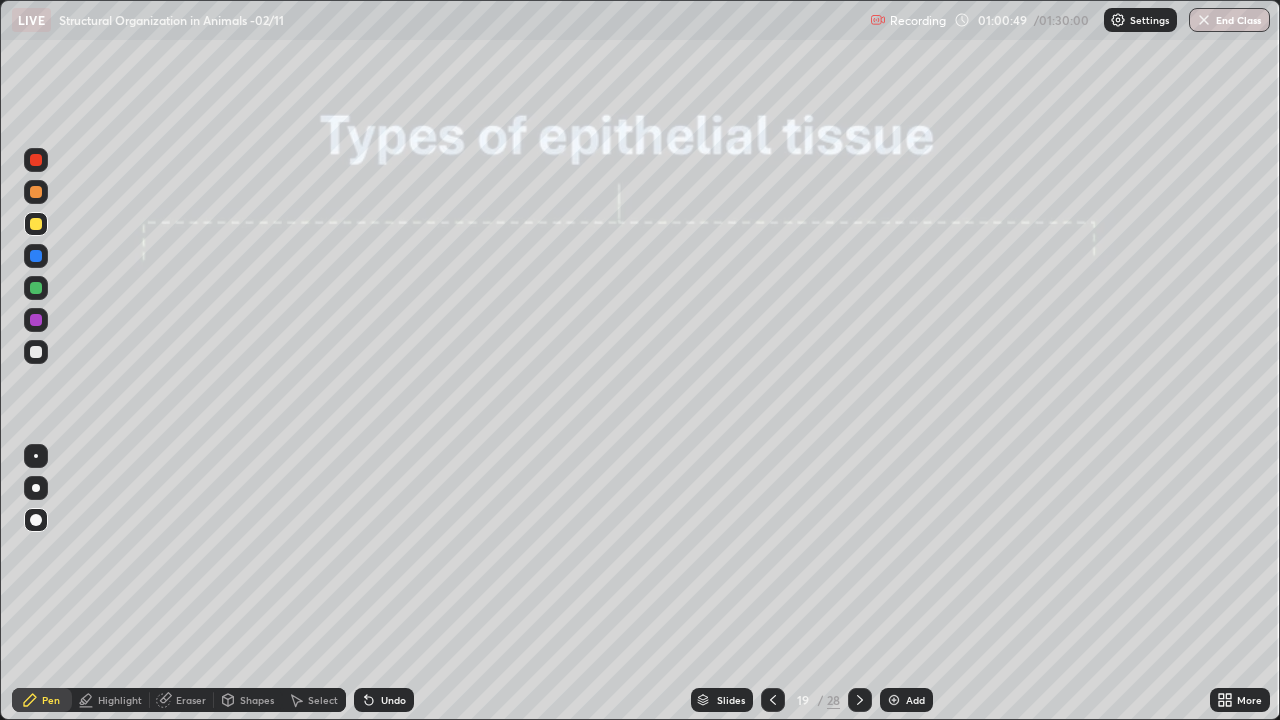 click on "Shapes" at bounding box center [257, 700] 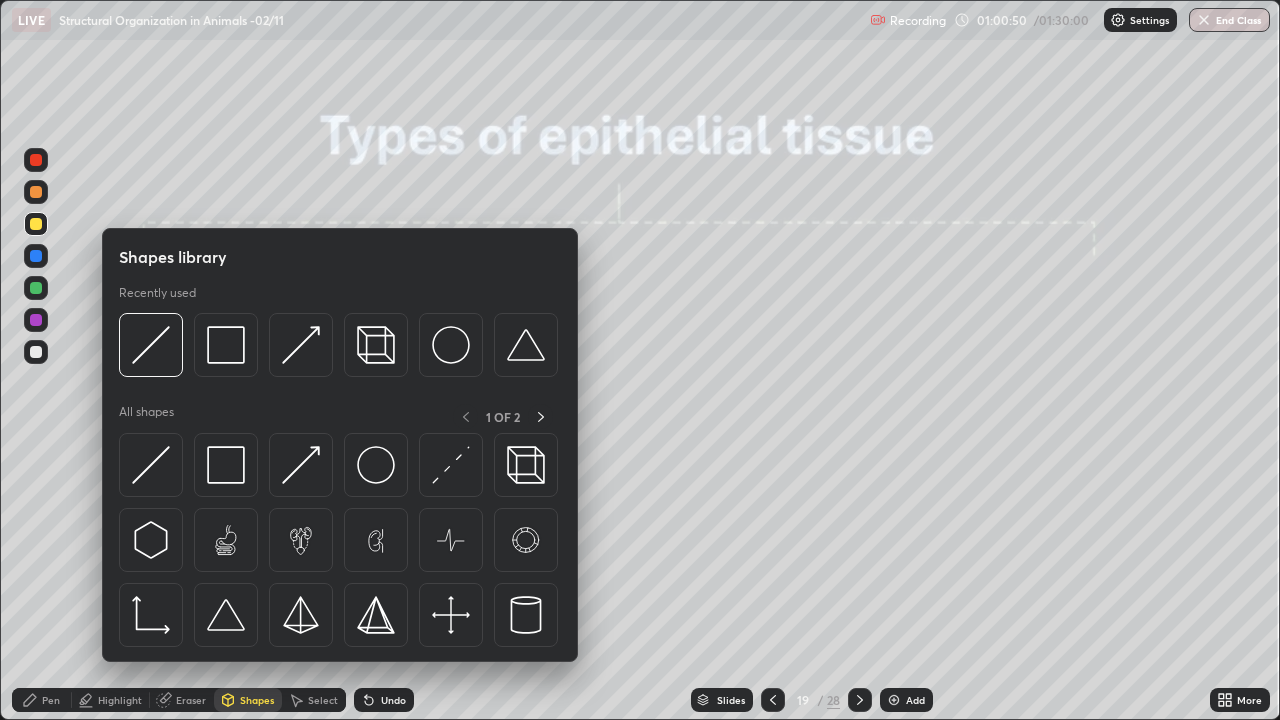 click at bounding box center (36, 352) 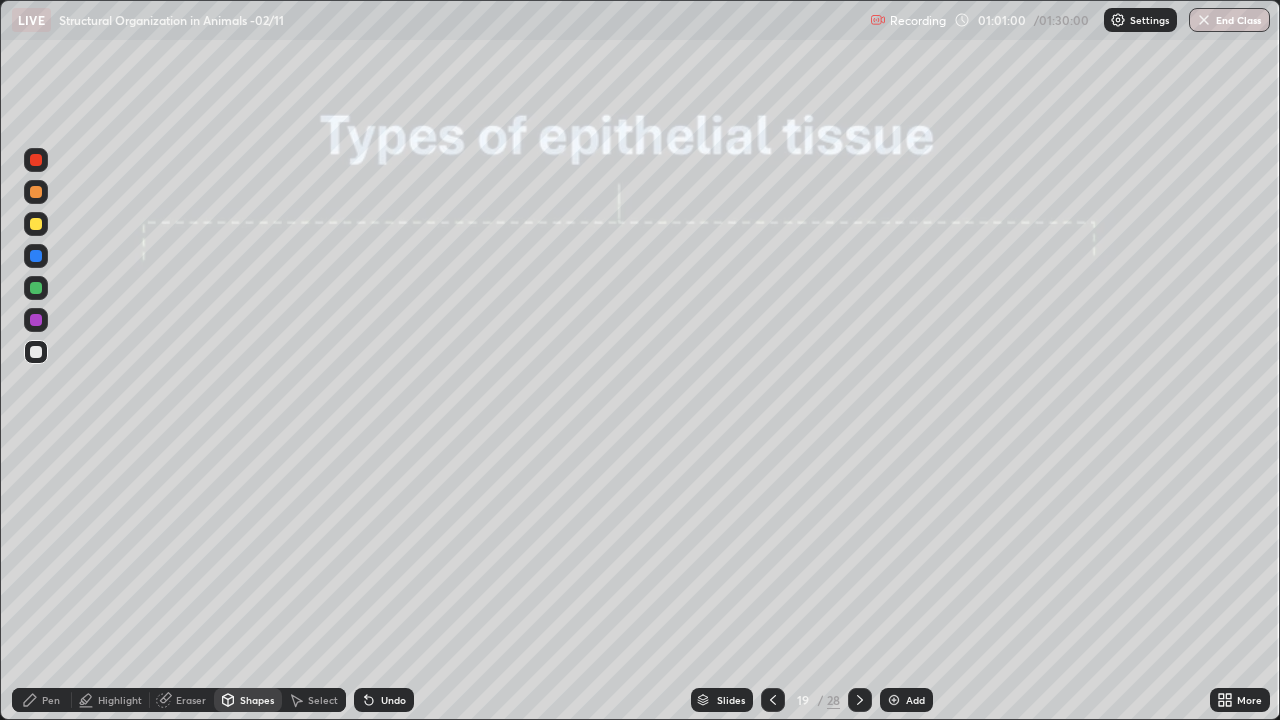 click on "Pen" at bounding box center [42, 700] 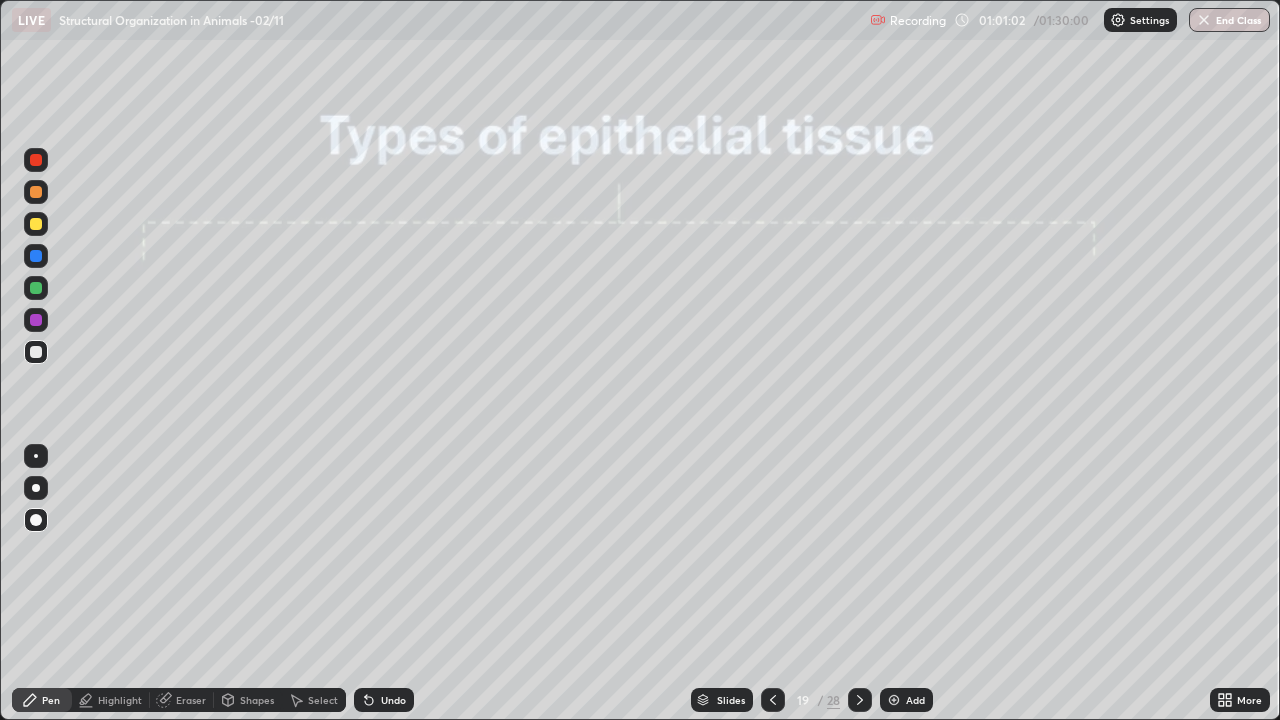 click at bounding box center [36, 352] 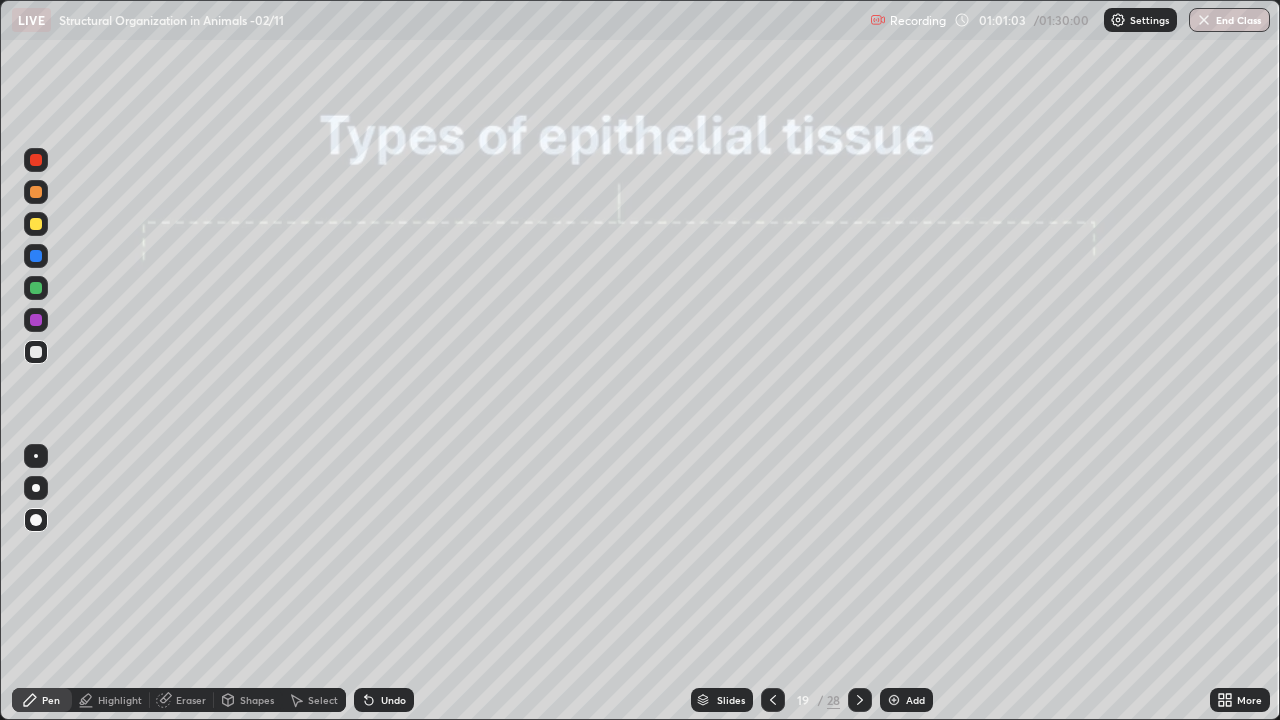 click at bounding box center (36, 520) 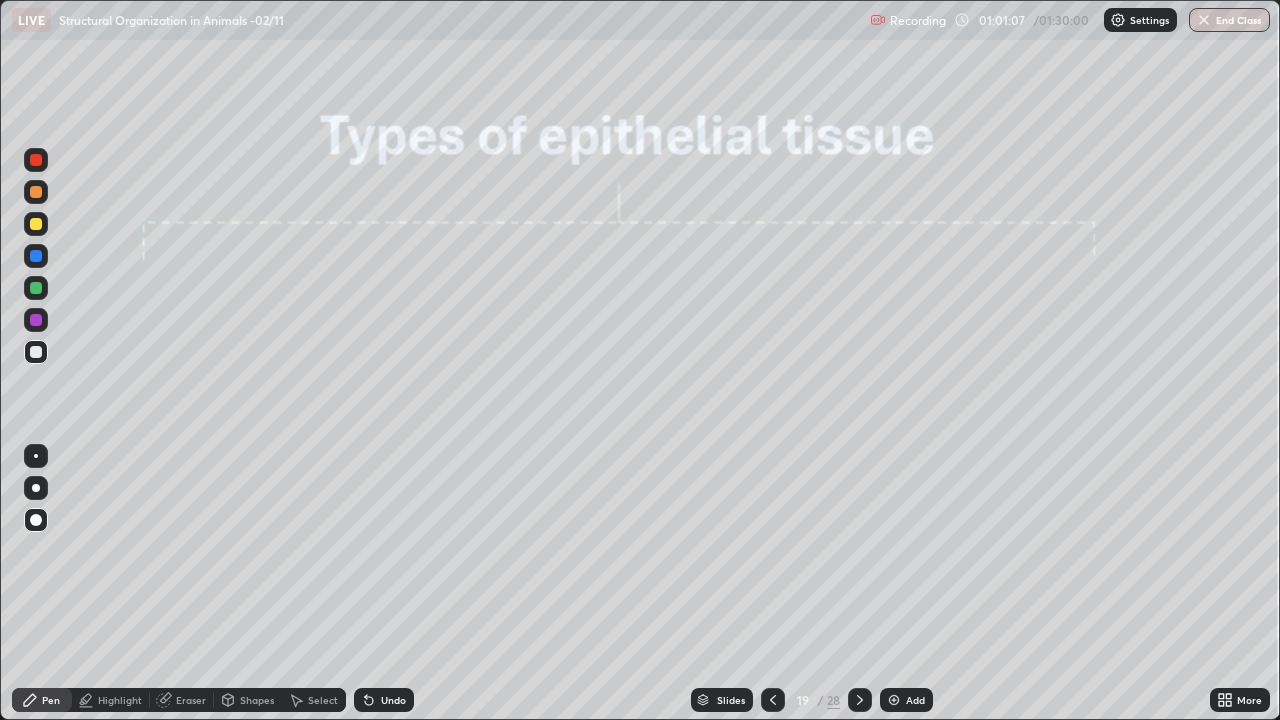 click at bounding box center [36, 224] 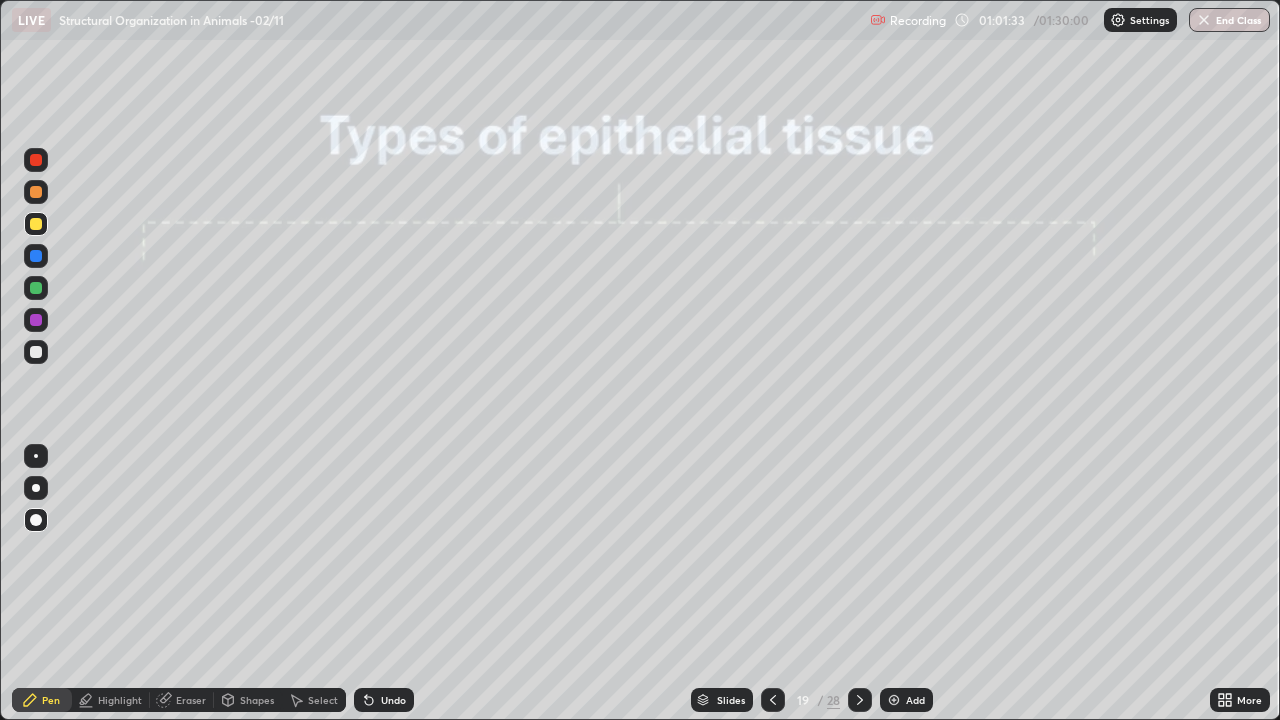 click on "Shapes" at bounding box center (257, 700) 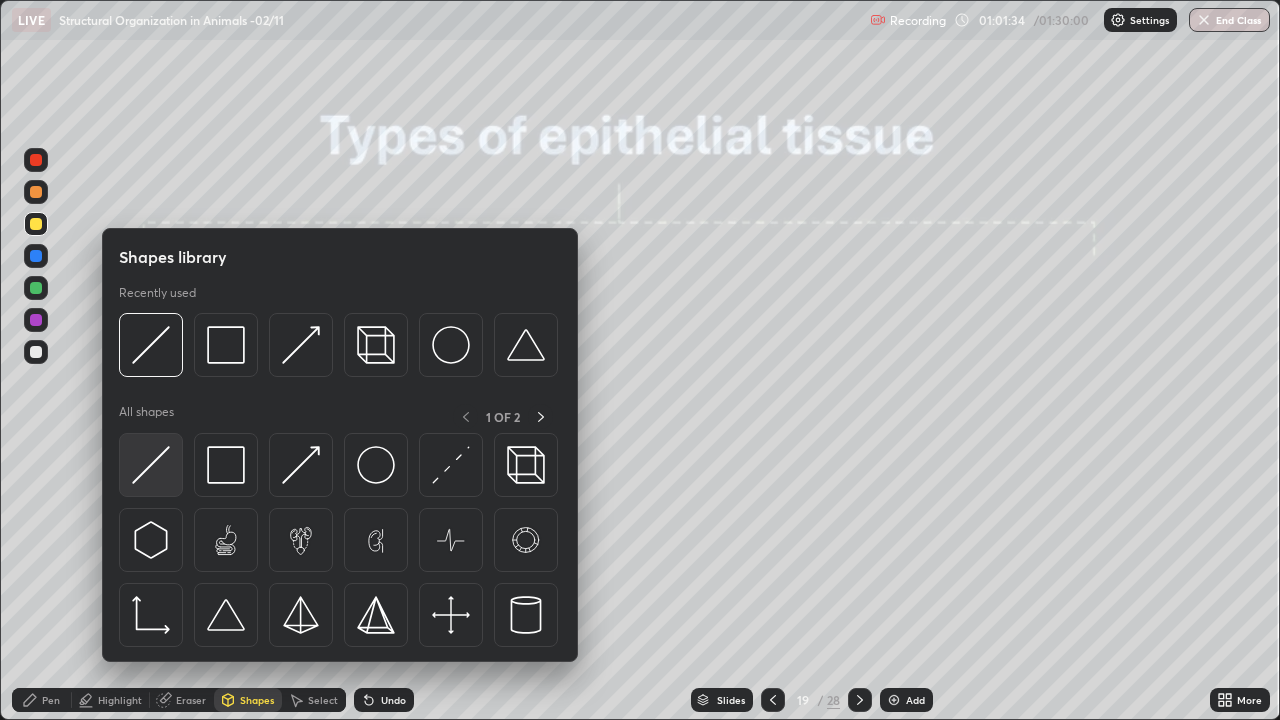 click at bounding box center (151, 465) 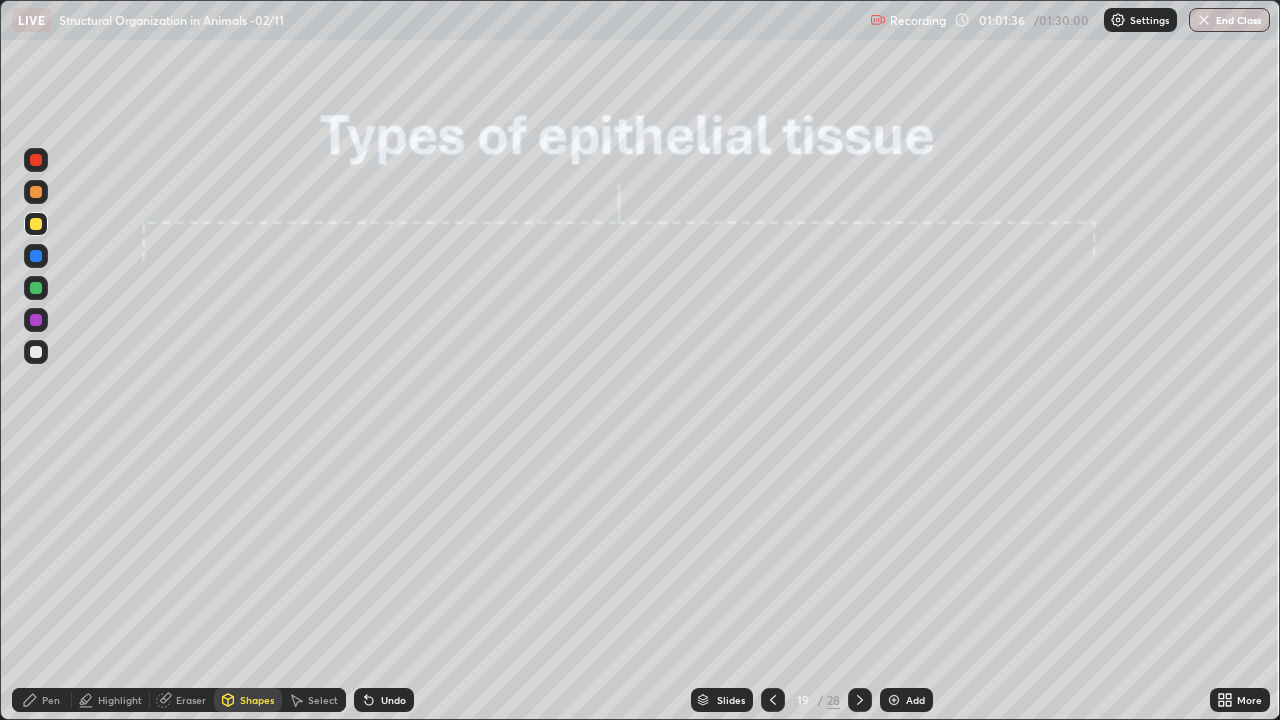 click at bounding box center [36, 352] 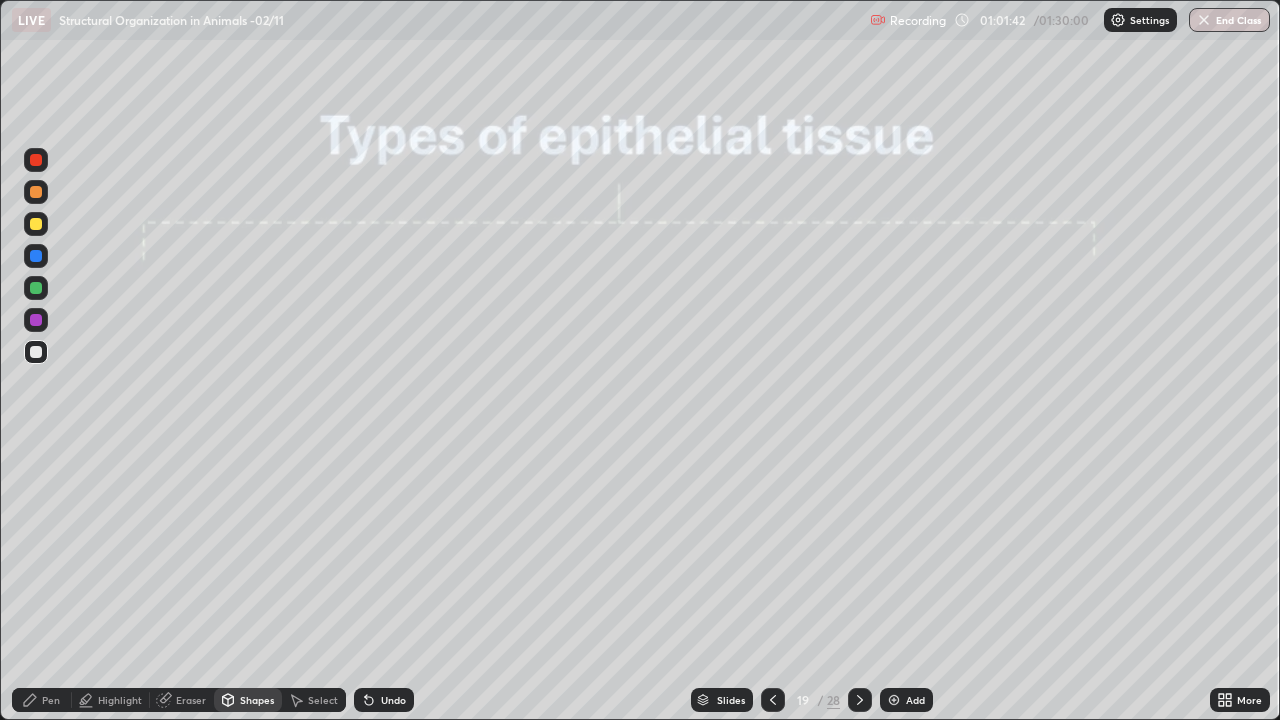 click on "Pen" at bounding box center (51, 700) 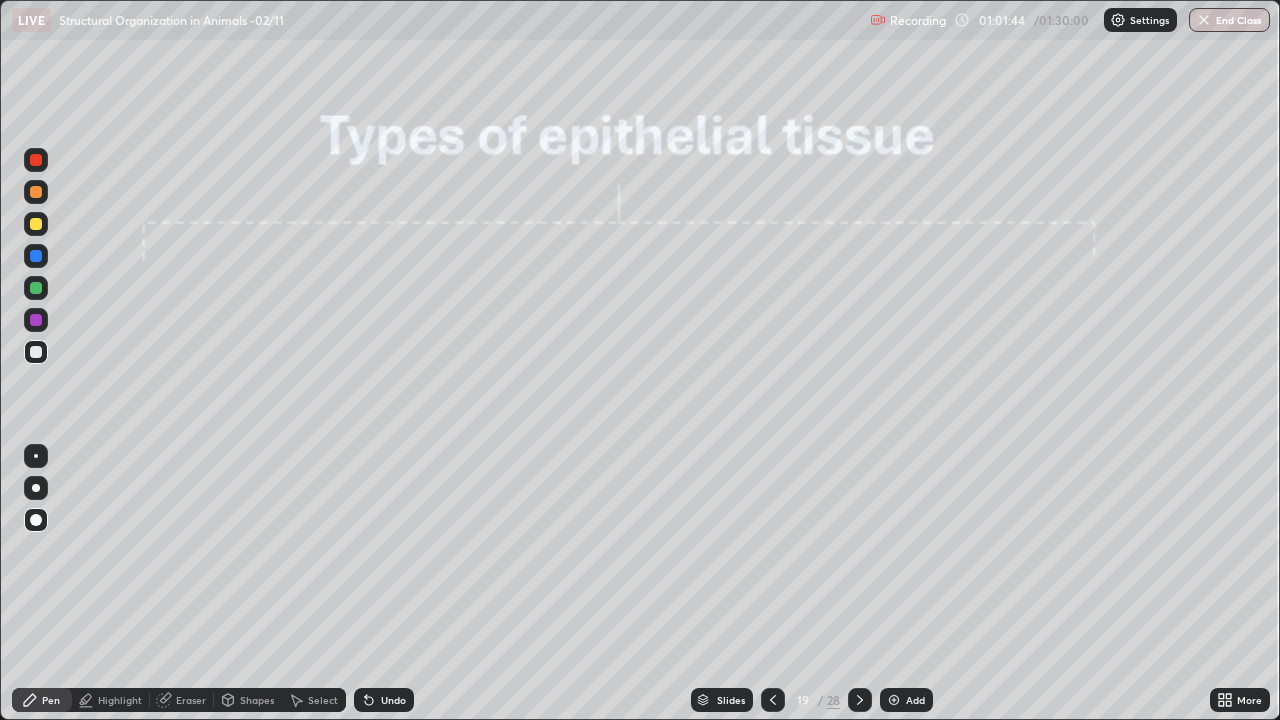 click at bounding box center [36, 224] 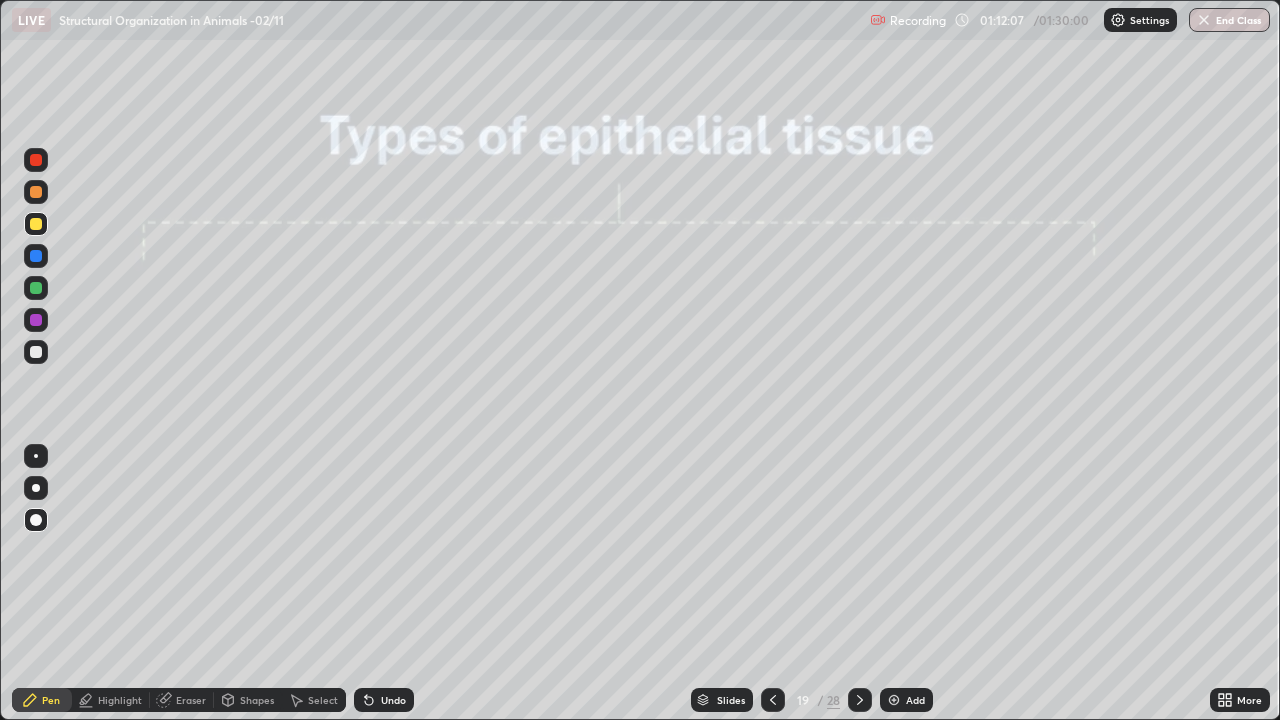 click 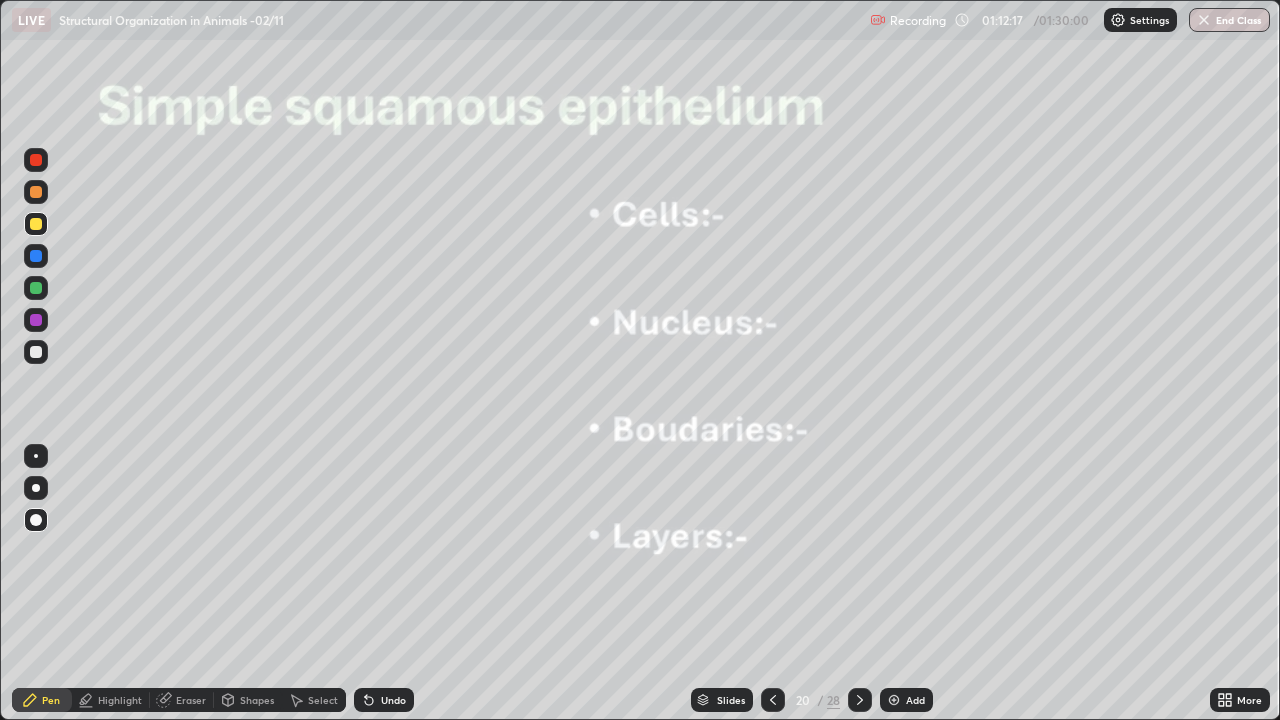 click at bounding box center (36, 320) 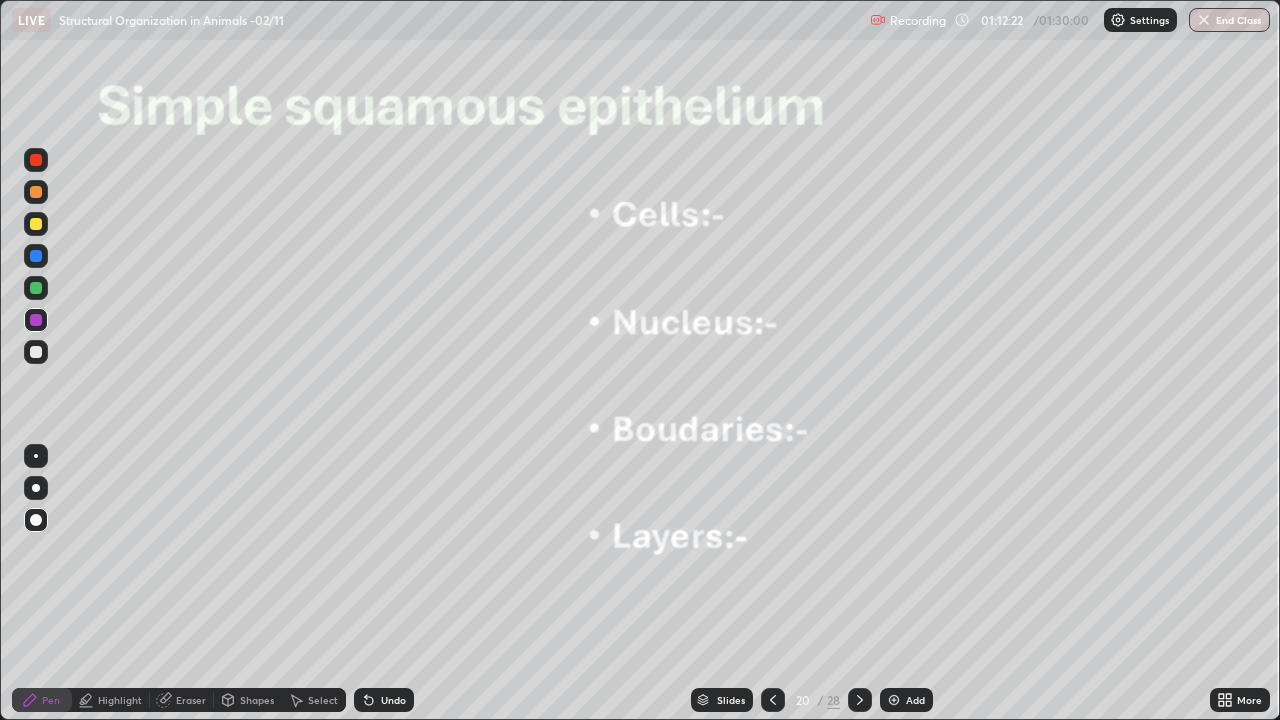 click on "Undo" at bounding box center [393, 700] 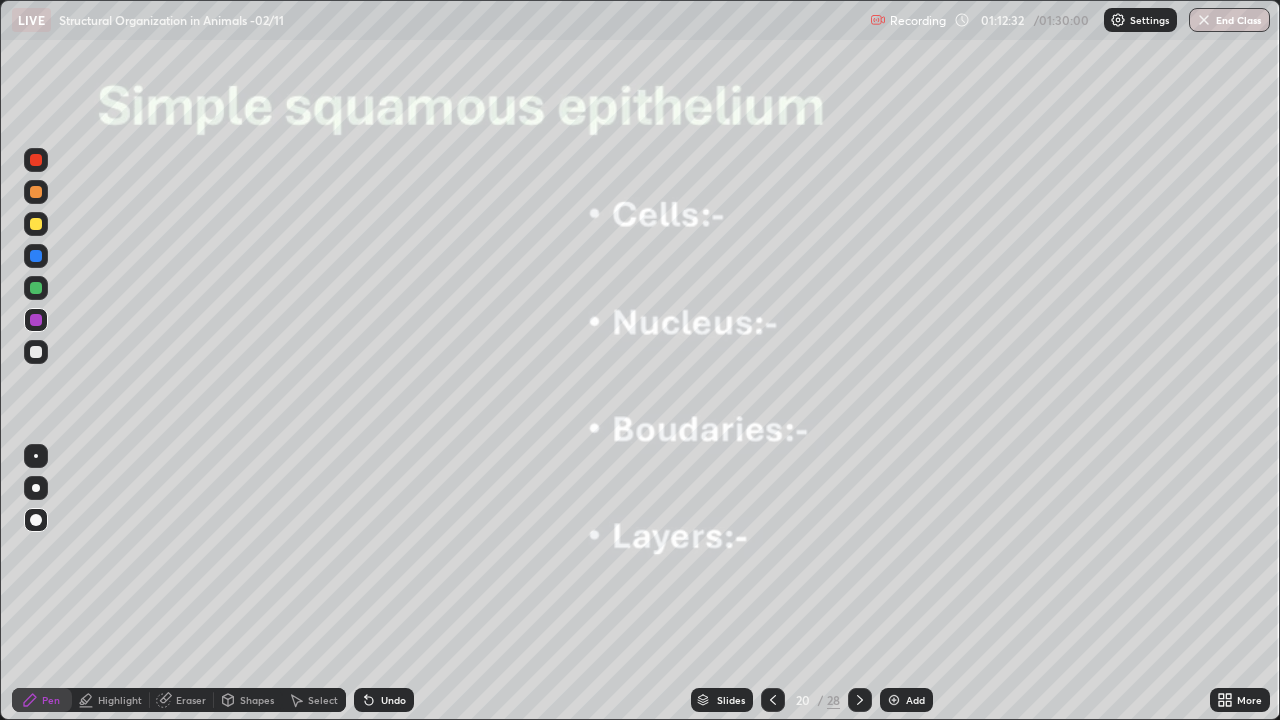 click on "Undo" at bounding box center (384, 700) 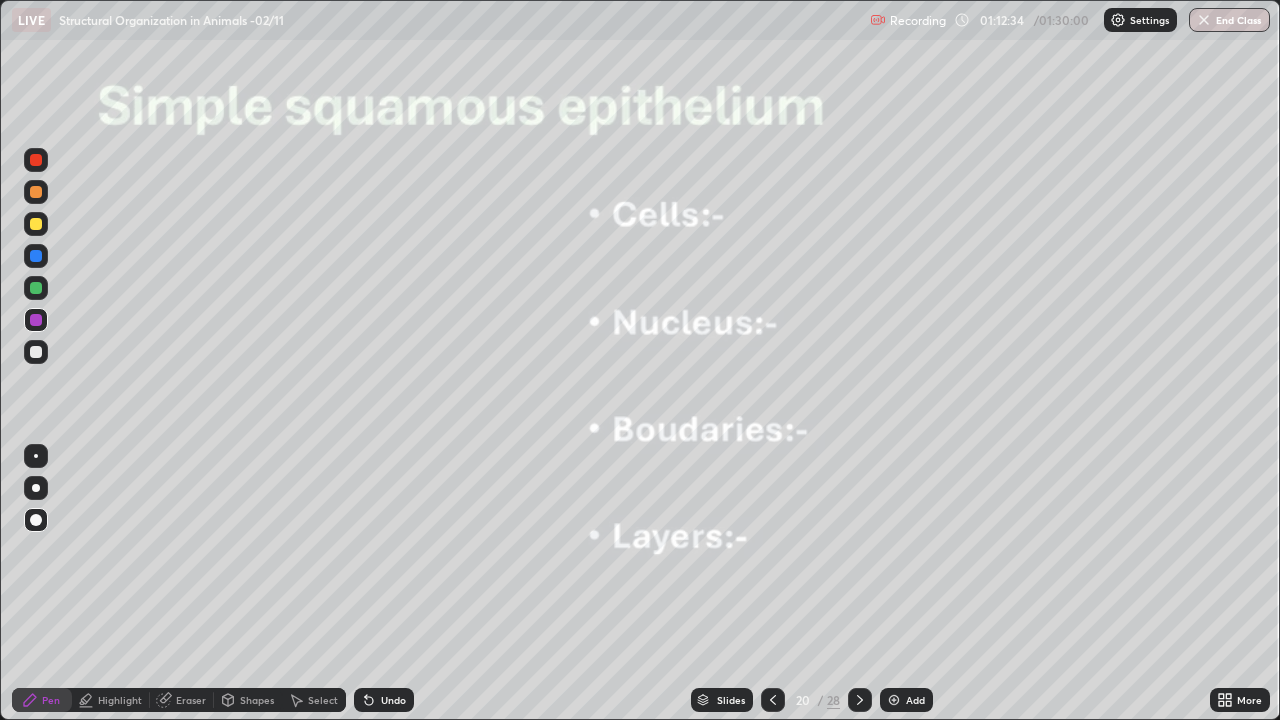 click at bounding box center (36, 224) 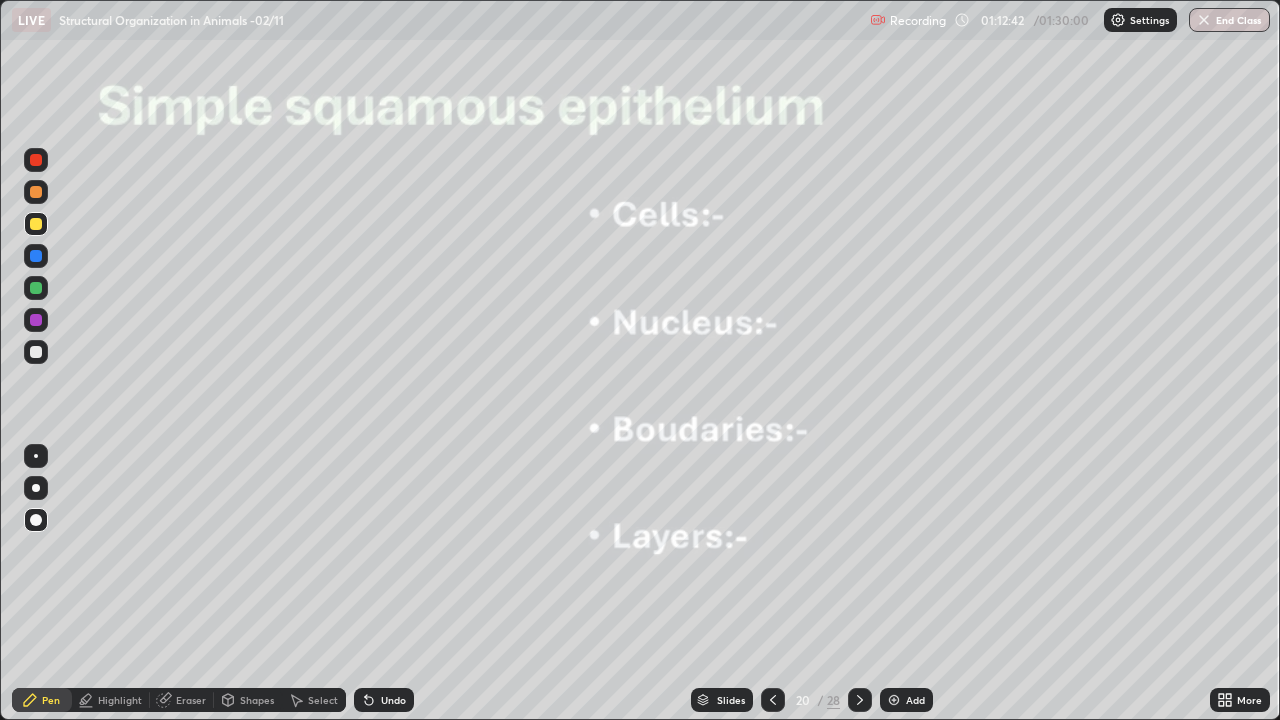 click at bounding box center [36, 160] 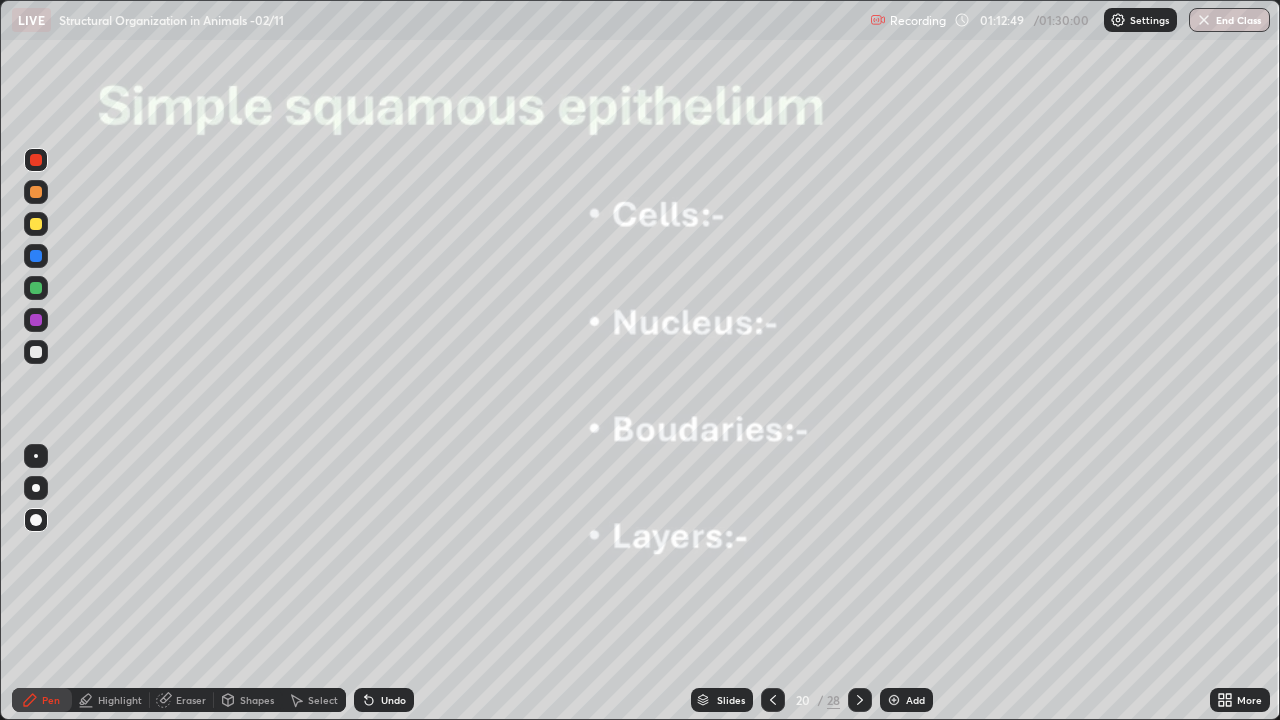 click at bounding box center (36, 320) 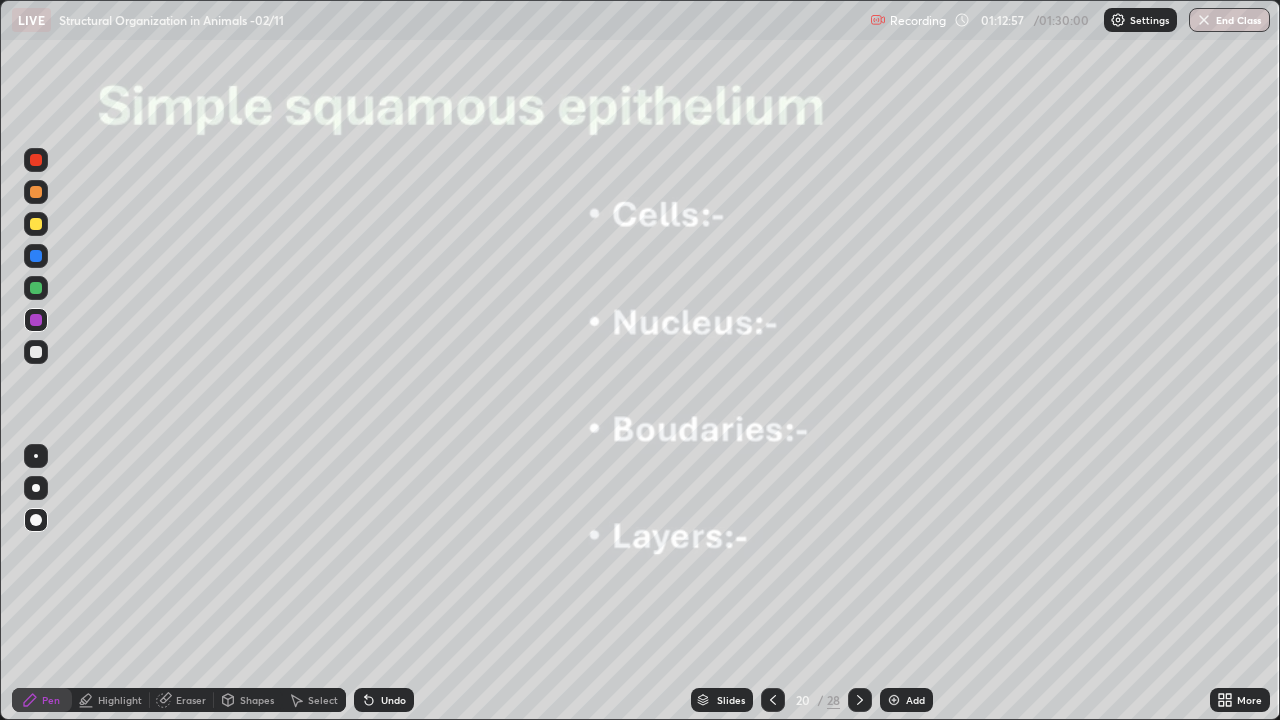 click at bounding box center [36, 224] 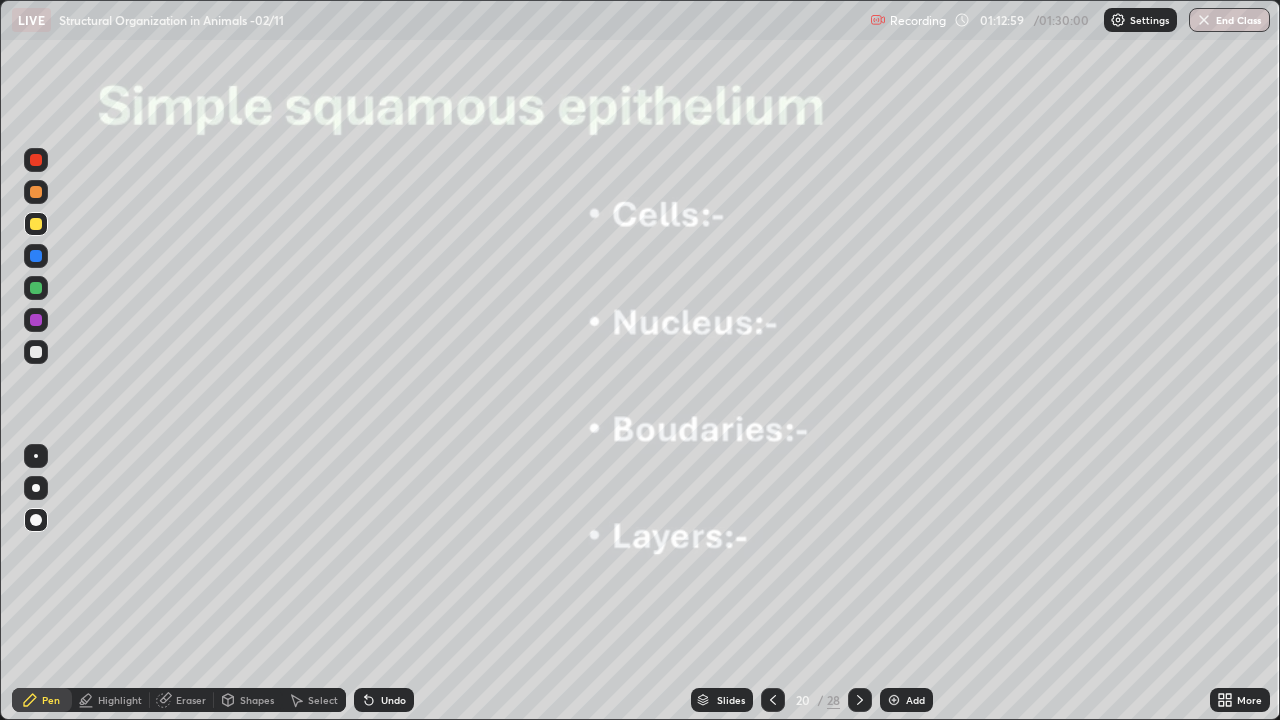 click at bounding box center (36, 160) 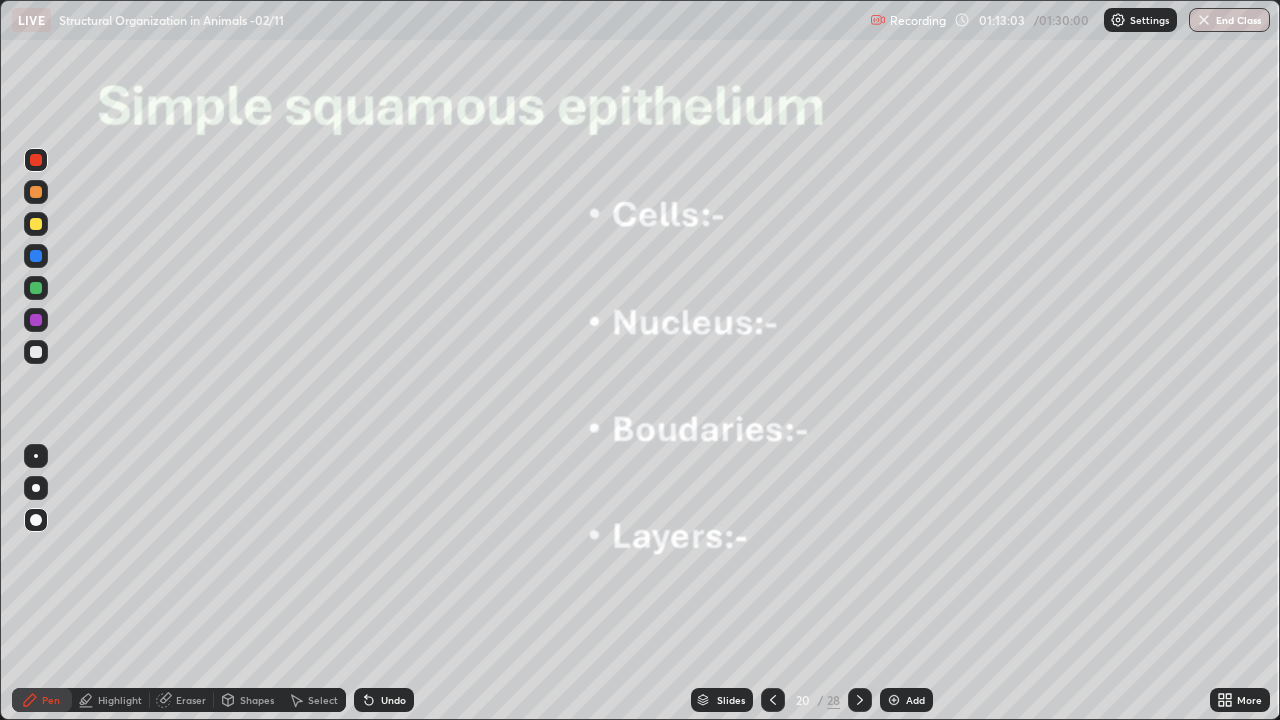 click at bounding box center (36, 224) 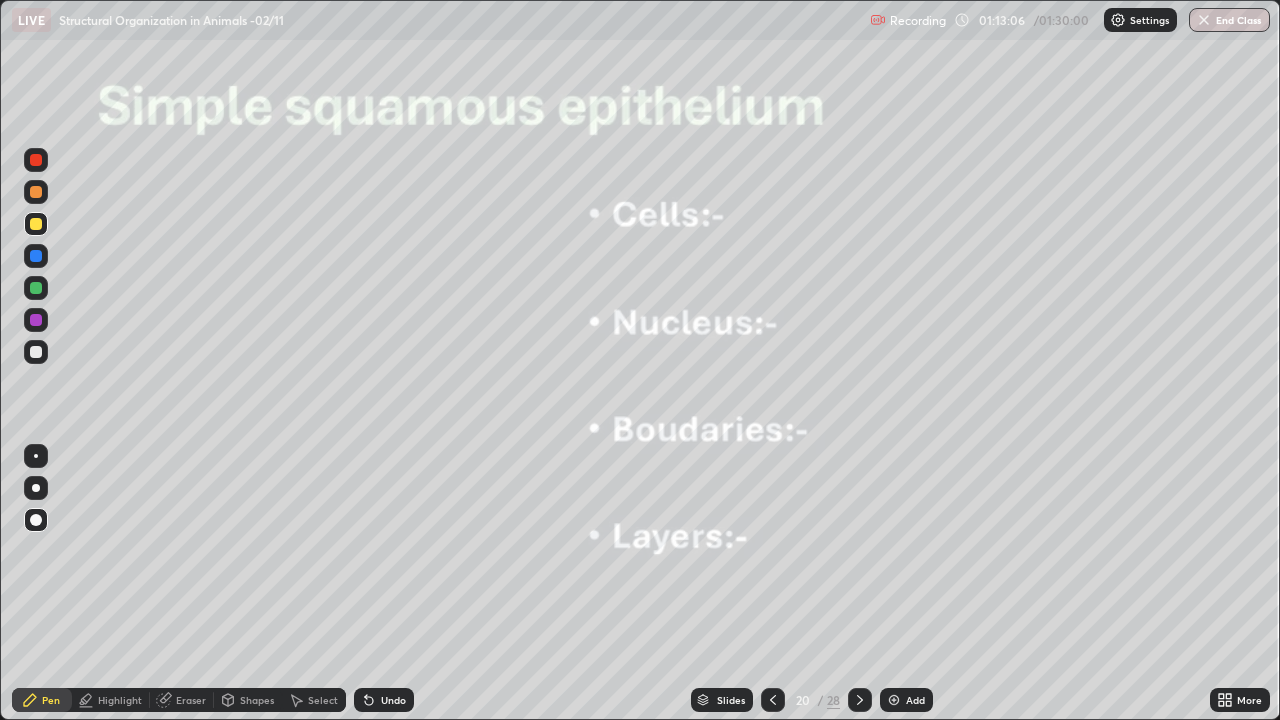 click at bounding box center (36, 160) 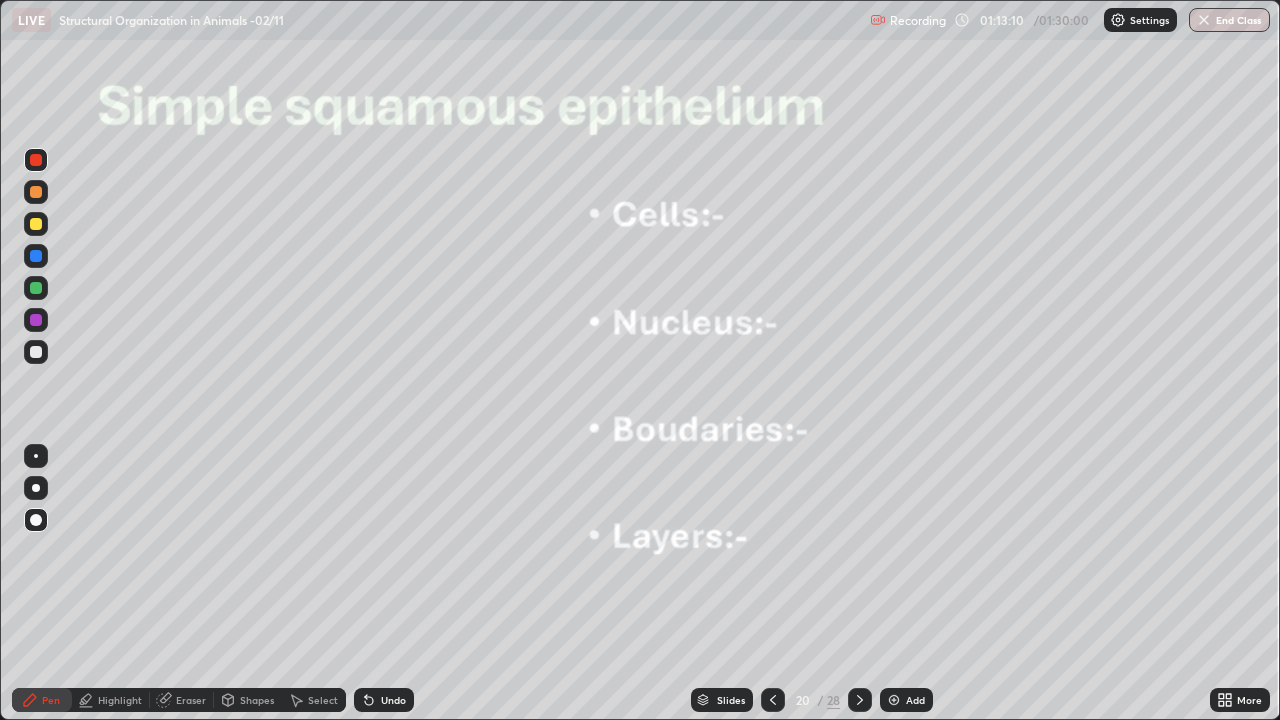 click at bounding box center [36, 320] 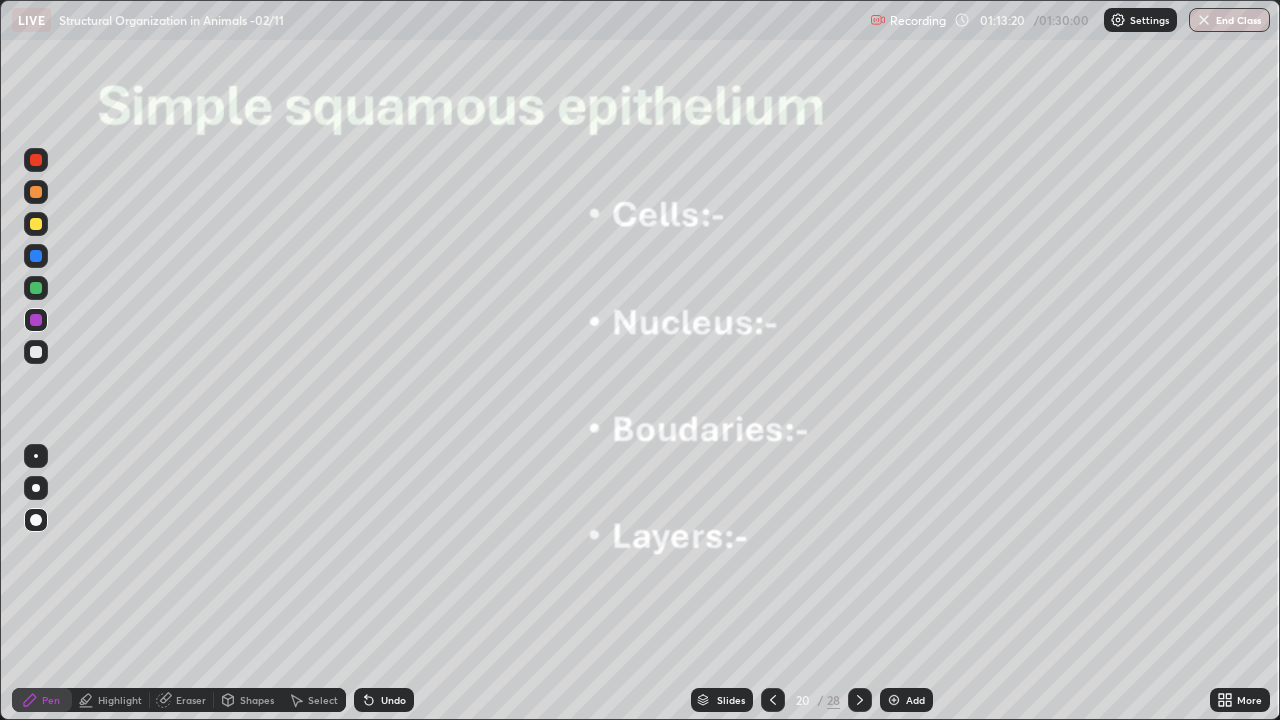 click at bounding box center (36, 320) 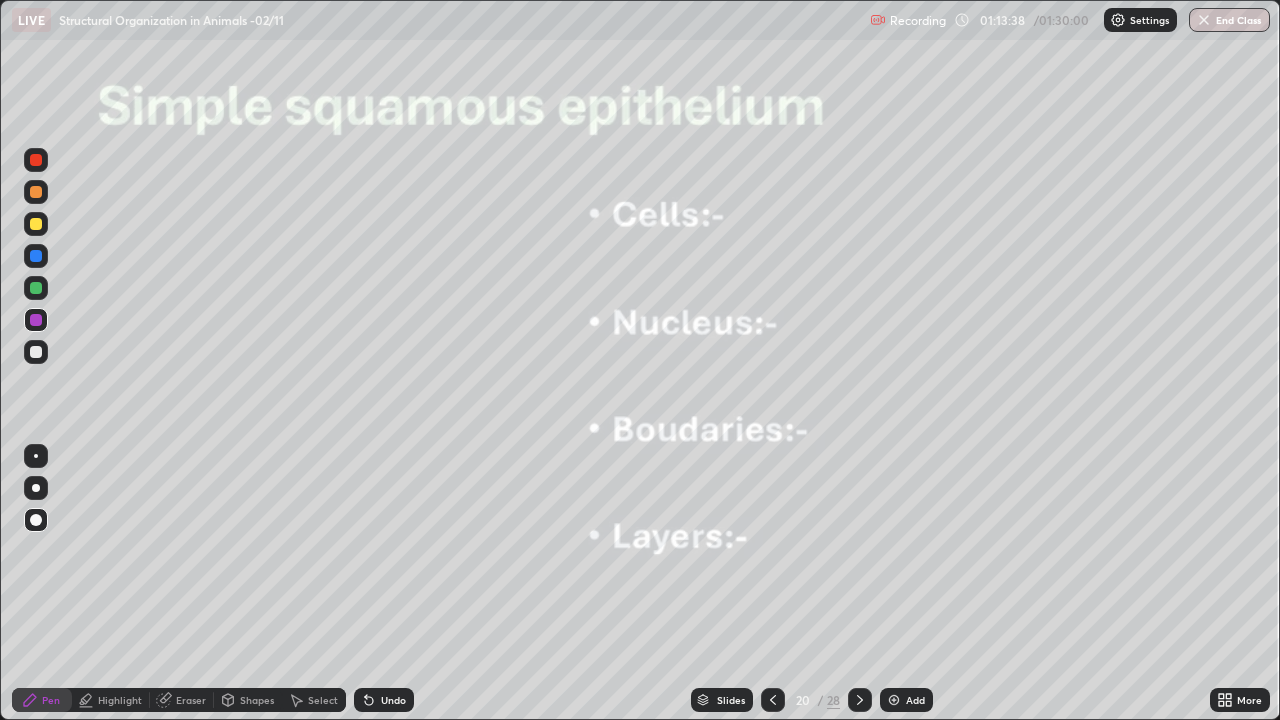click at bounding box center [36, 224] 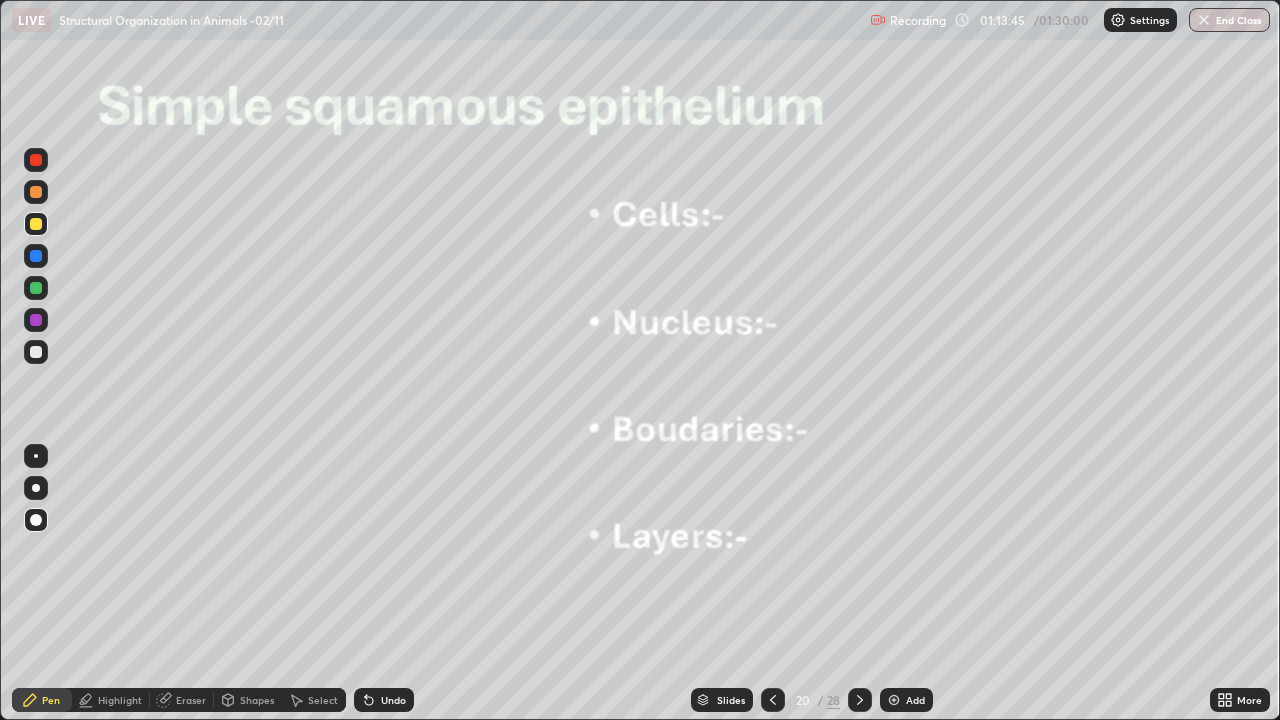 click on "Undo" at bounding box center (393, 700) 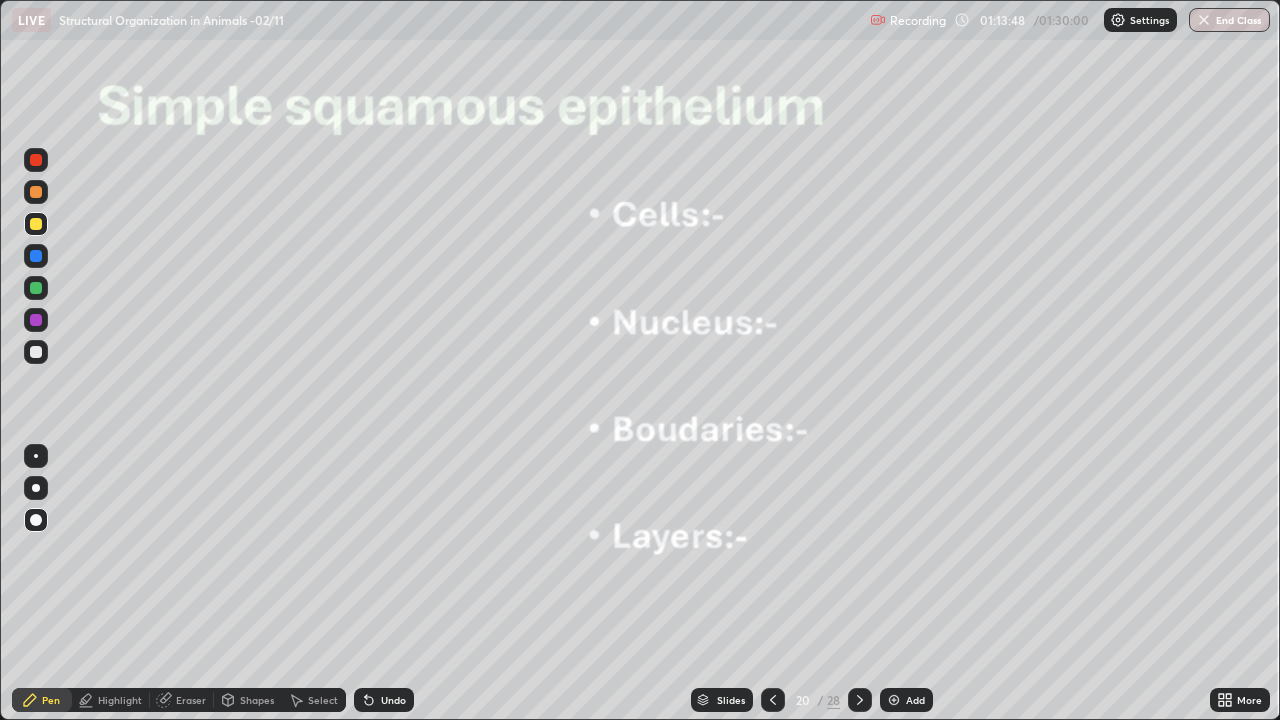 click on "Undo" at bounding box center [384, 700] 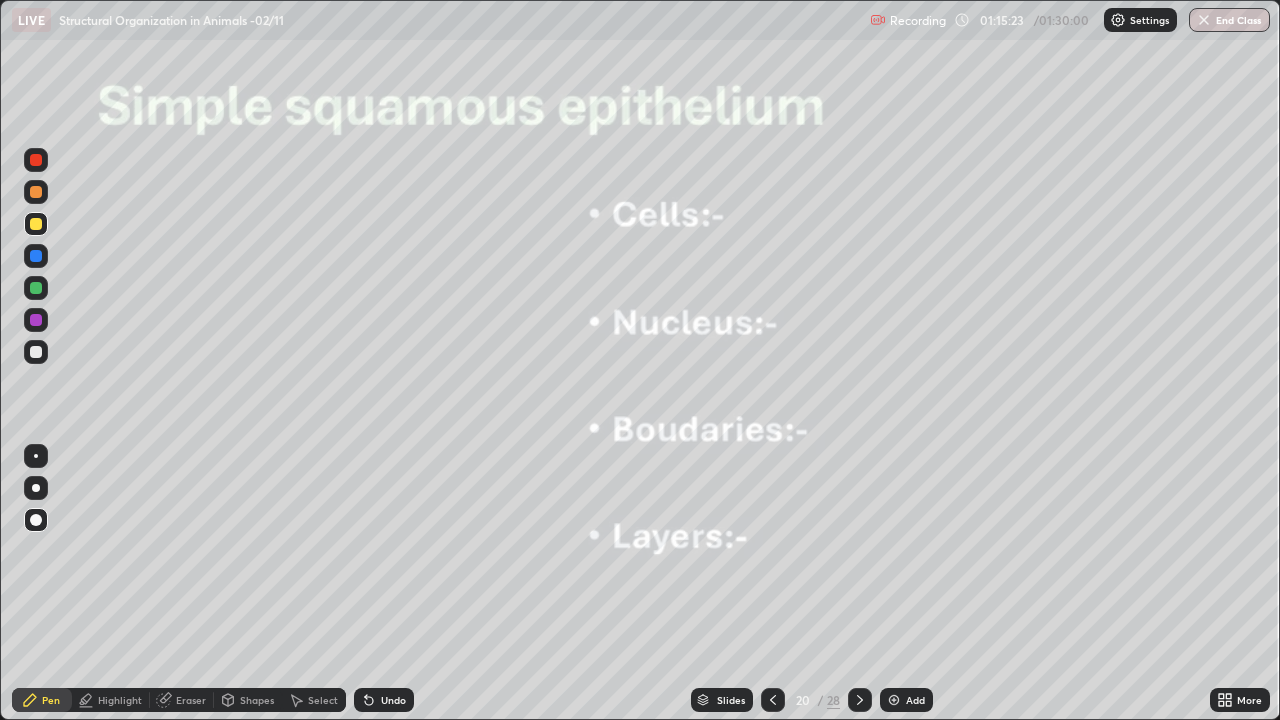 click at bounding box center [36, 320] 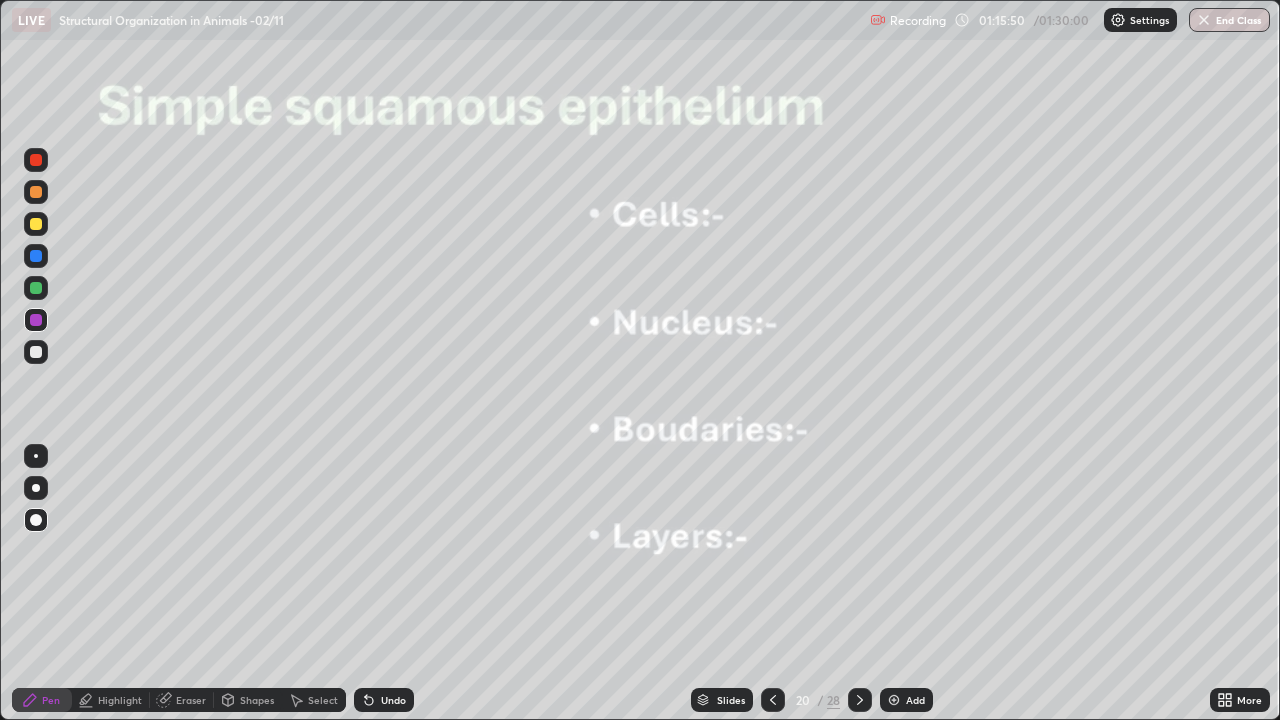 click at bounding box center [36, 224] 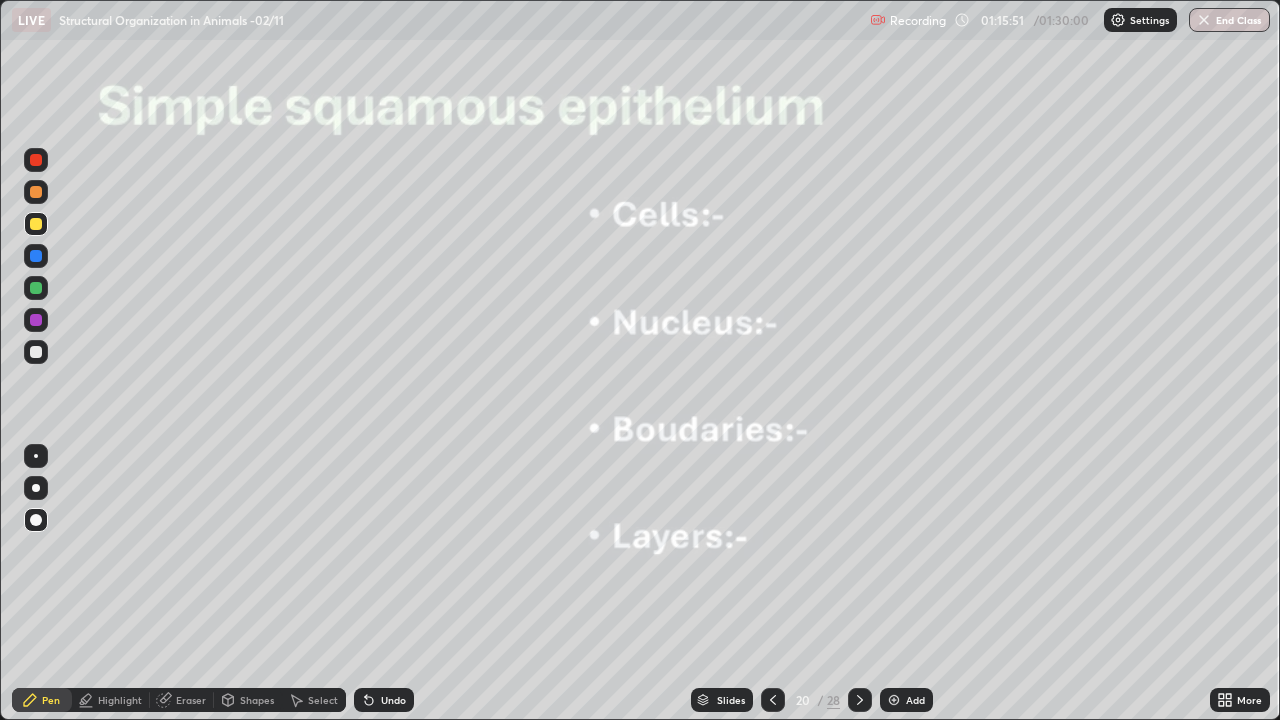 click on "Pen" at bounding box center (42, 700) 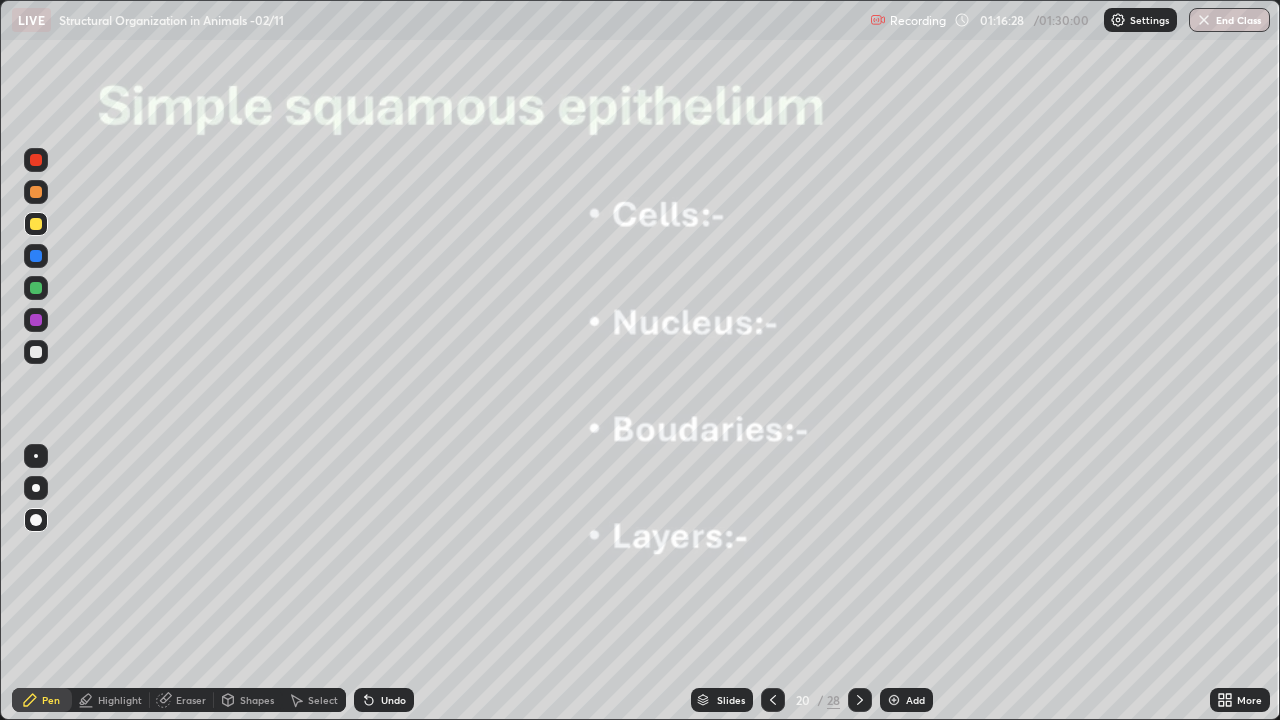 click on "Undo" at bounding box center (384, 700) 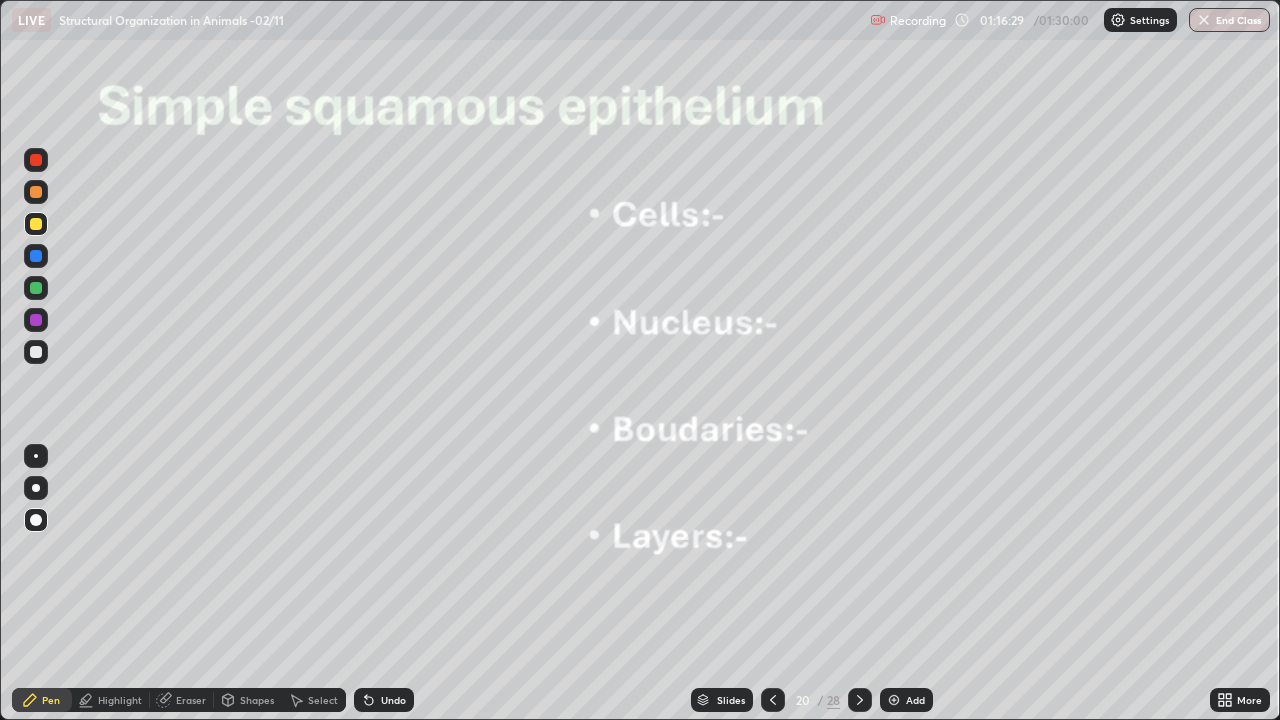 click on "Undo" at bounding box center (384, 700) 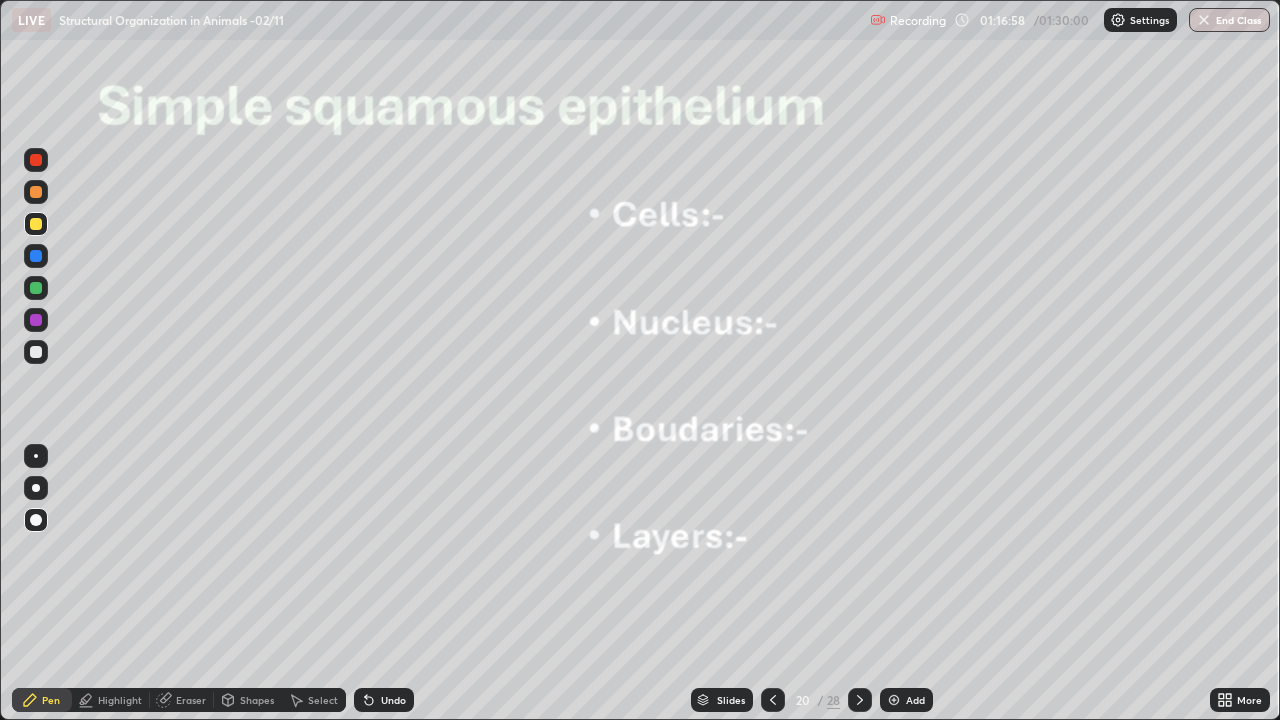click 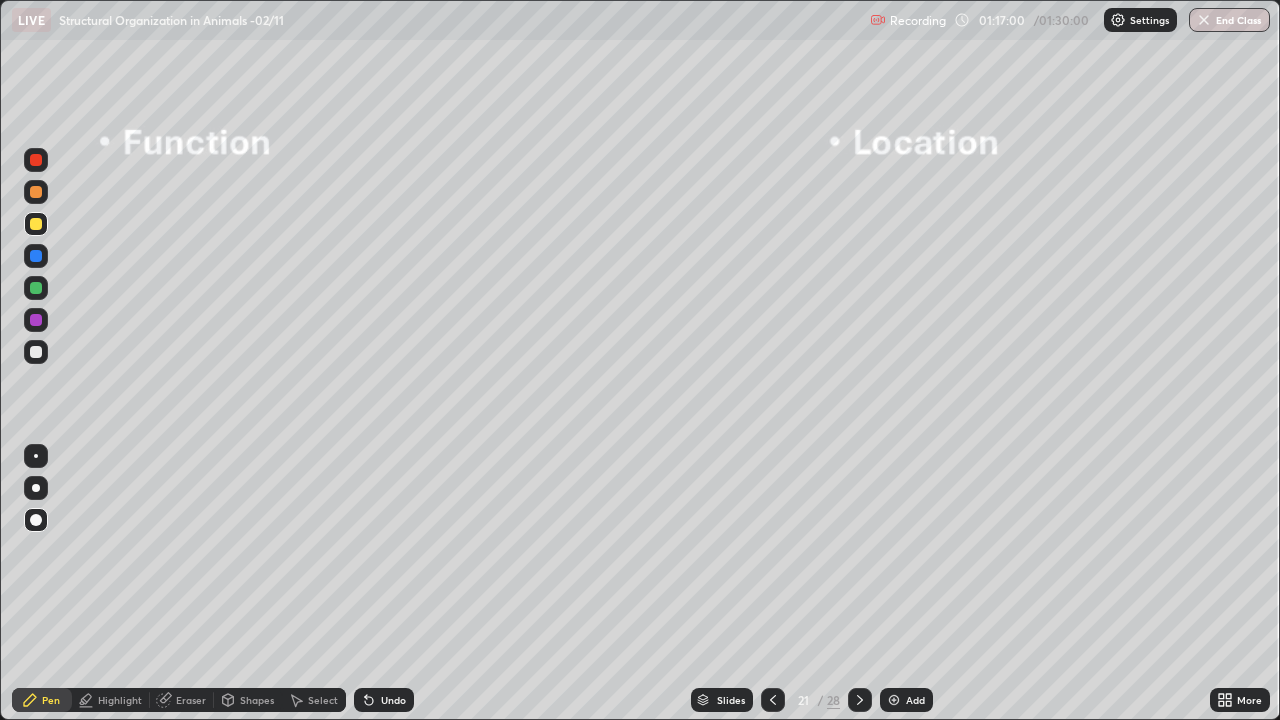 click at bounding box center (773, 700) 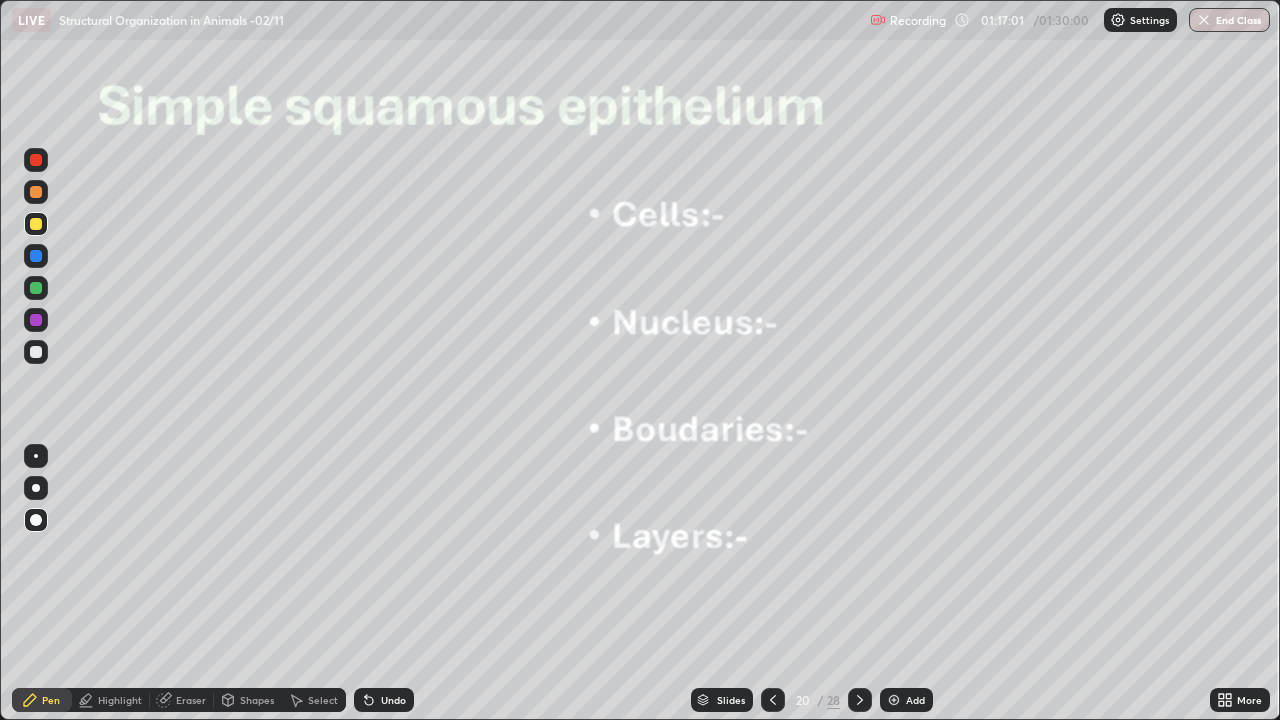 click on "Slides" at bounding box center [731, 700] 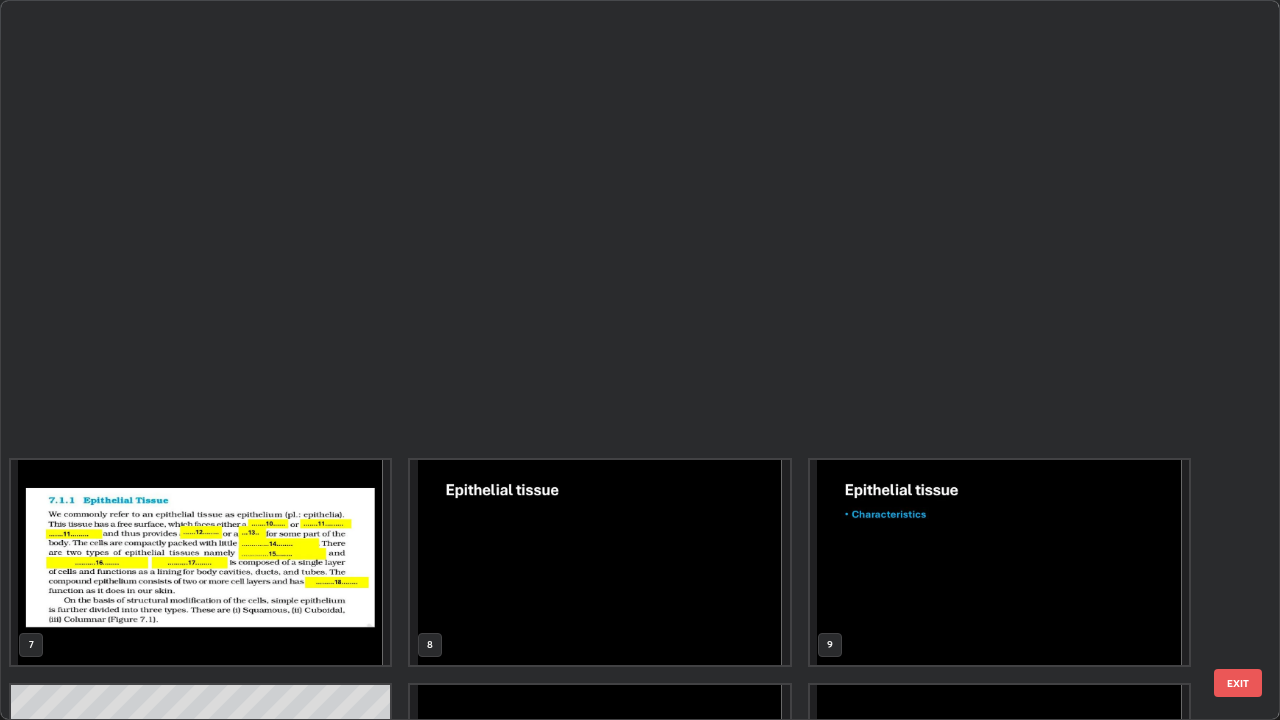 scroll, scrollTop: 854, scrollLeft: 0, axis: vertical 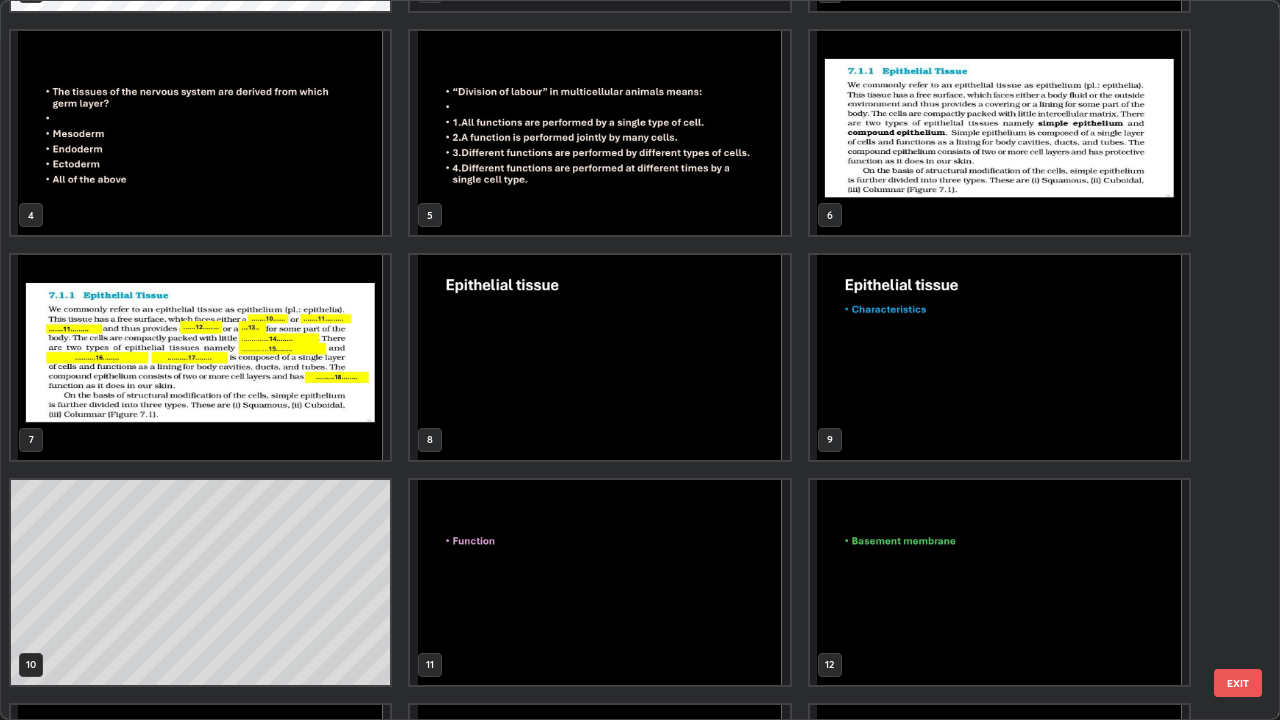 click at bounding box center [999, 133] 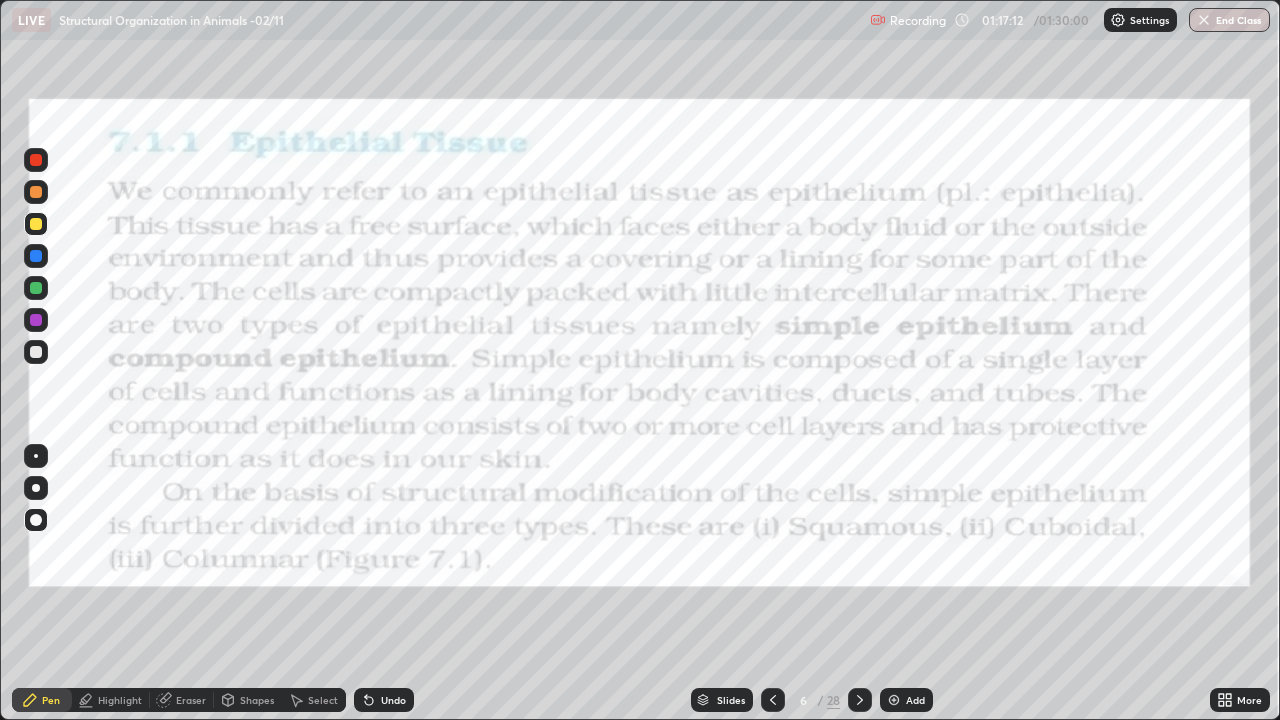 click on "Shapes" at bounding box center (257, 700) 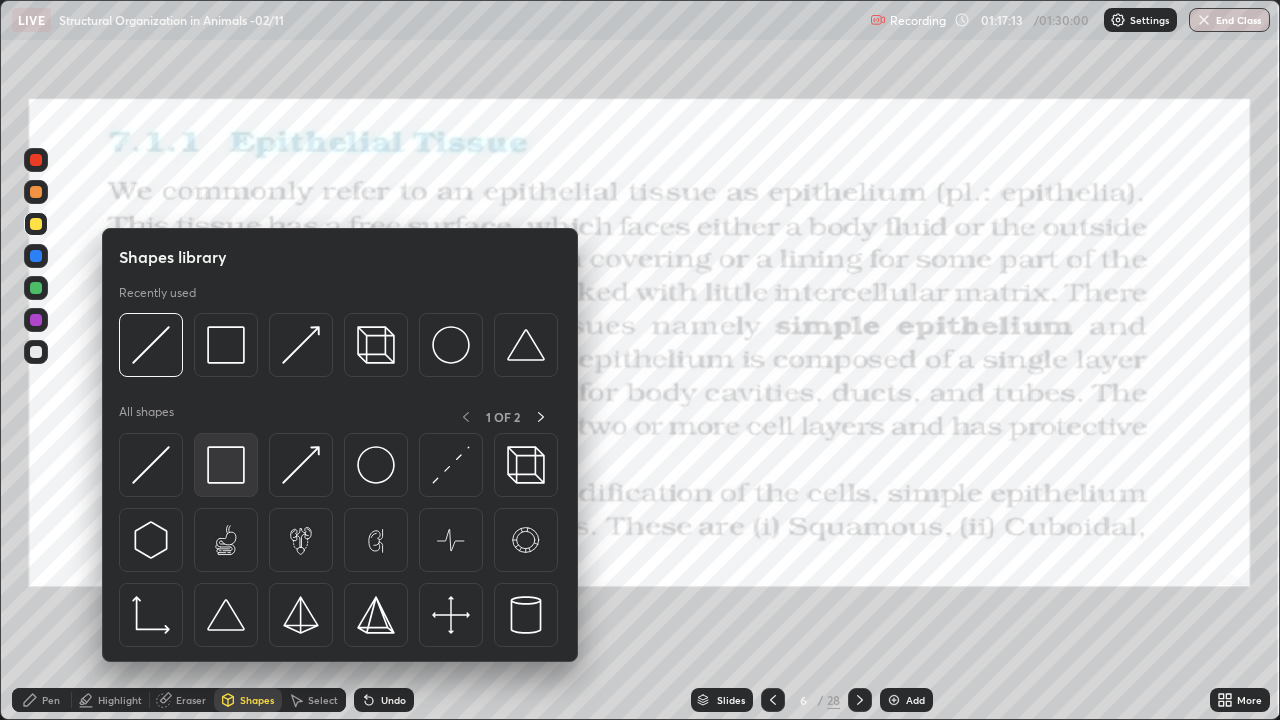 click at bounding box center (226, 465) 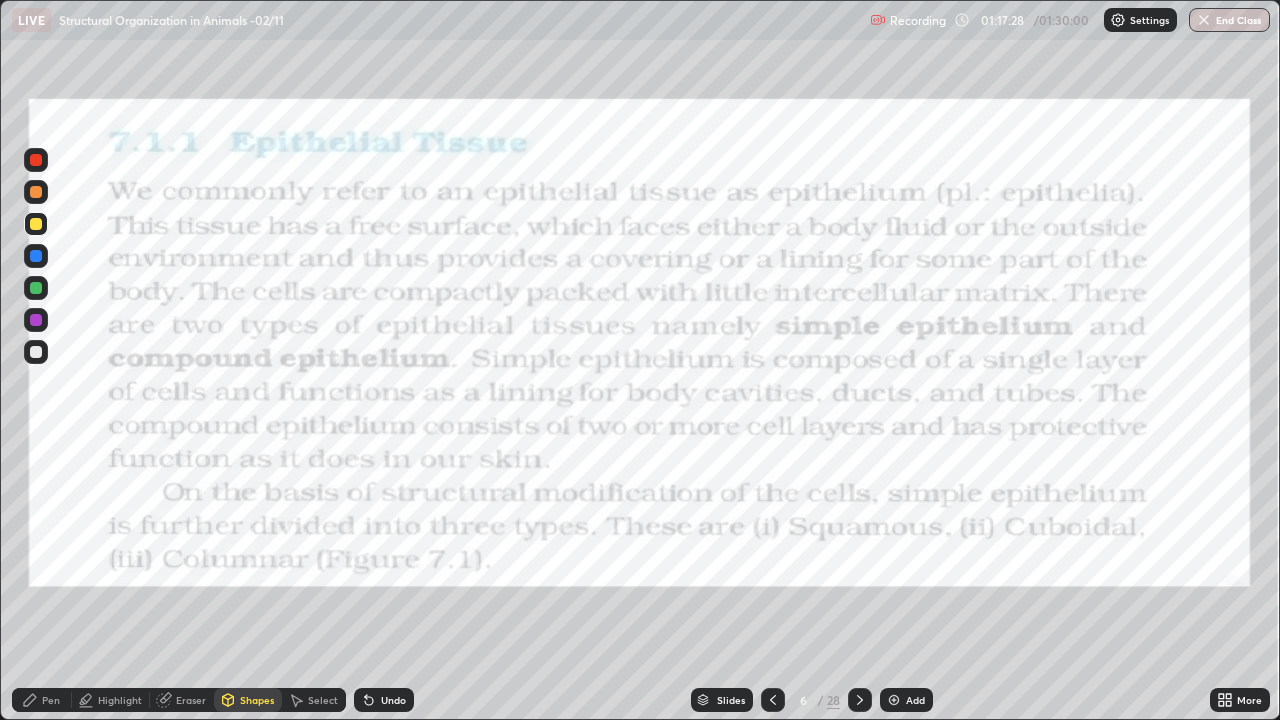 click at bounding box center [36, 256] 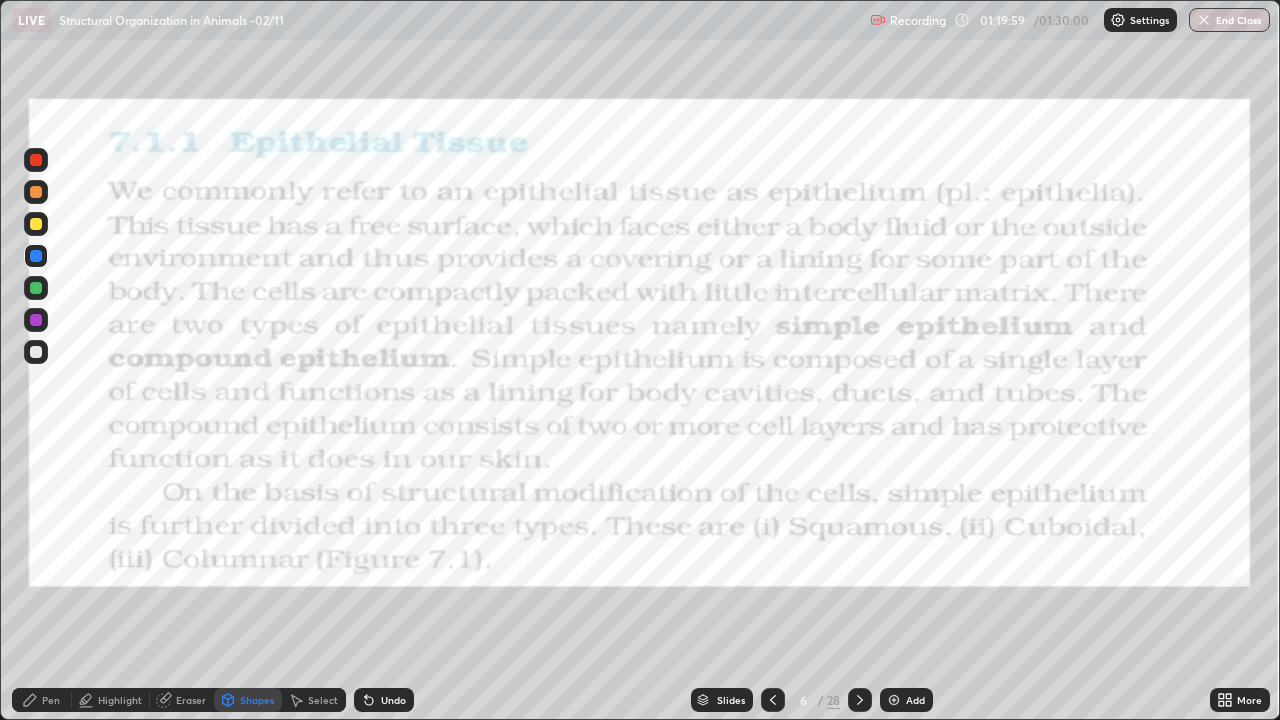 click on "End Class" at bounding box center (1229, 20) 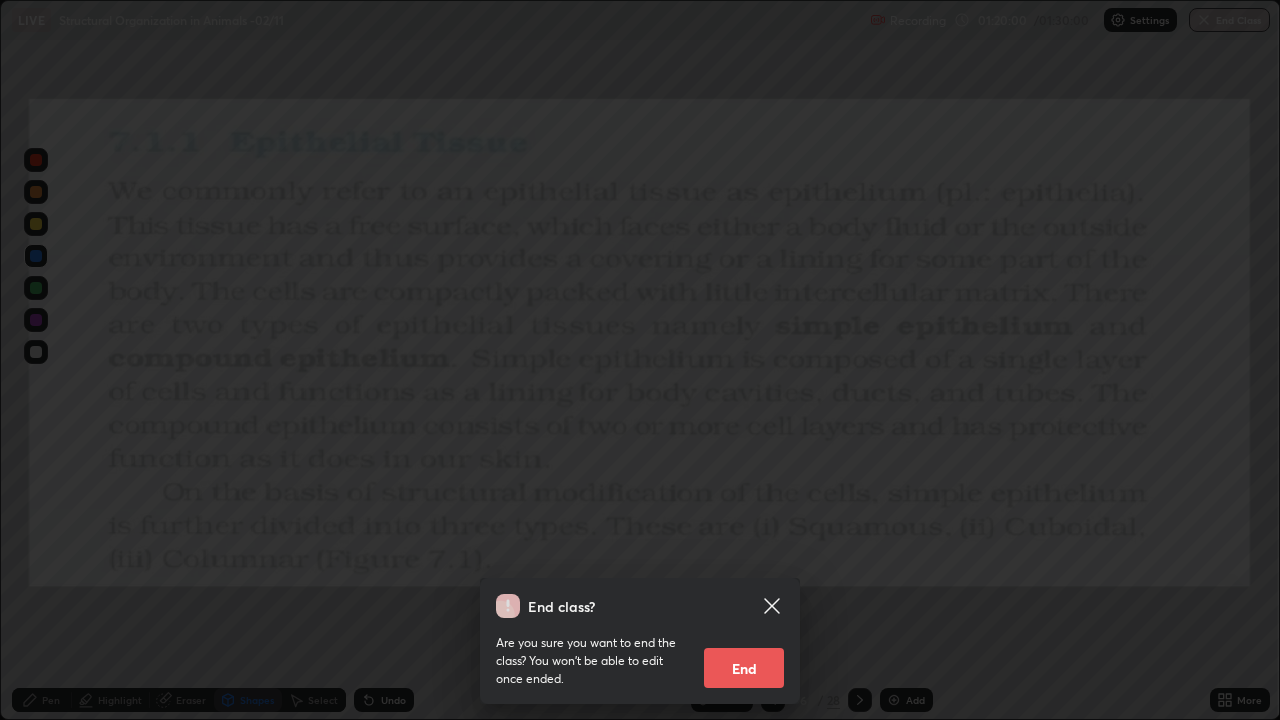 click on "End" at bounding box center [744, 668] 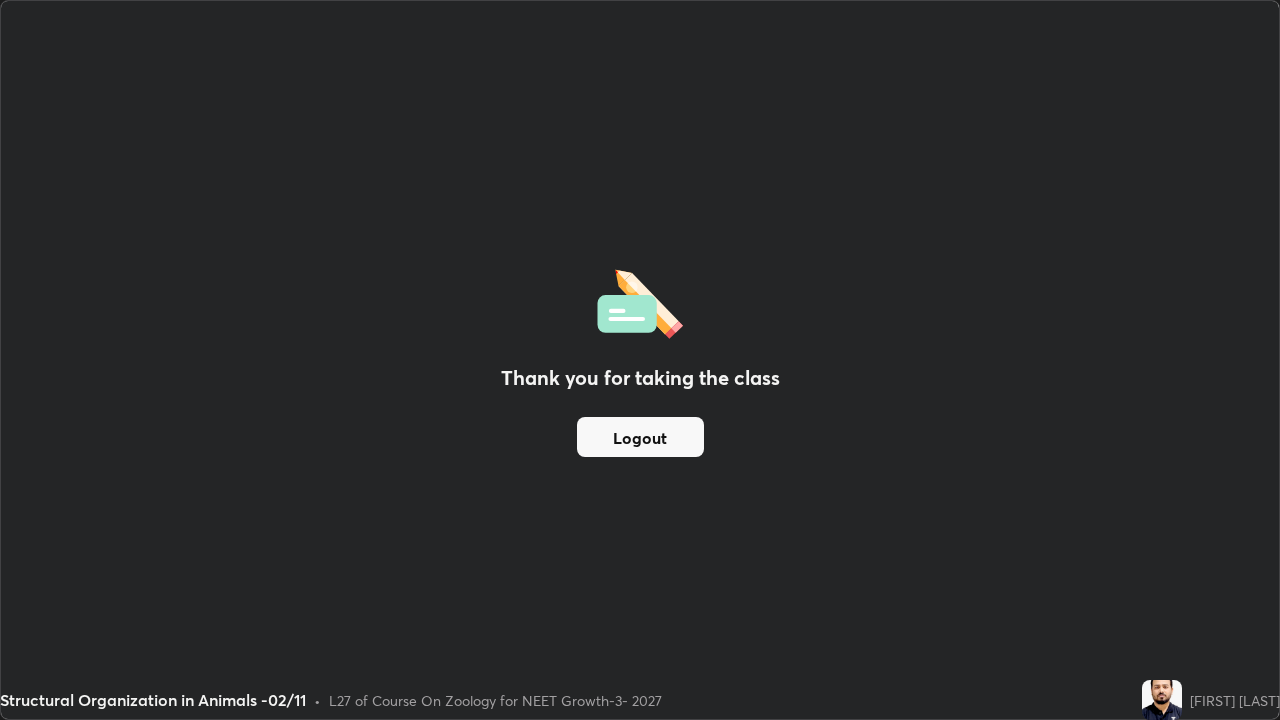 click on "Logout" at bounding box center [640, 437] 